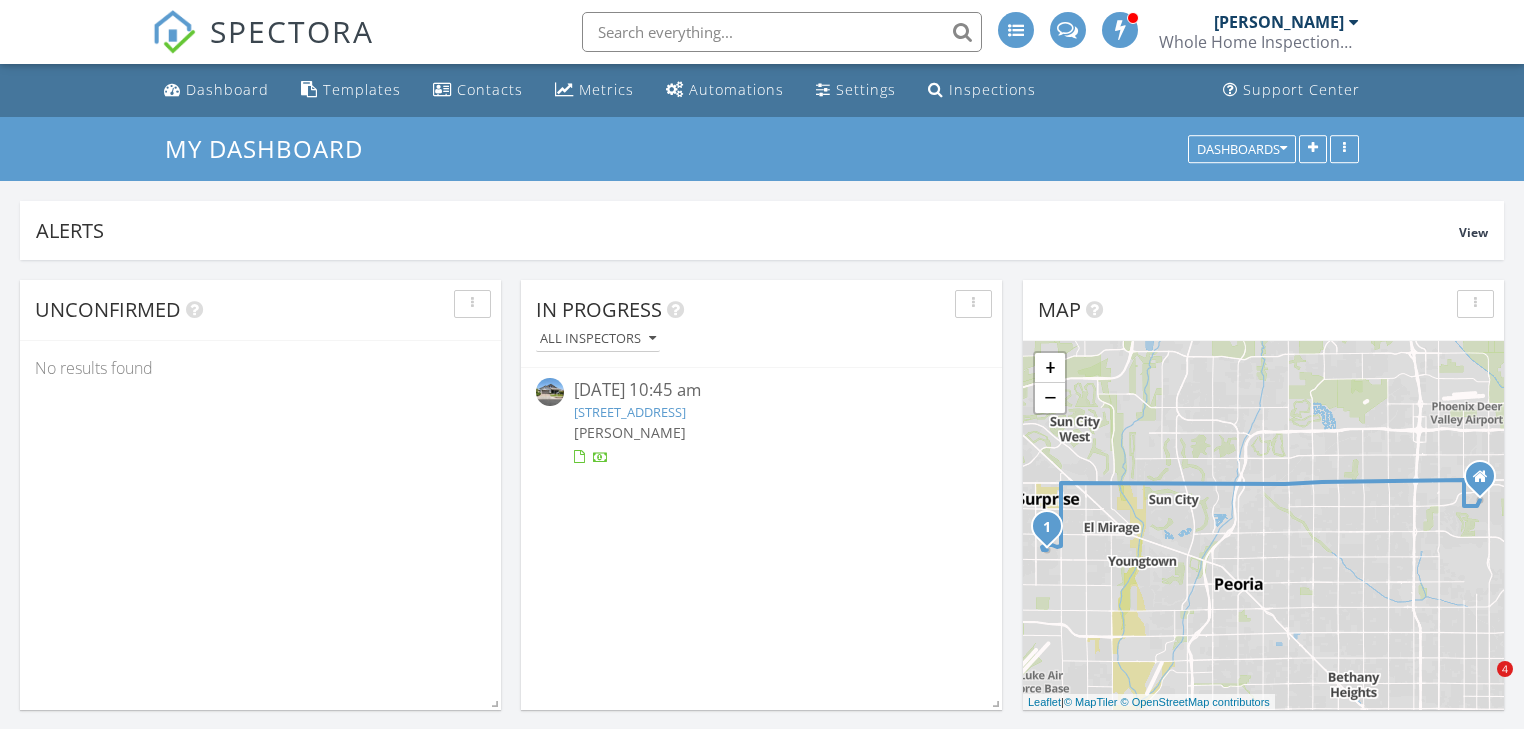 scroll, scrollTop: 0, scrollLeft: 0, axis: both 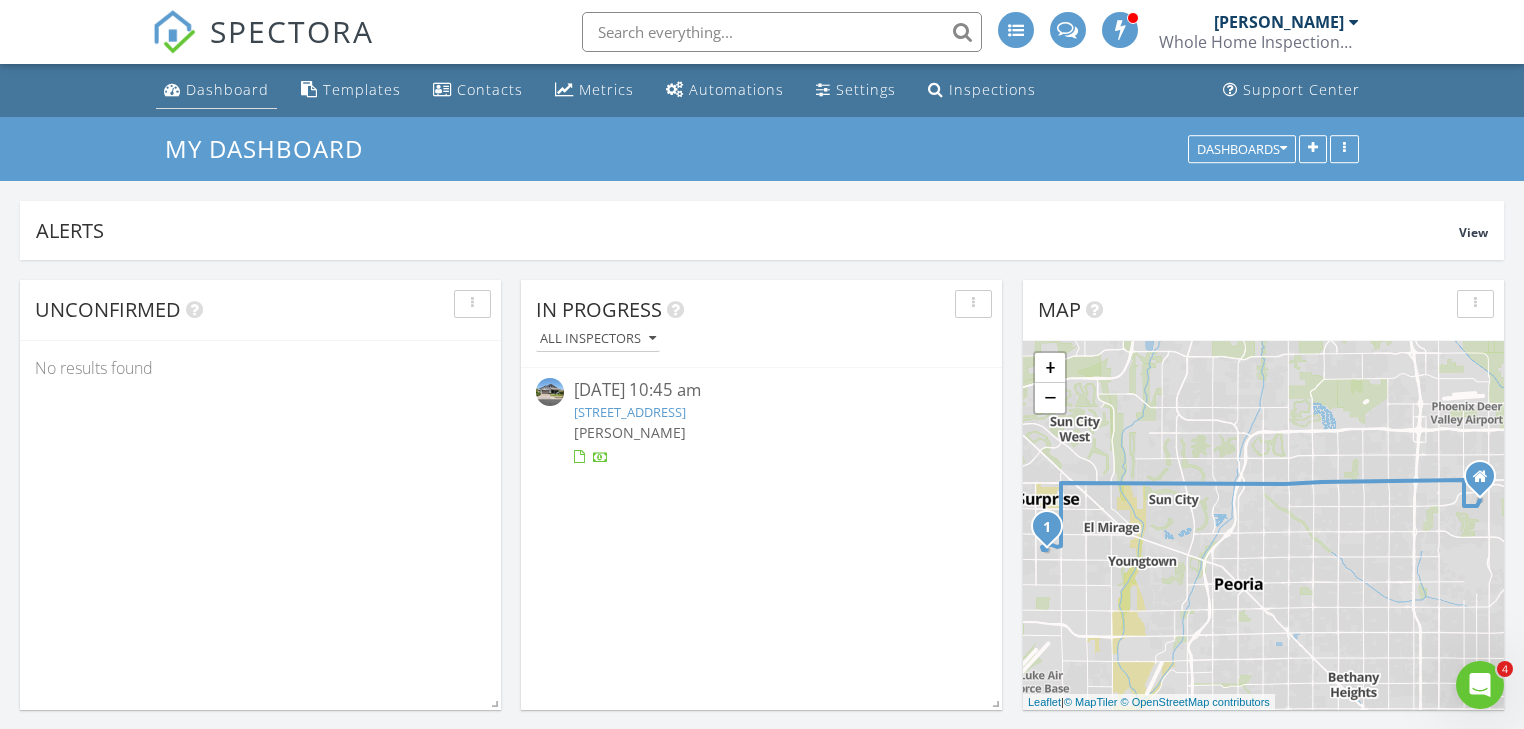 click on "Dashboard" at bounding box center [216, 90] 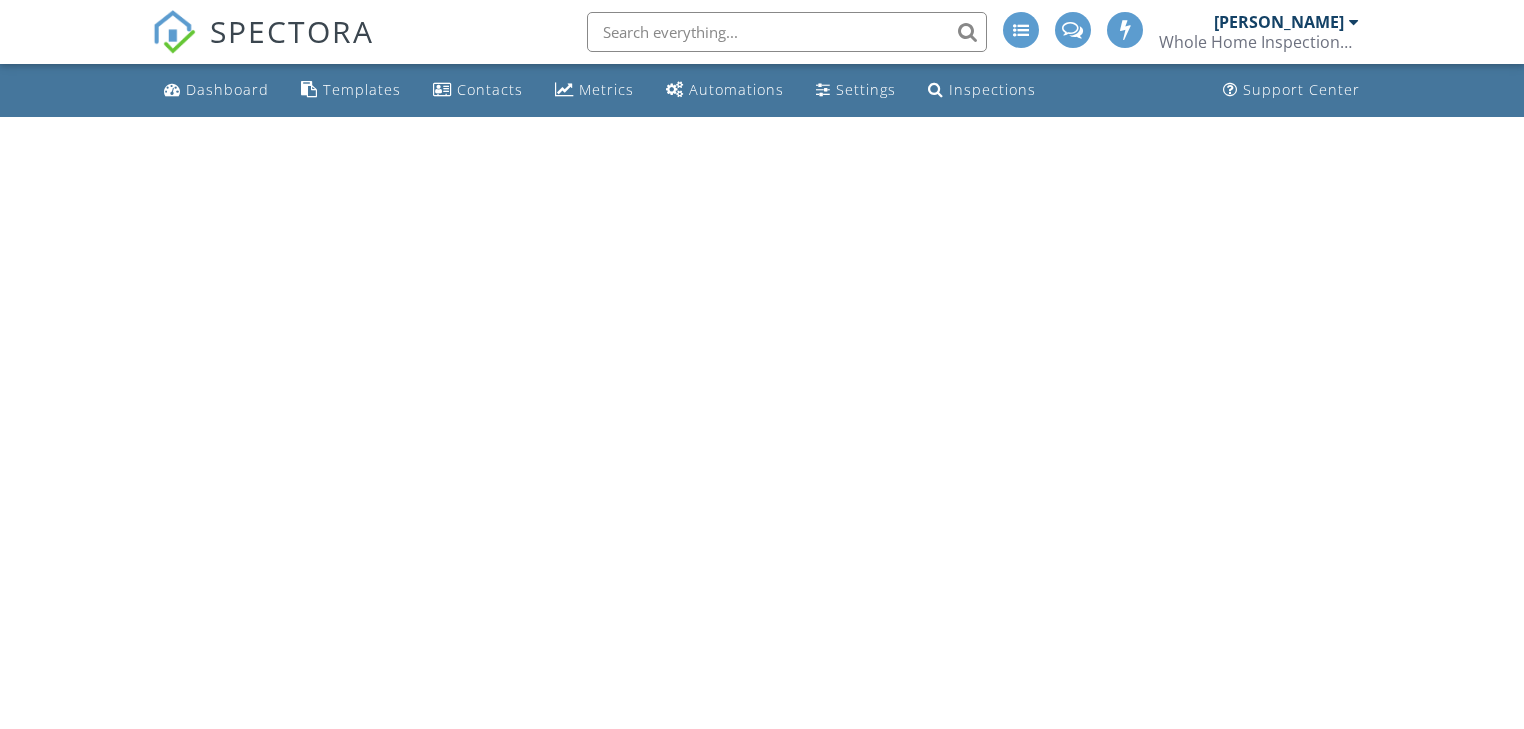 scroll, scrollTop: 0, scrollLeft: 0, axis: both 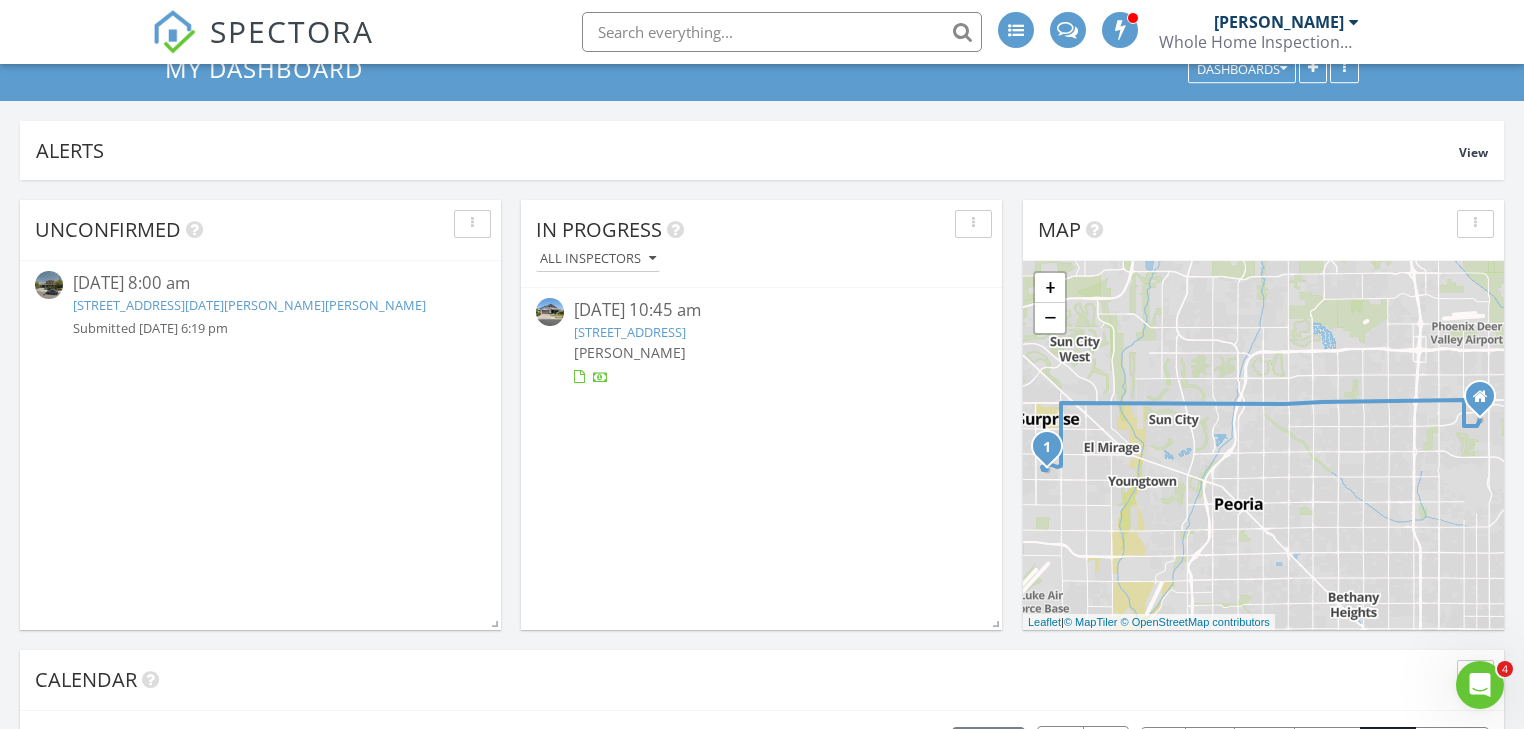 click on "[STREET_ADDRESS][DATE][PERSON_NAME][PERSON_NAME]" at bounding box center (249, 305) 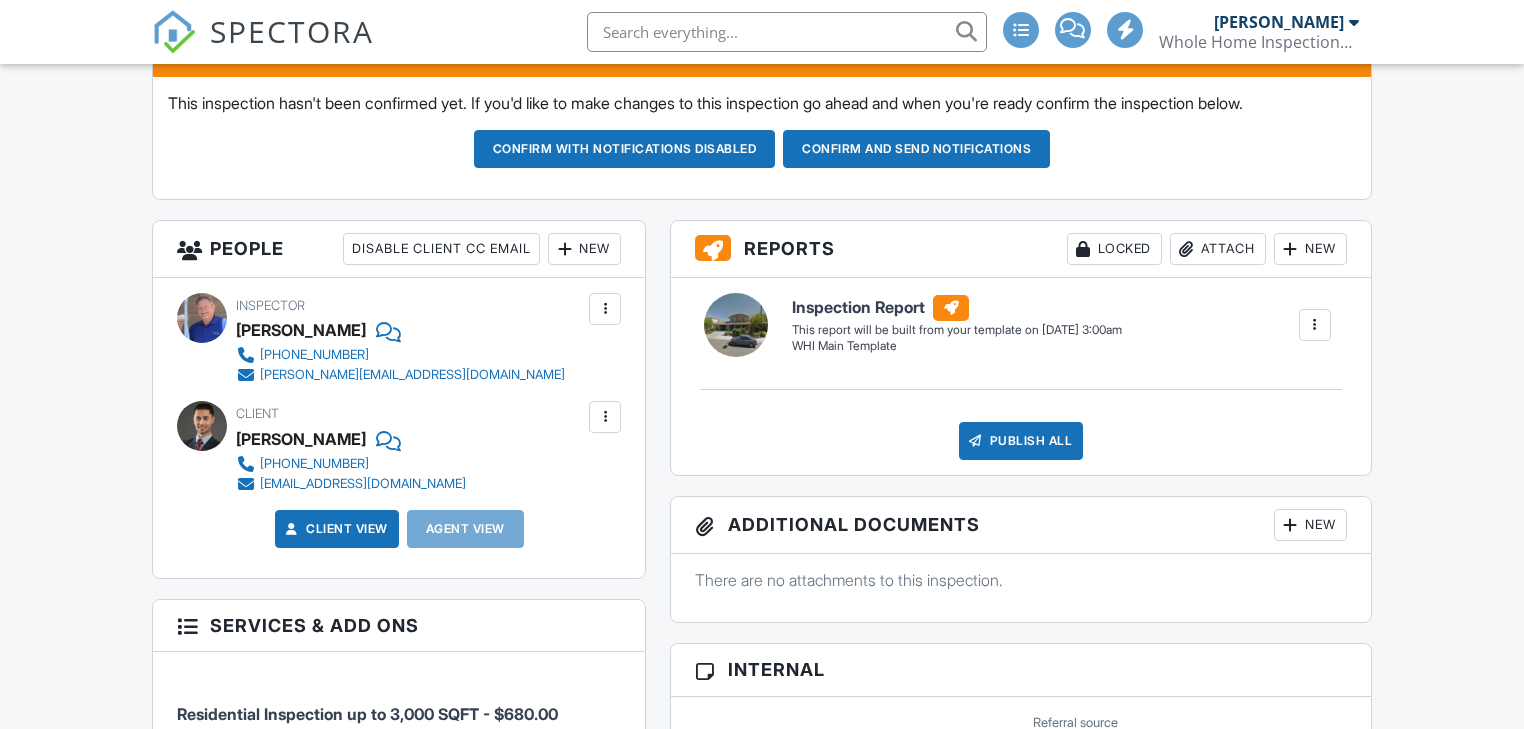 scroll, scrollTop: 560, scrollLeft: 0, axis: vertical 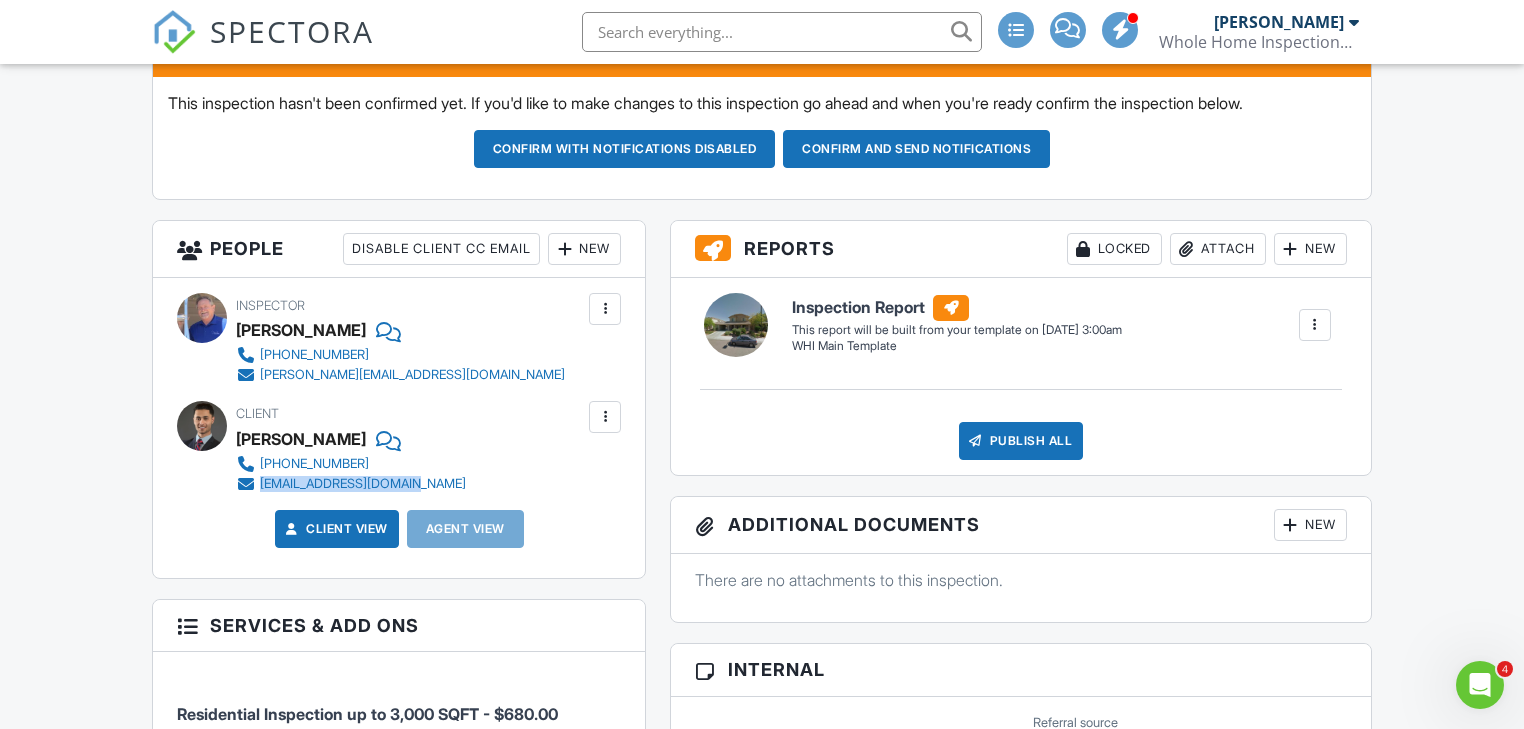 drag, startPoint x: 436, startPoint y: 479, endPoint x: 259, endPoint y: 482, distance: 177.02542 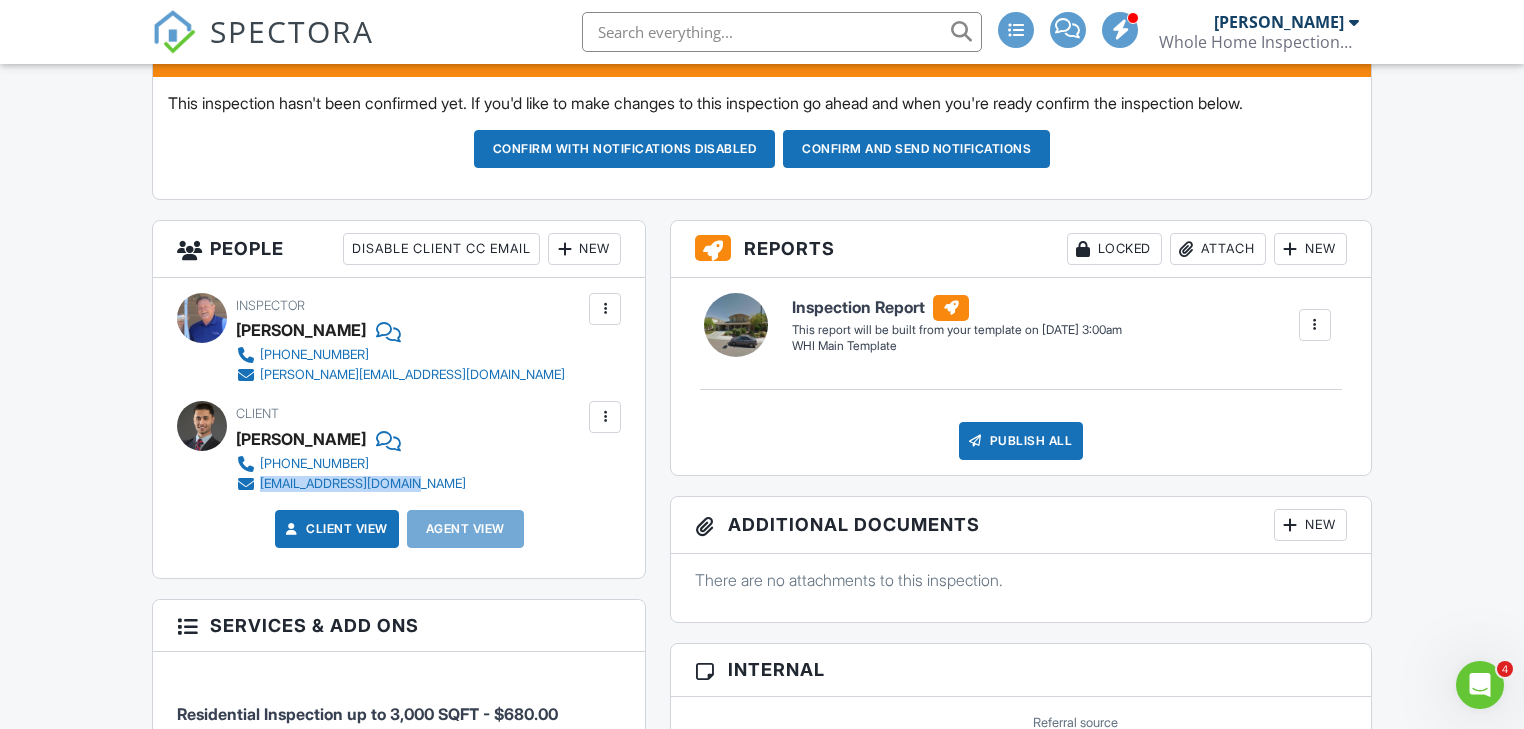 copy on "[EMAIL_ADDRESS][DOMAIN_NAME]" 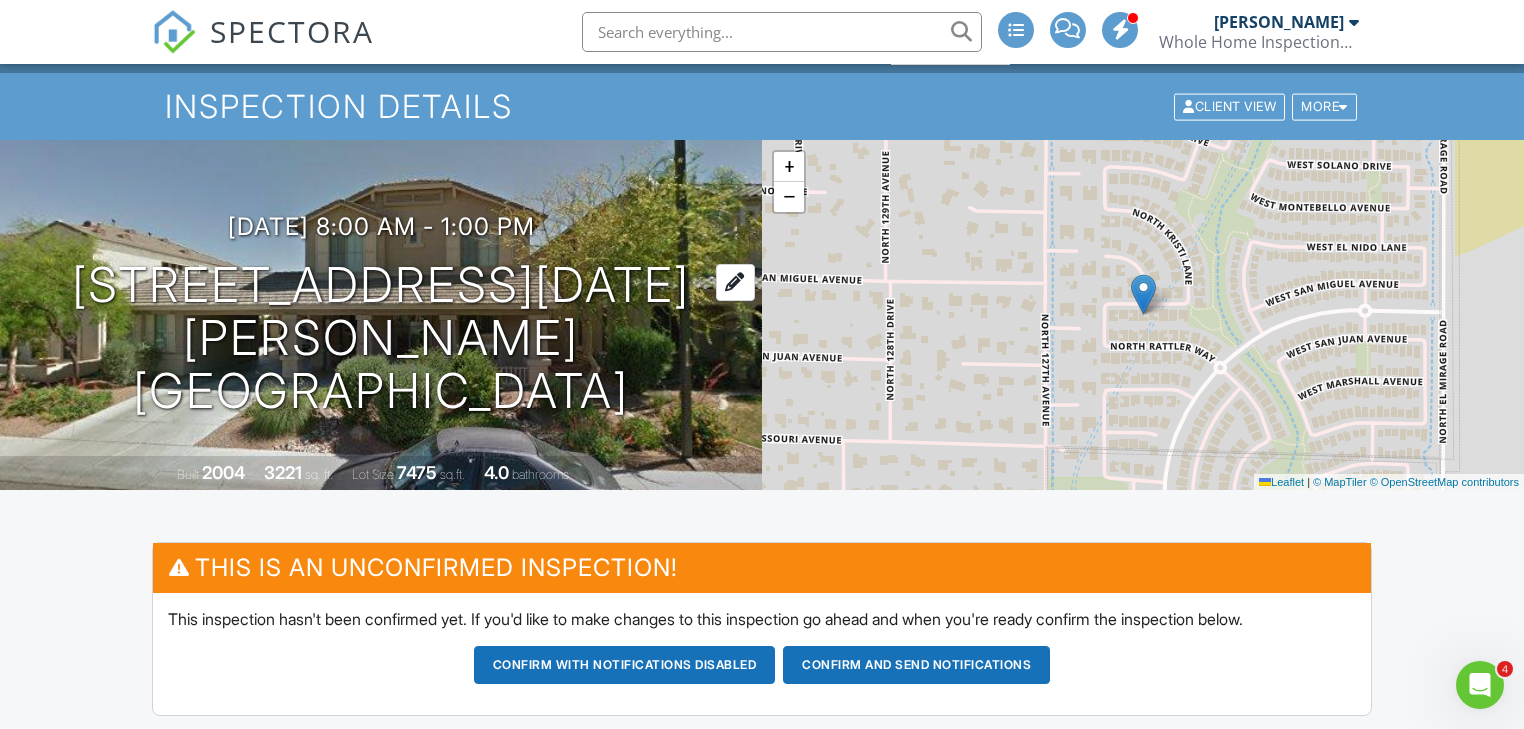 scroll, scrollTop: 0, scrollLeft: 0, axis: both 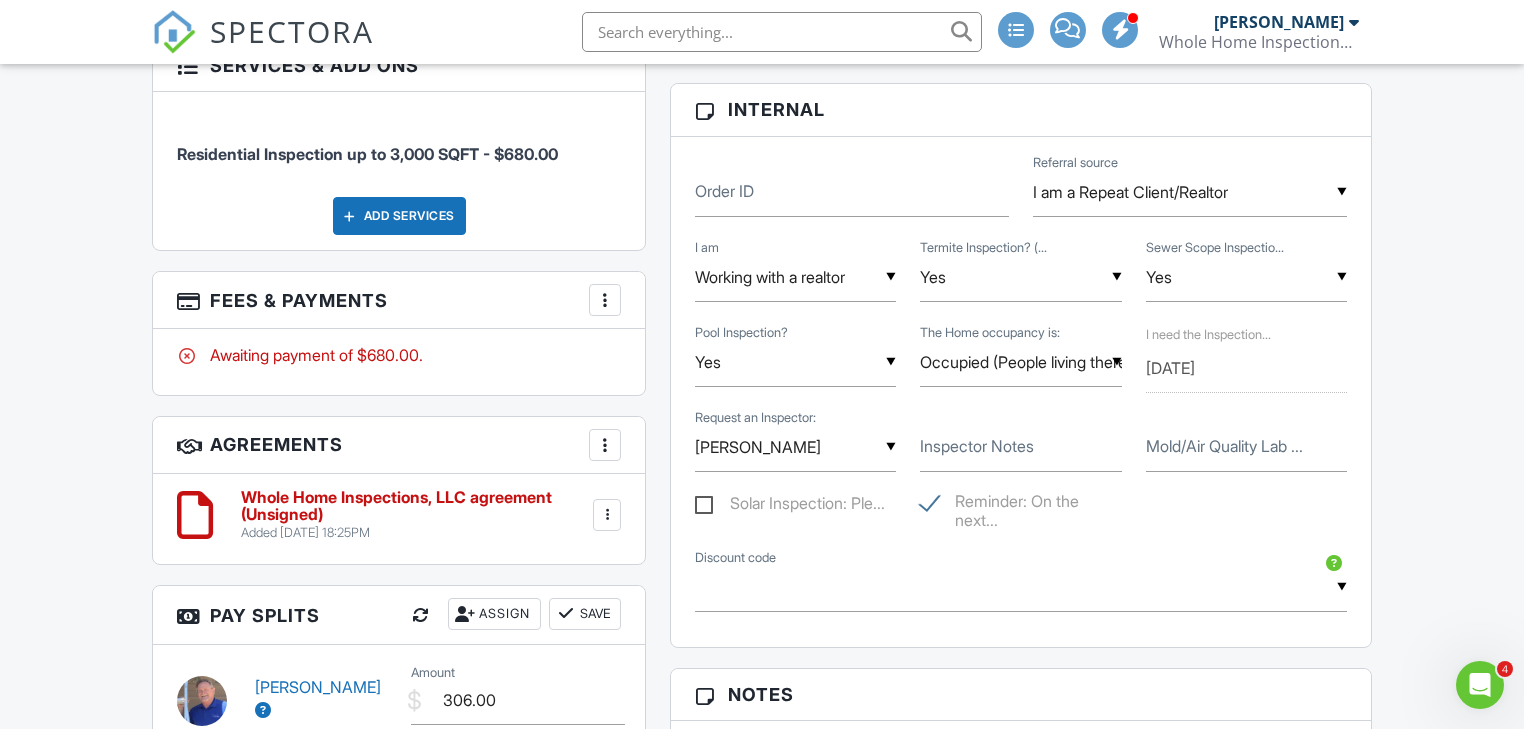 click on "Awaiting payment of $680.00." at bounding box center [399, 355] 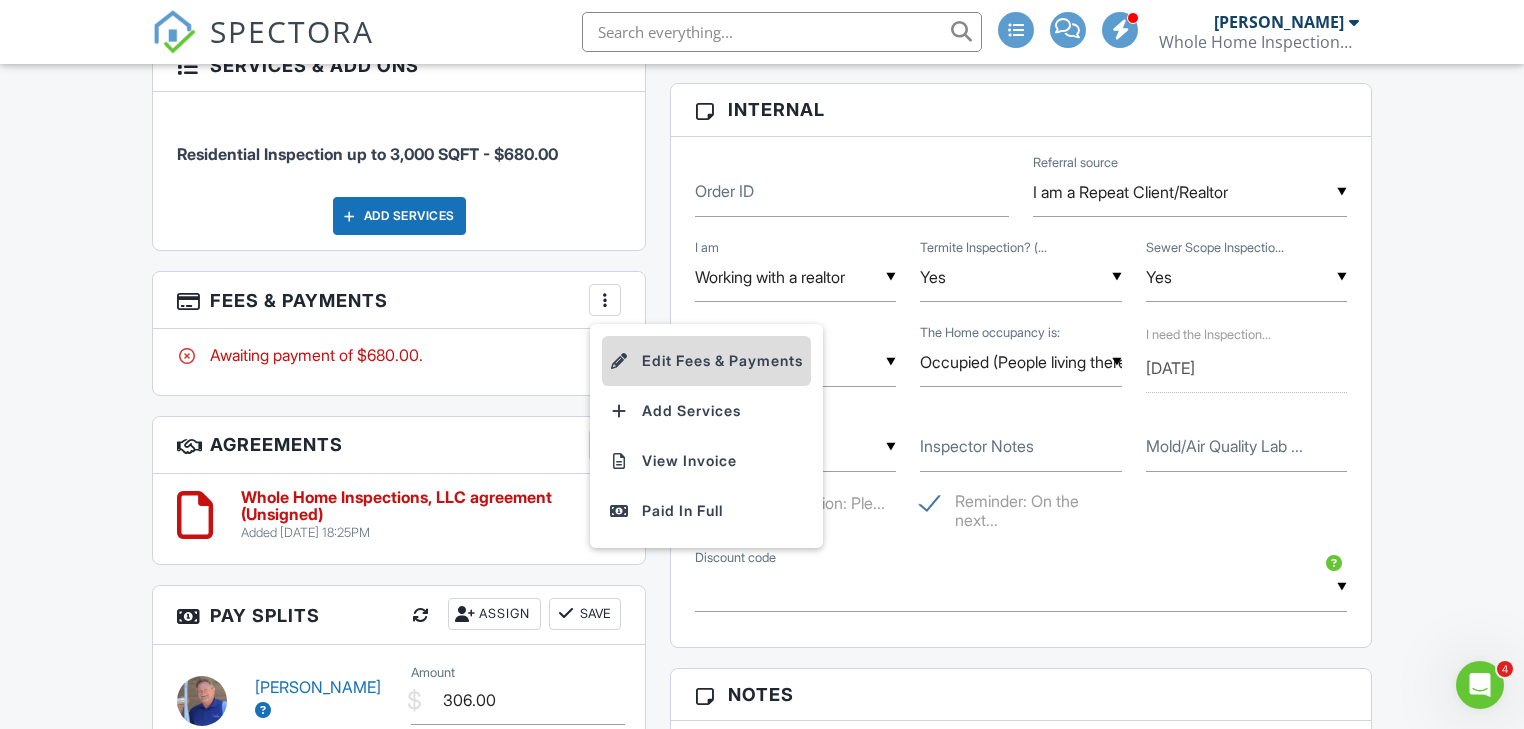click on "Edit Fees & Payments" at bounding box center (706, 361) 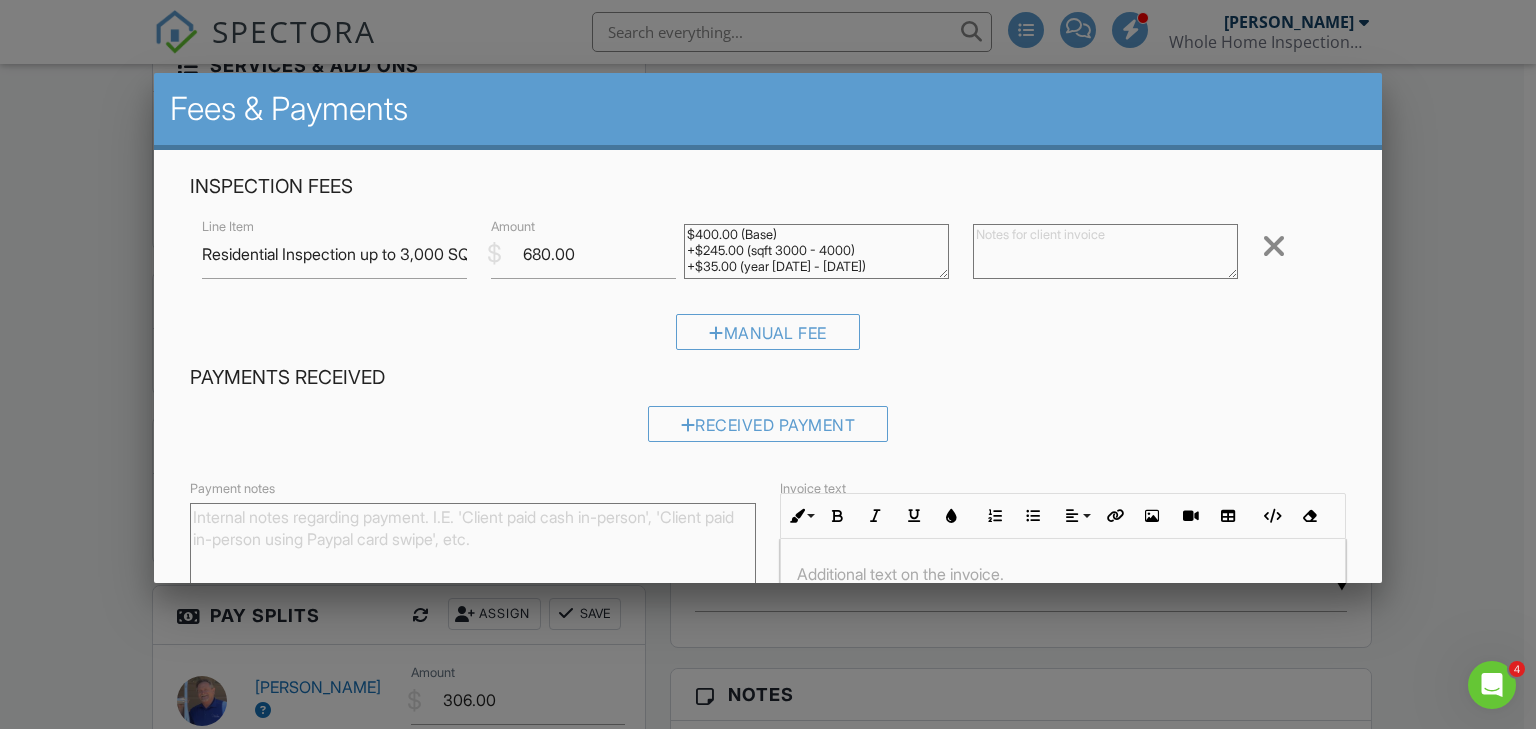 click on "Manual Fee" at bounding box center (768, 339) 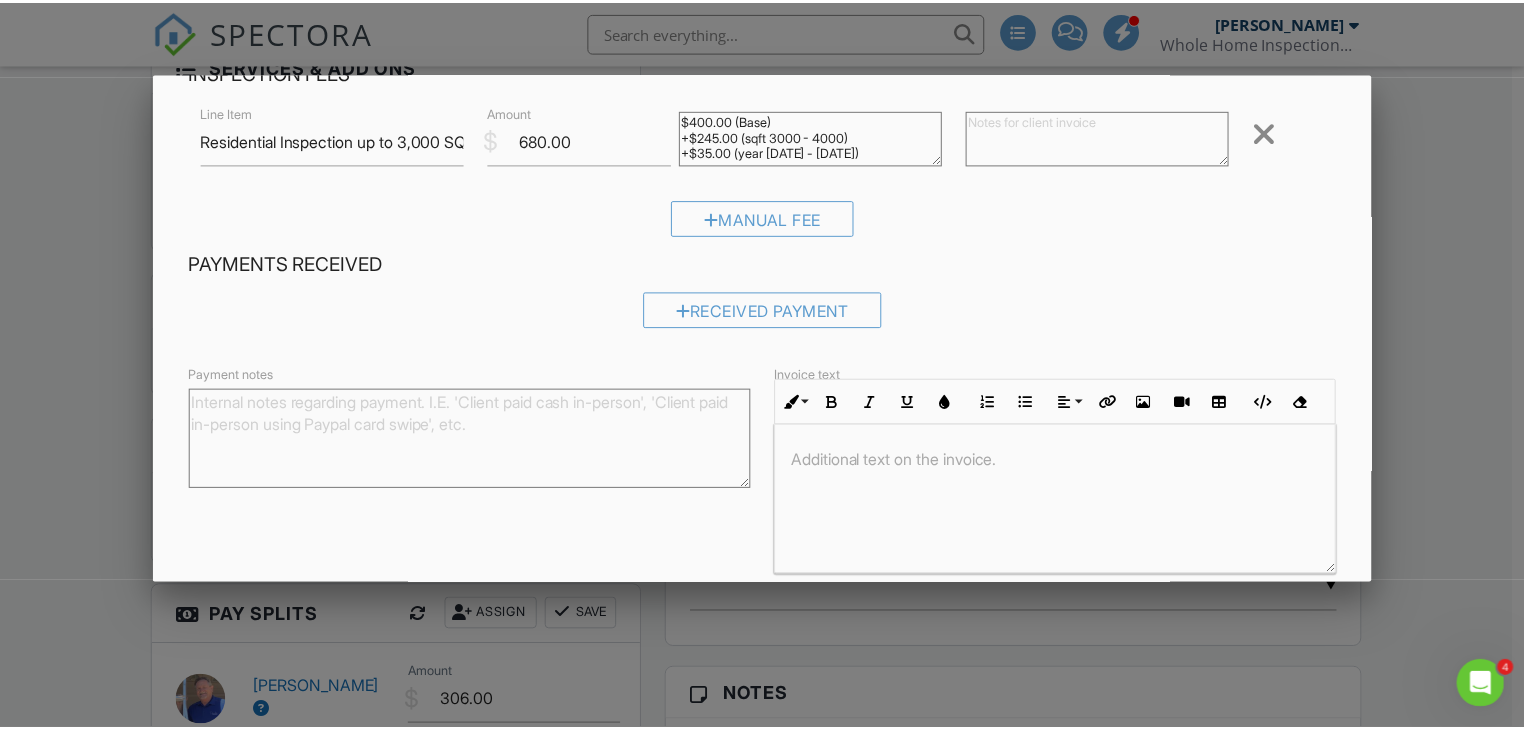 scroll, scrollTop: 200, scrollLeft: 0, axis: vertical 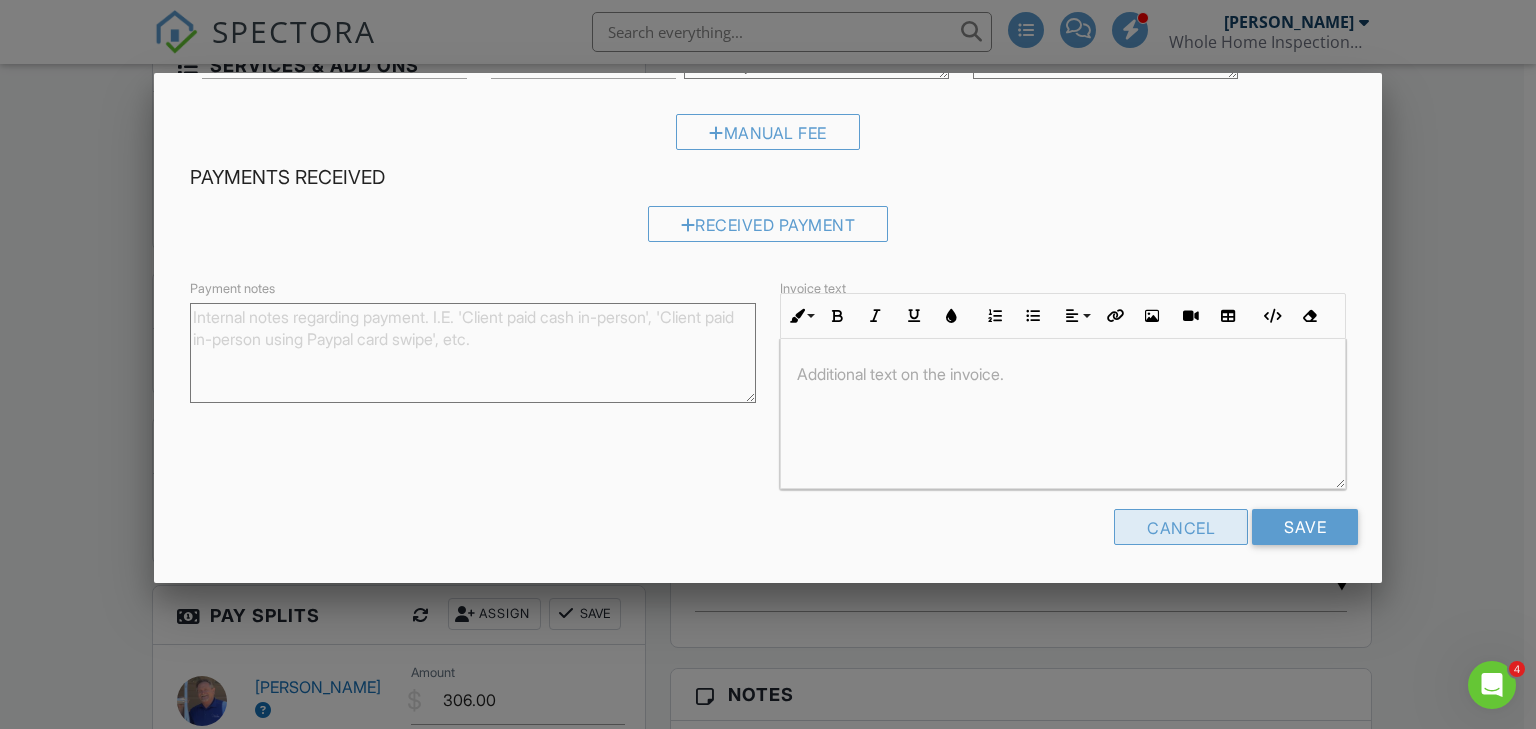 click on "Cancel" at bounding box center (1181, 527) 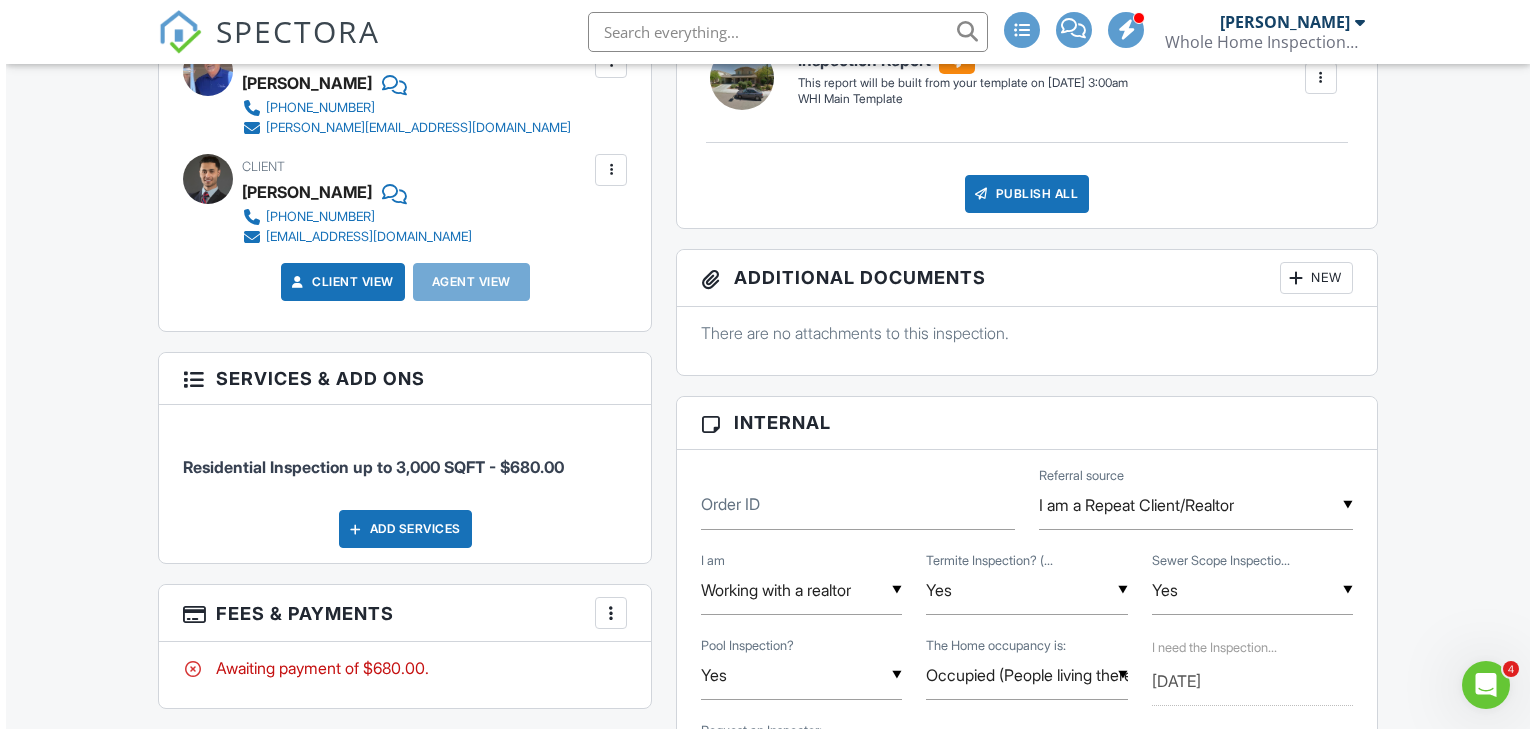 scroll, scrollTop: 800, scrollLeft: 0, axis: vertical 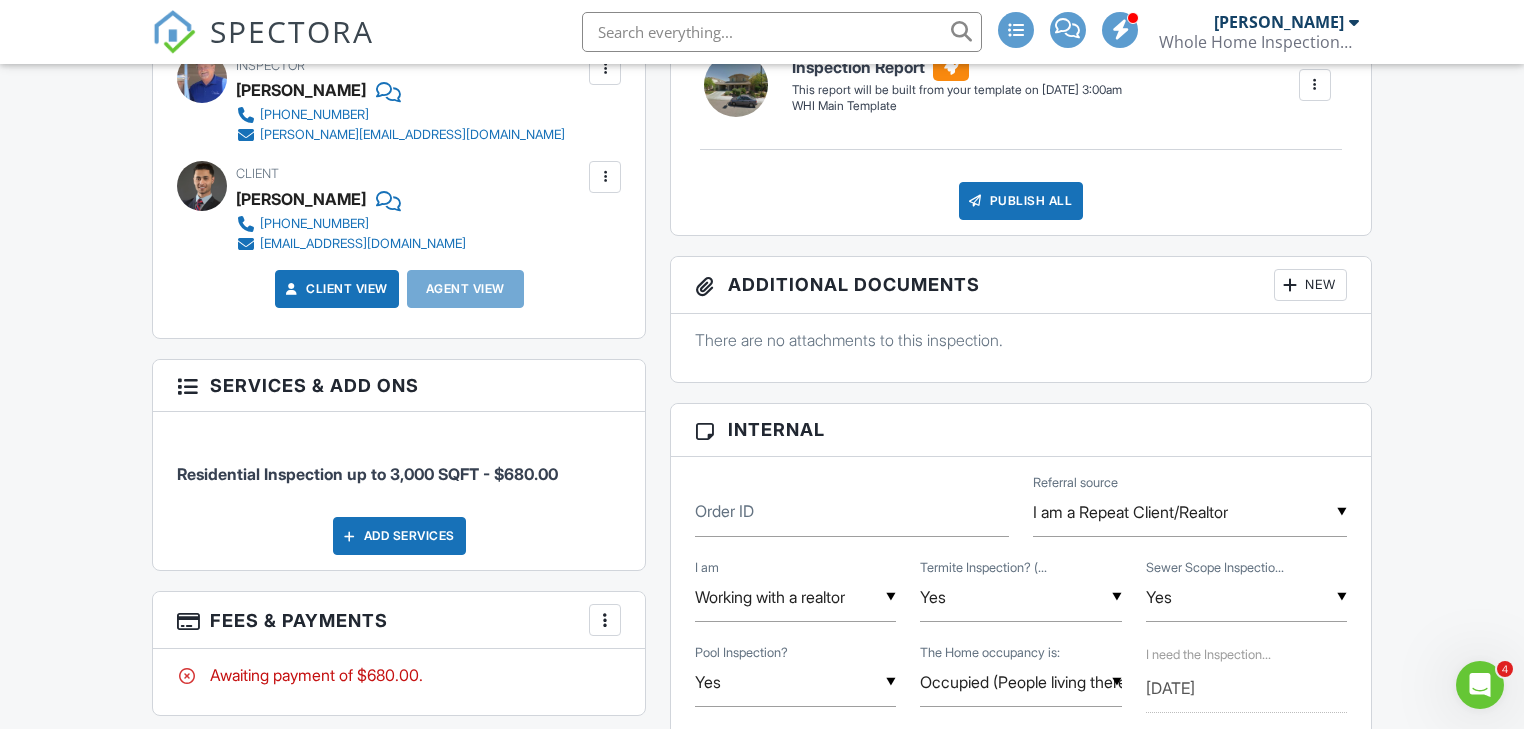 click on "Add Services" at bounding box center (399, 536) 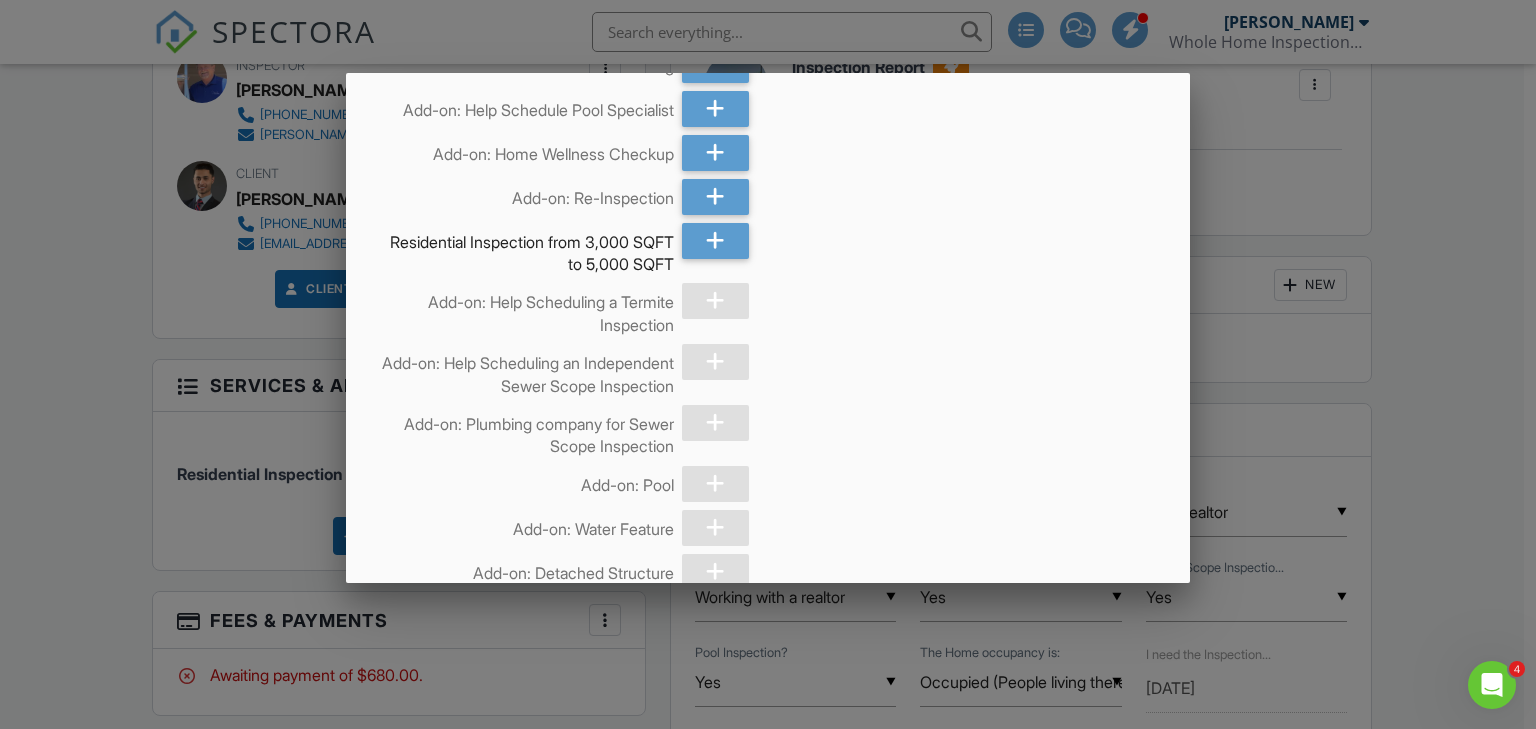 scroll, scrollTop: 1280, scrollLeft: 0, axis: vertical 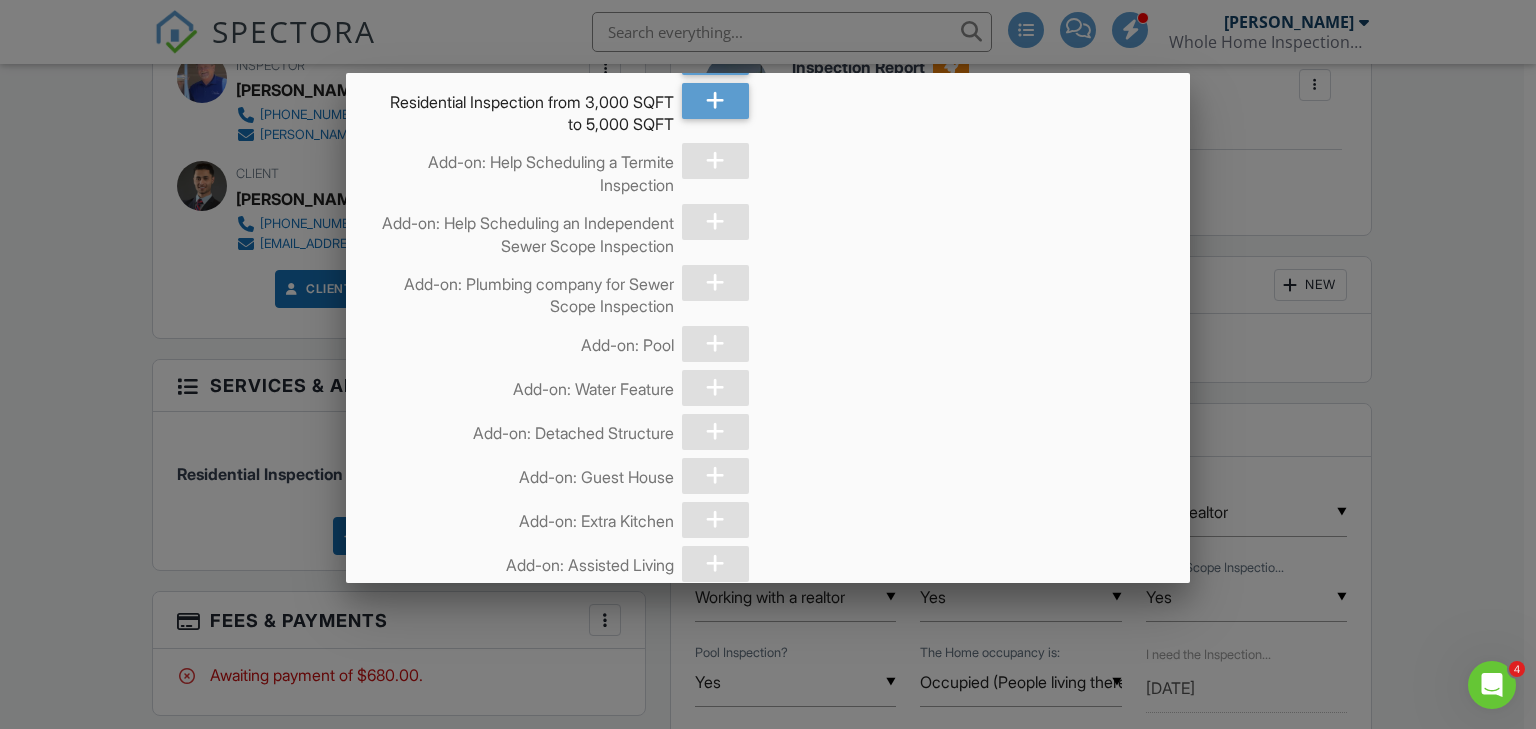 click at bounding box center [715, 161] 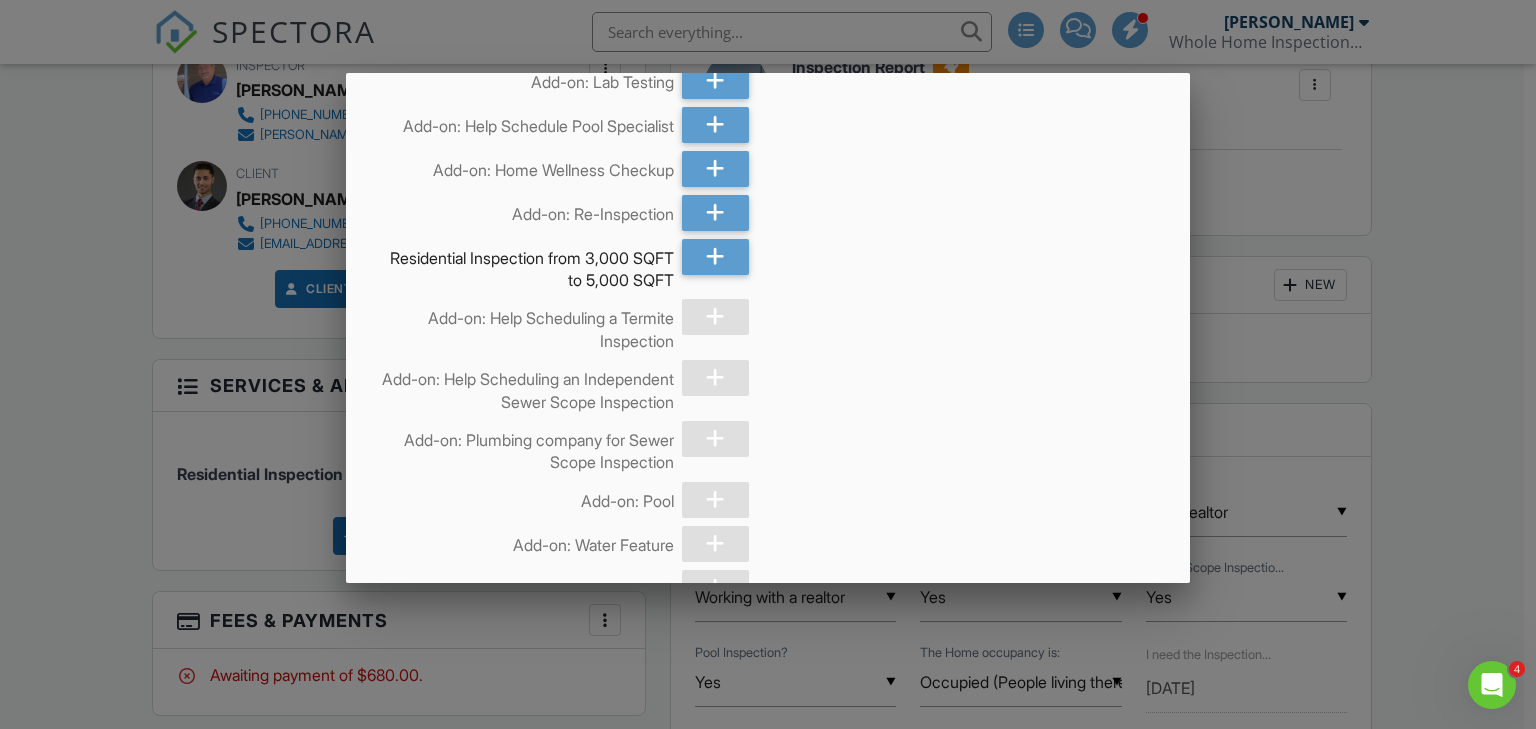 scroll, scrollTop: 1200, scrollLeft: 0, axis: vertical 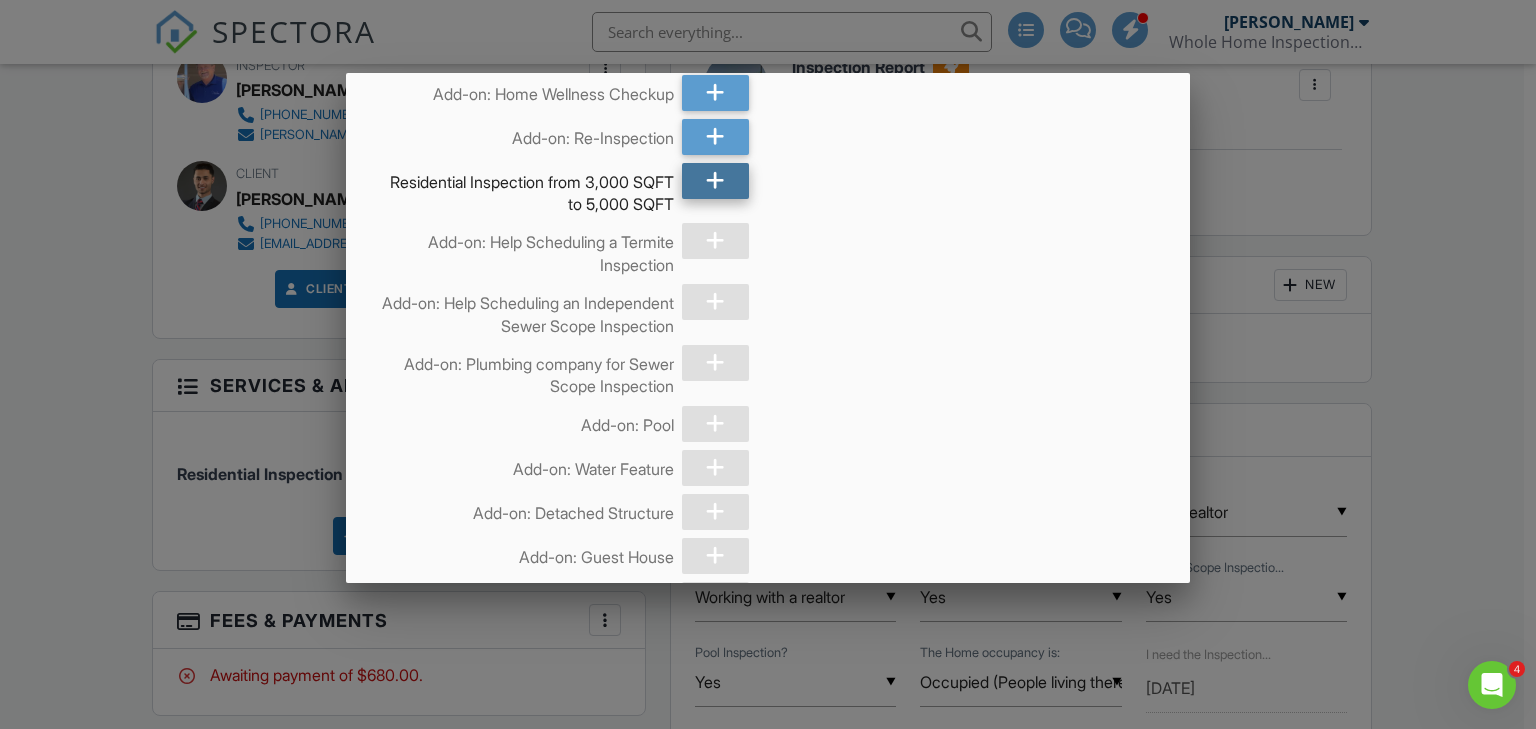 click at bounding box center (715, 181) 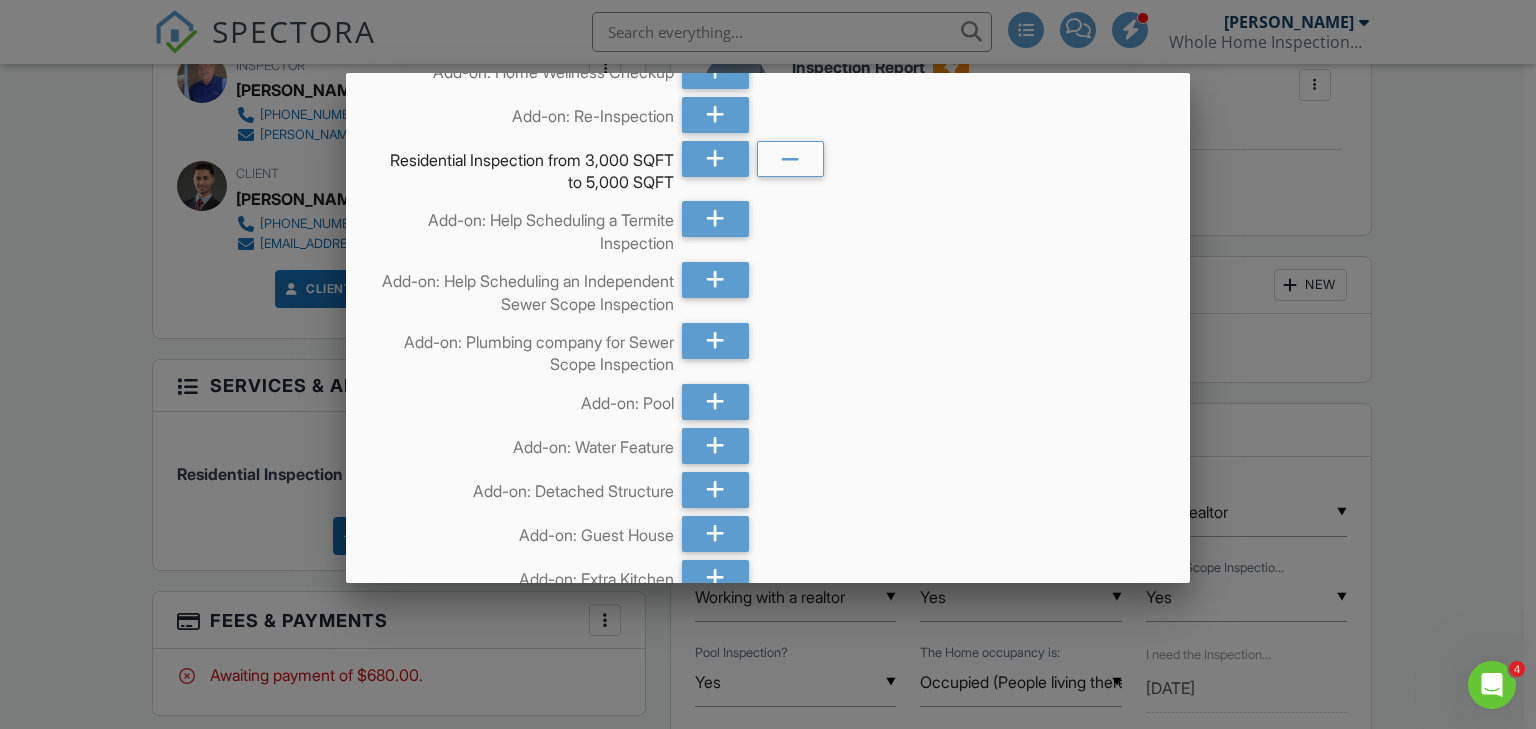 scroll, scrollTop: 1280, scrollLeft: 0, axis: vertical 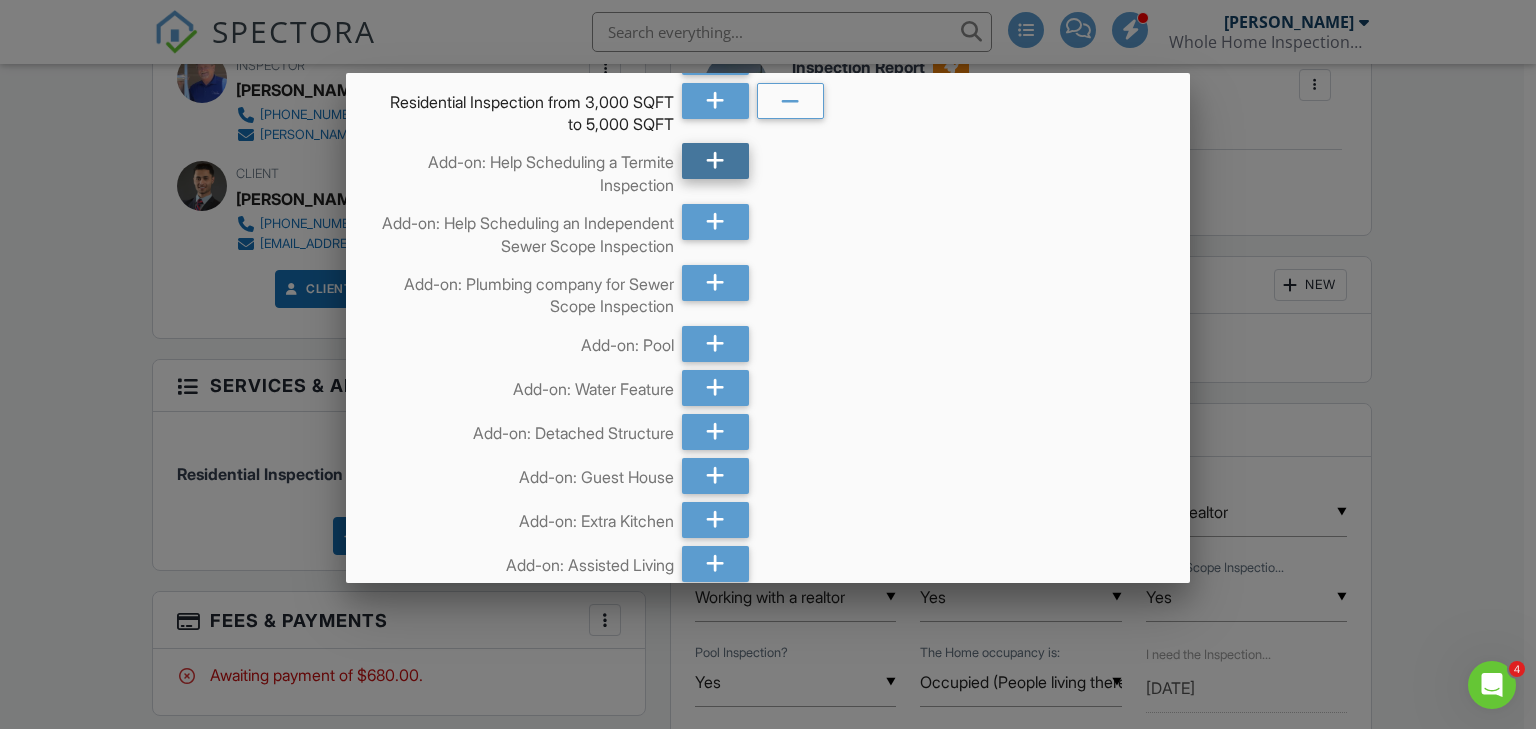 click at bounding box center (715, 161) 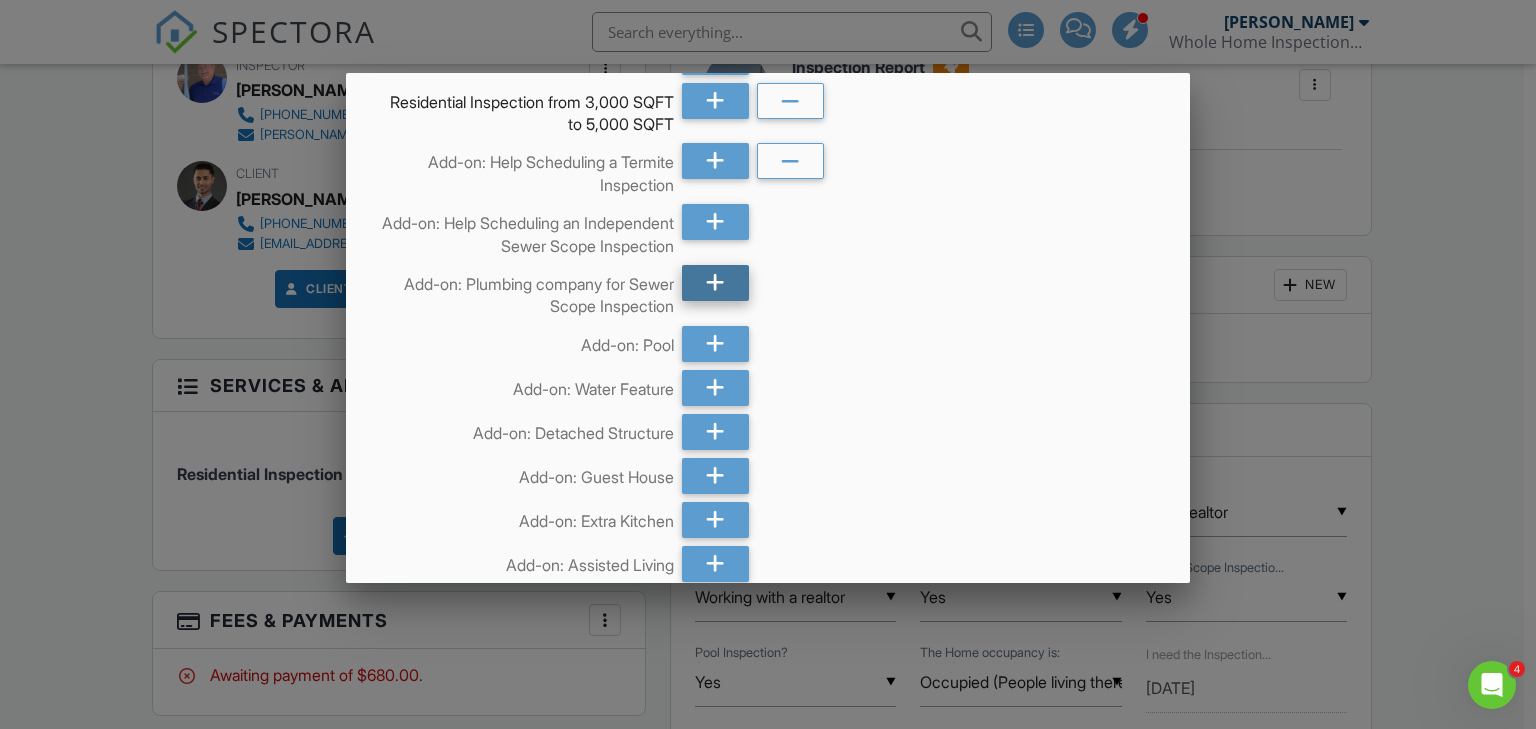 click at bounding box center (715, 283) 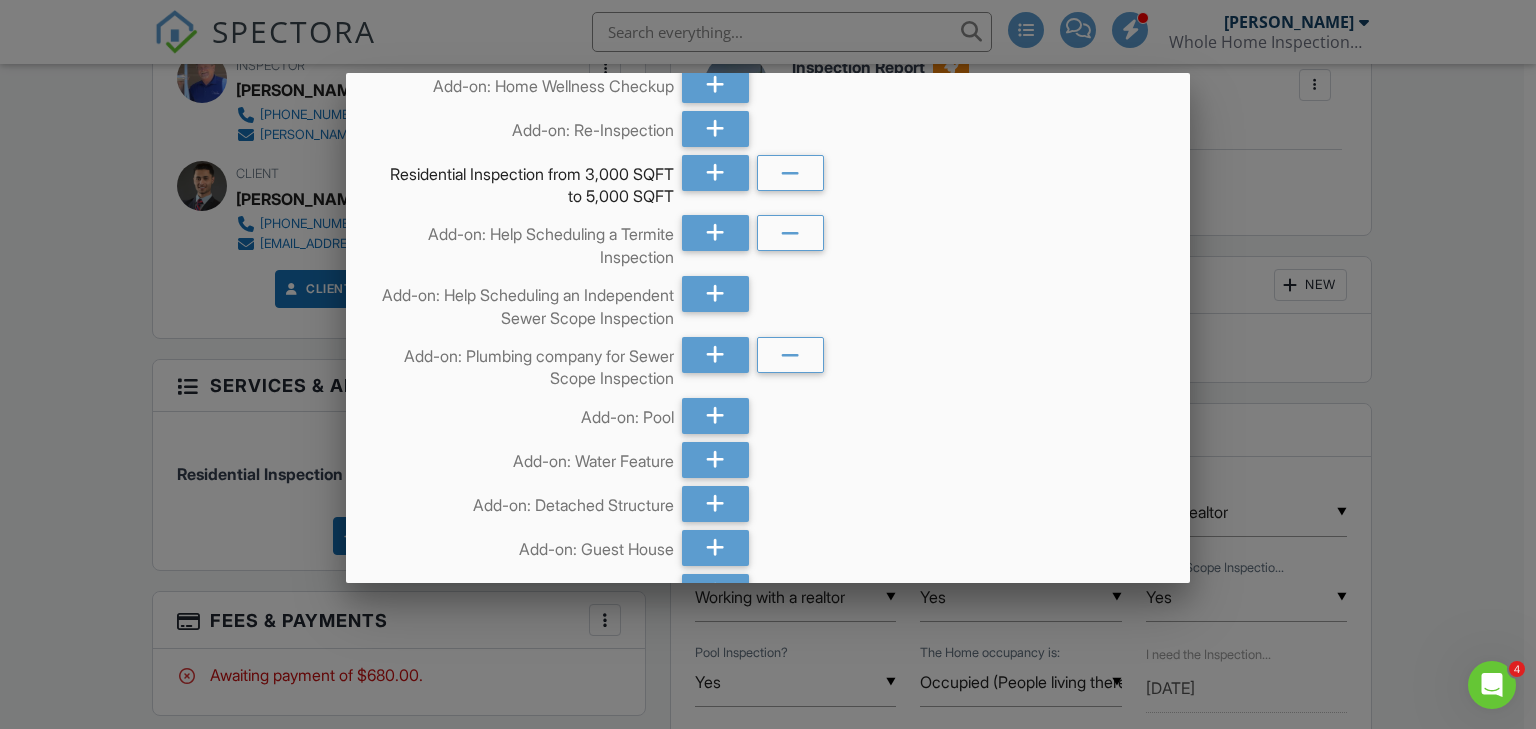 scroll, scrollTop: 1200, scrollLeft: 0, axis: vertical 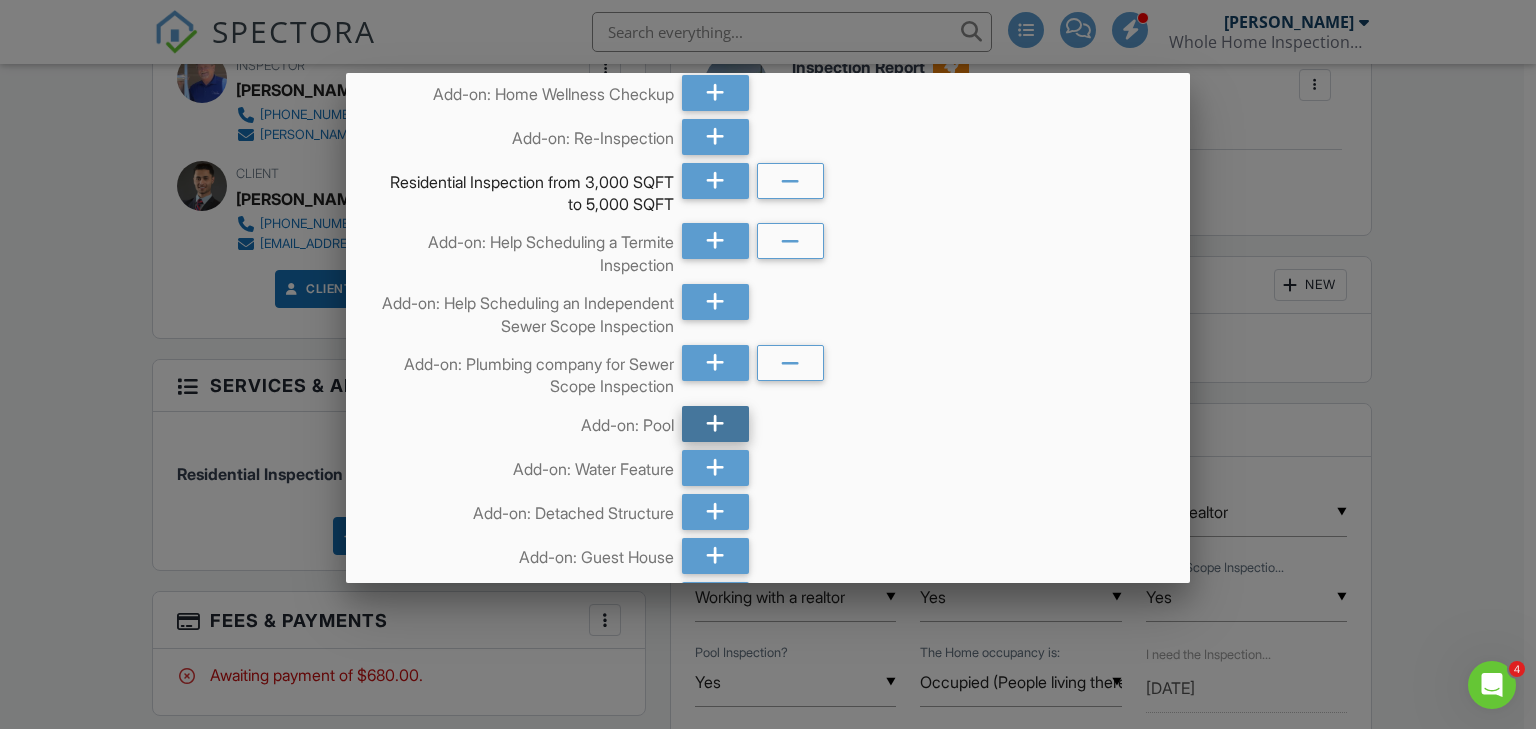 click at bounding box center (715, 424) 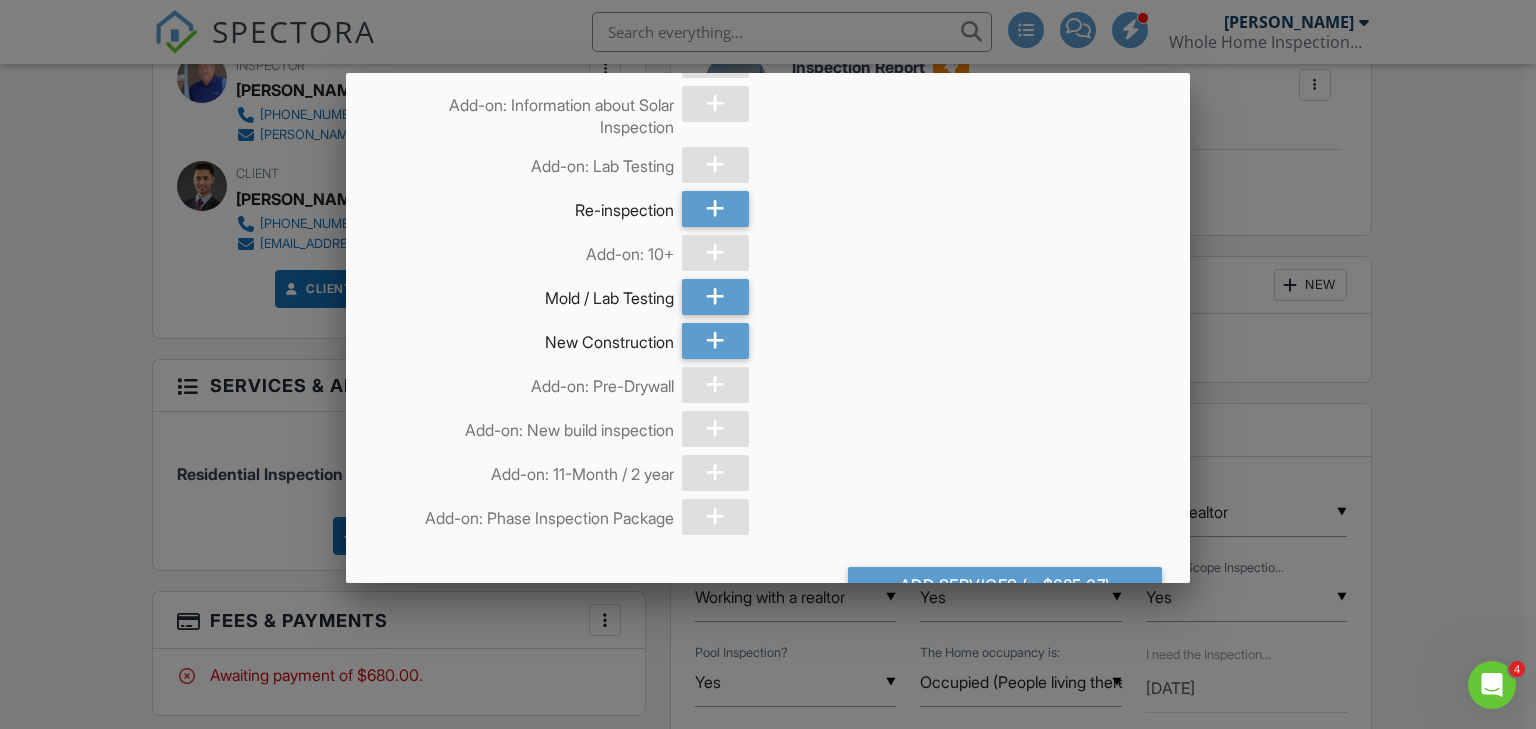 scroll, scrollTop: 2639, scrollLeft: 0, axis: vertical 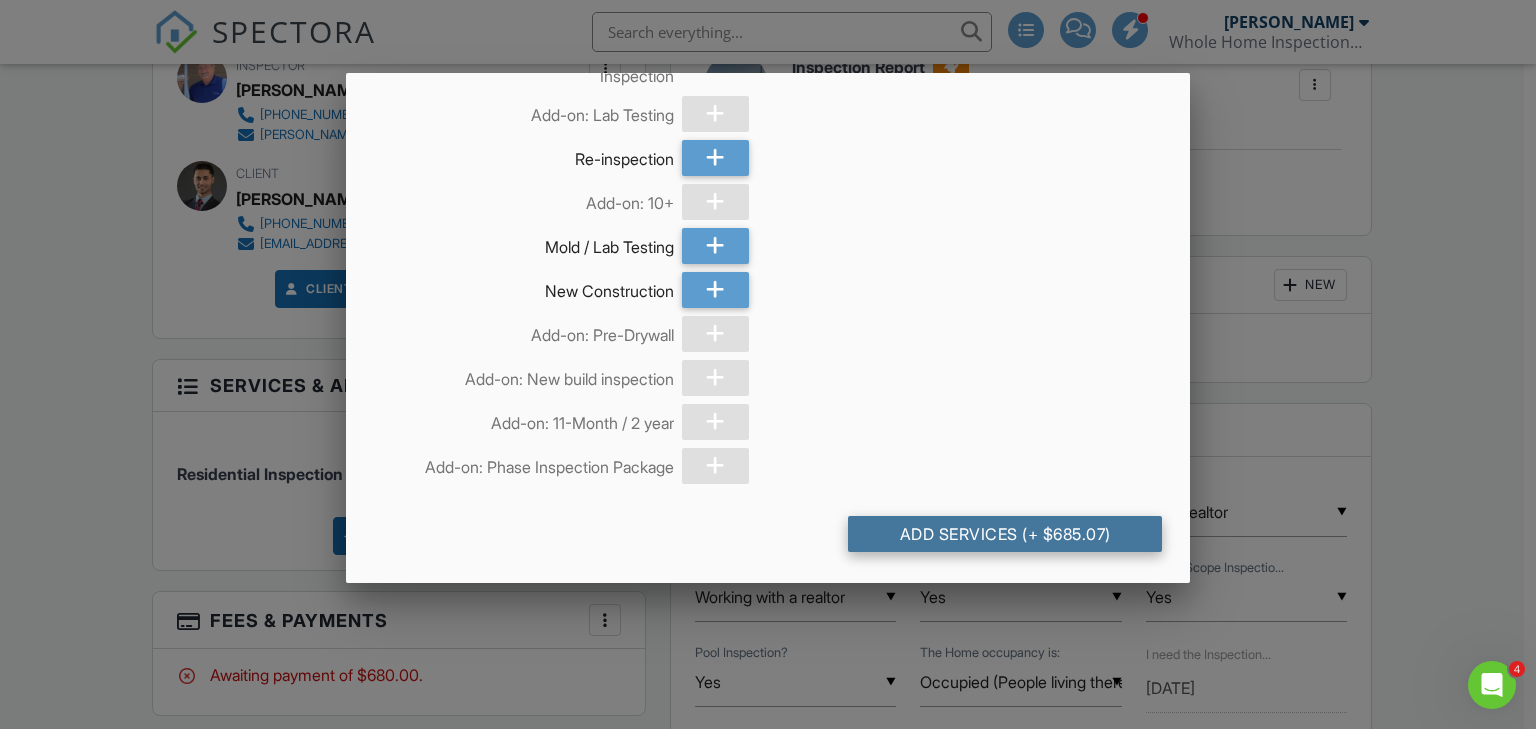 click on "Add Services
(+ $685.07)" at bounding box center (1005, 534) 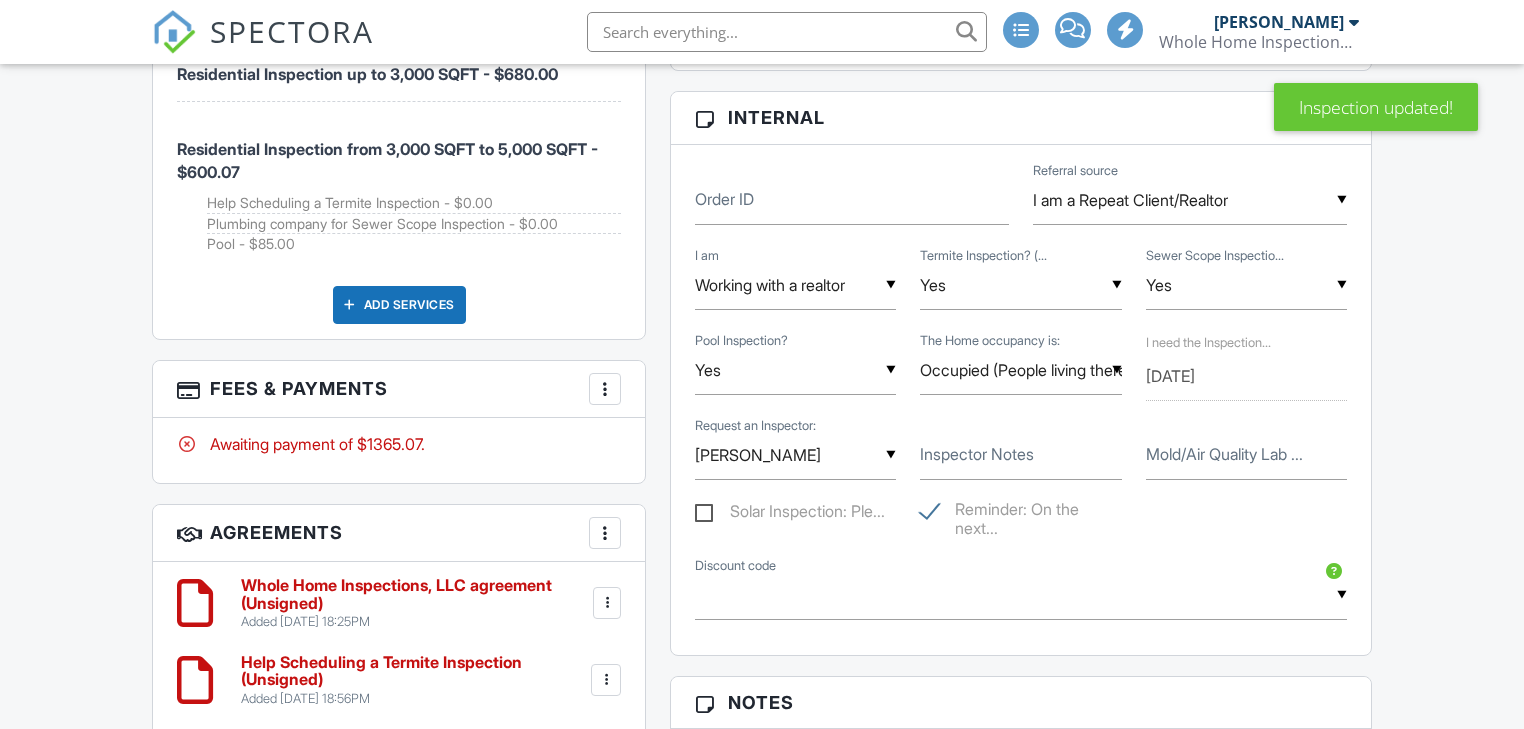 scroll, scrollTop: 1440, scrollLeft: 0, axis: vertical 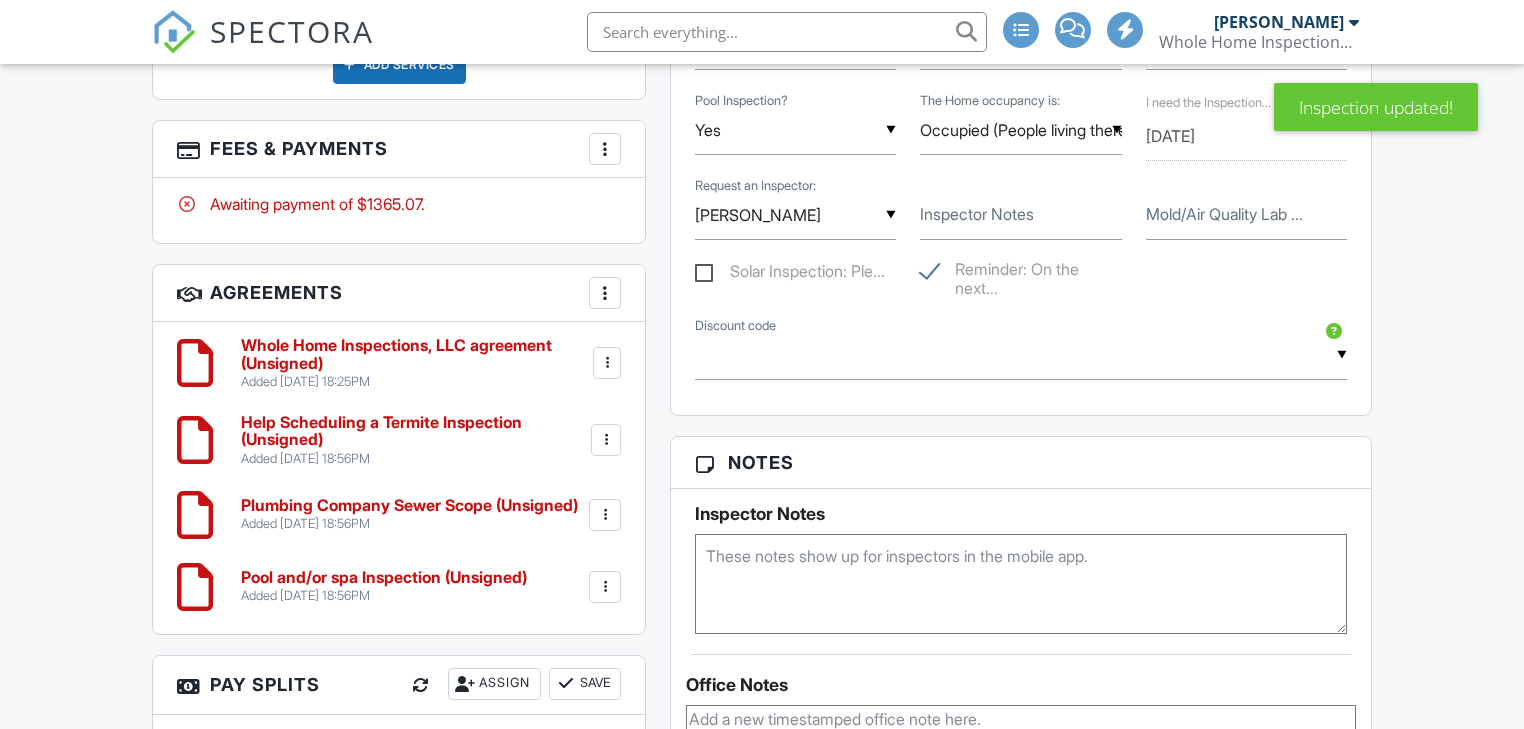 click at bounding box center [605, 149] 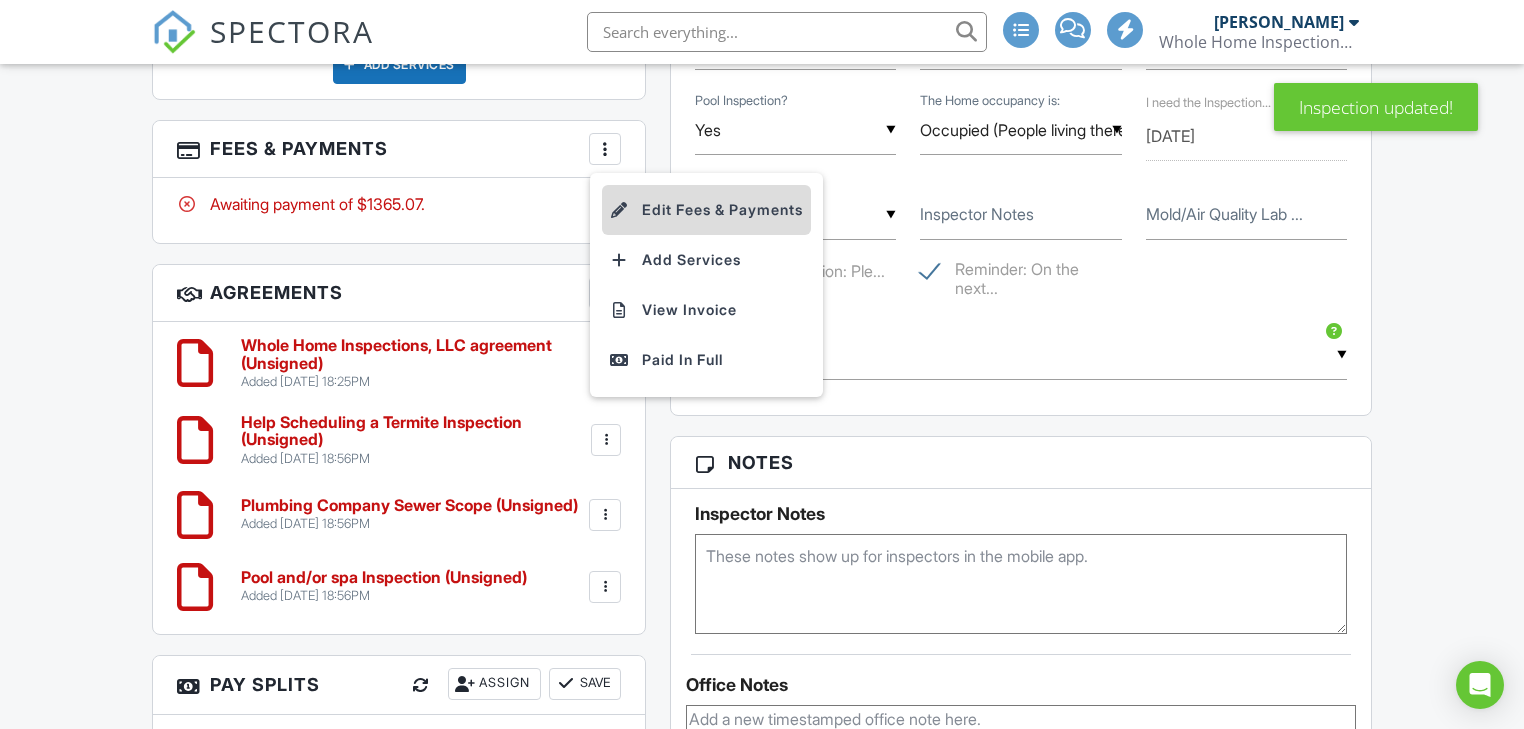 click on "Edit Fees & Payments" at bounding box center (706, 210) 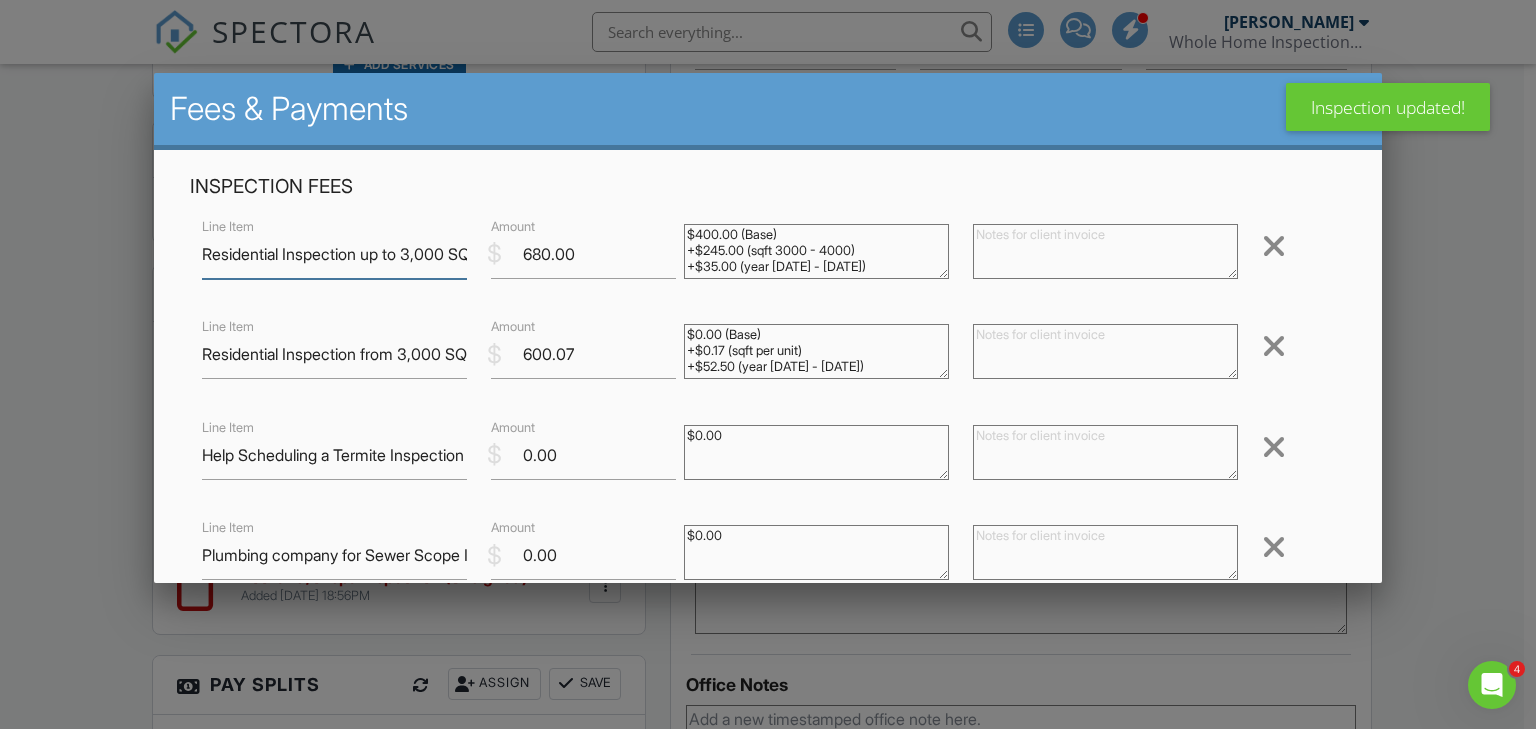 scroll, scrollTop: 0, scrollLeft: 0, axis: both 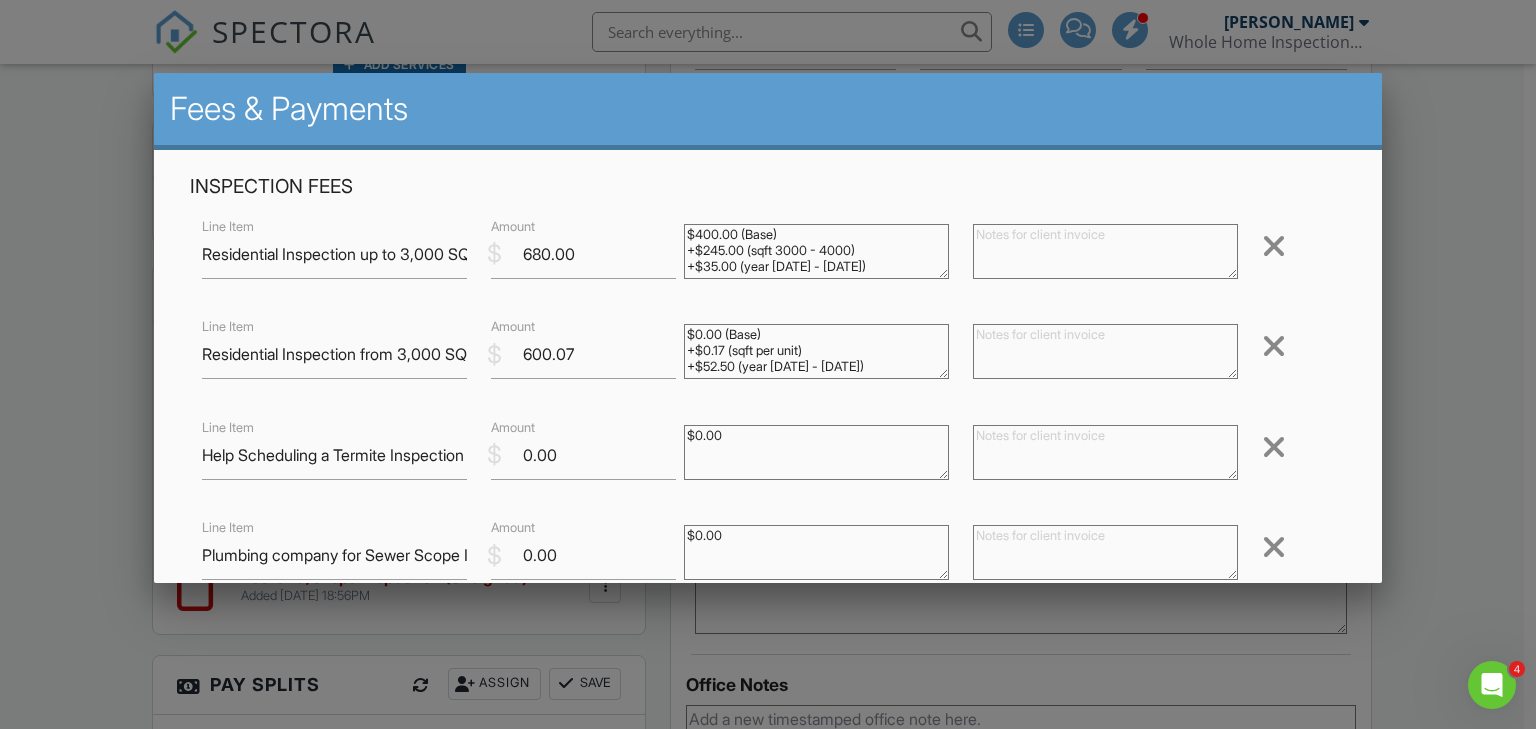 click at bounding box center (1274, 246) 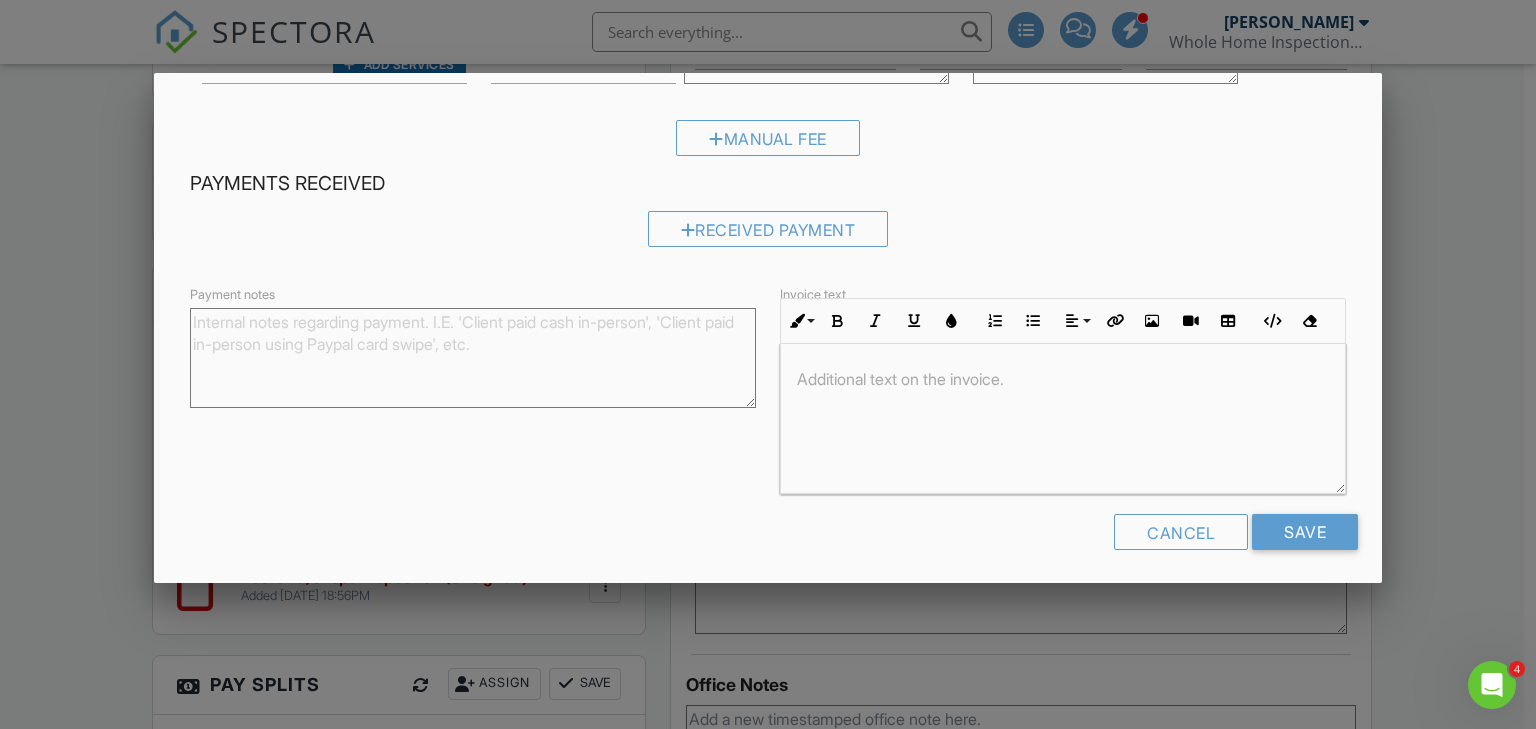 scroll, scrollTop: 501, scrollLeft: 0, axis: vertical 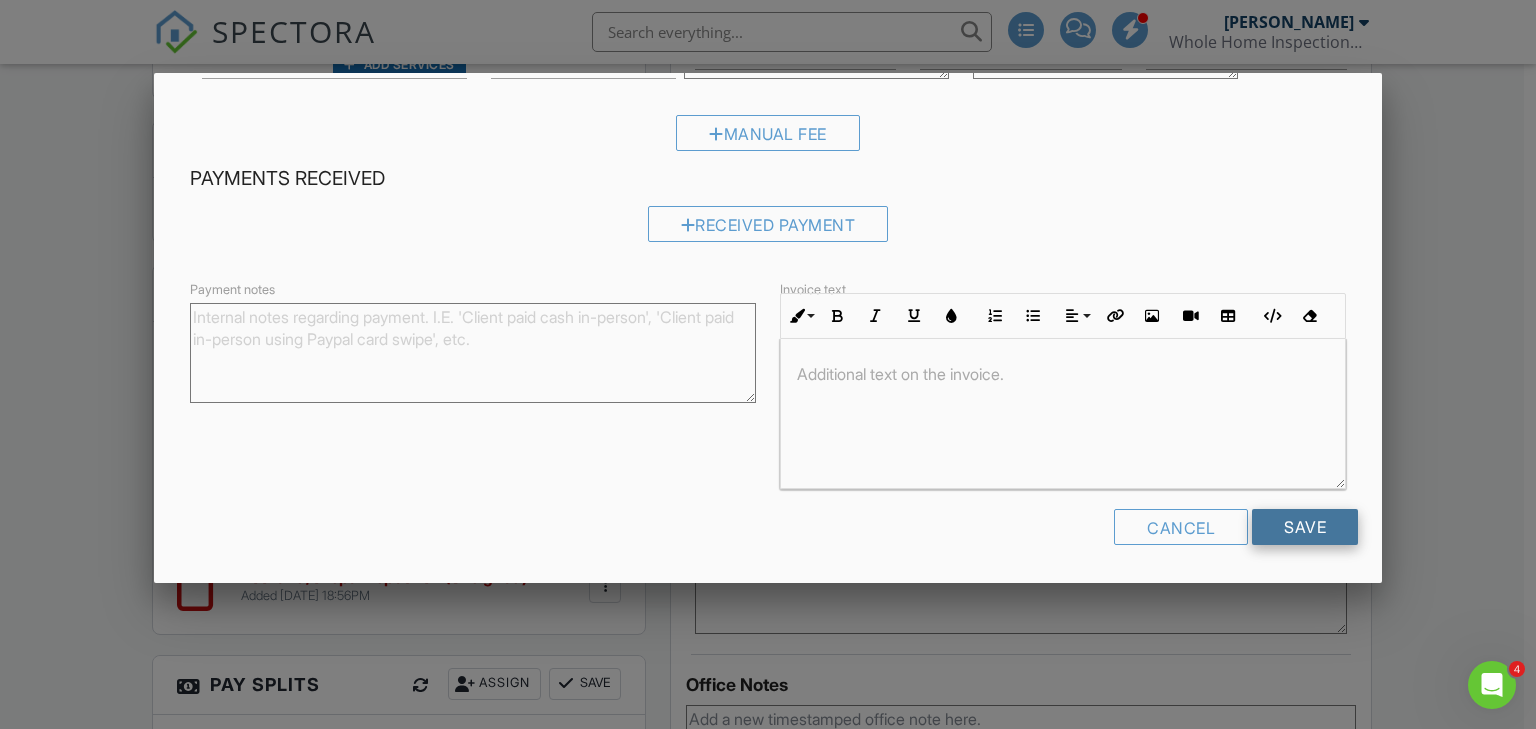 click on "Save" at bounding box center (1305, 527) 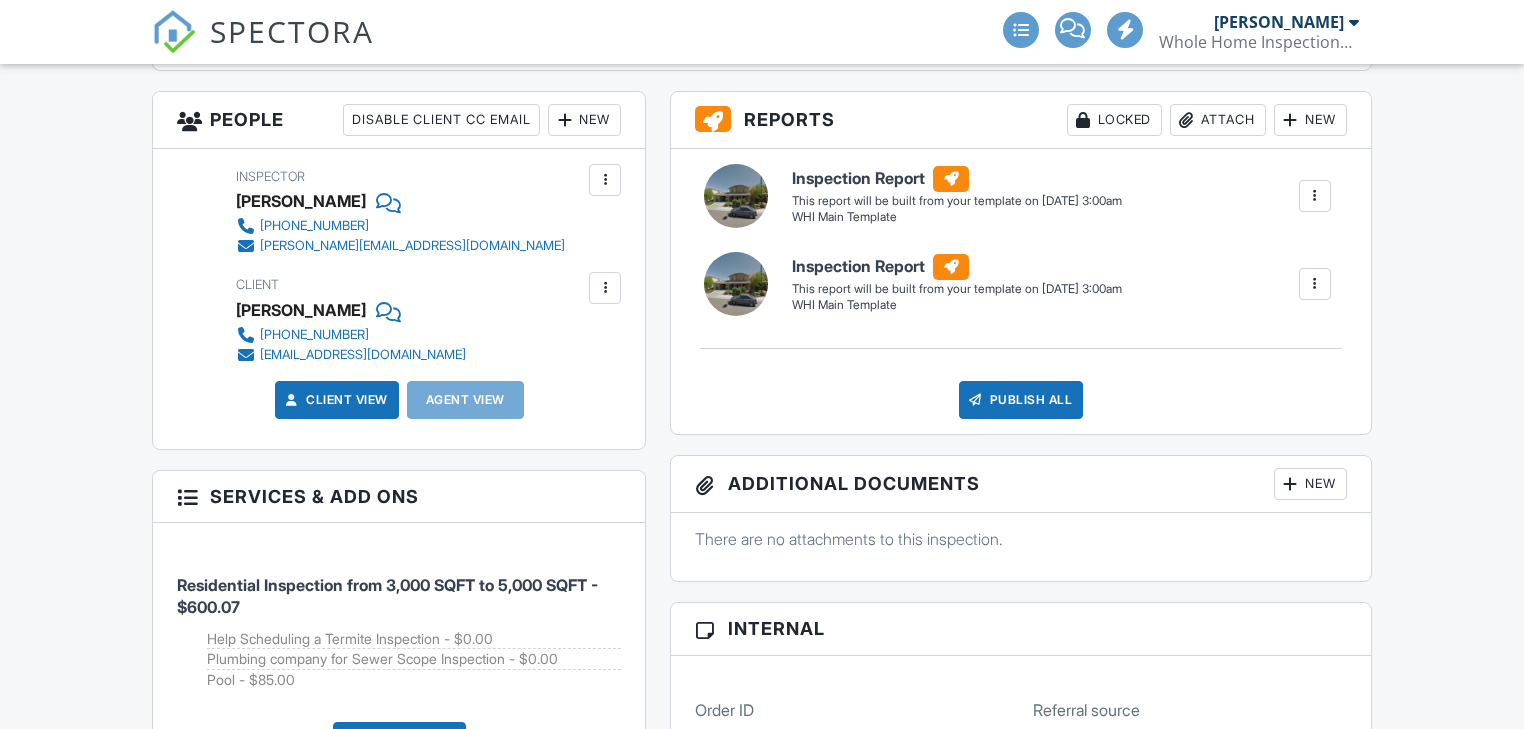 scroll, scrollTop: 800, scrollLeft: 0, axis: vertical 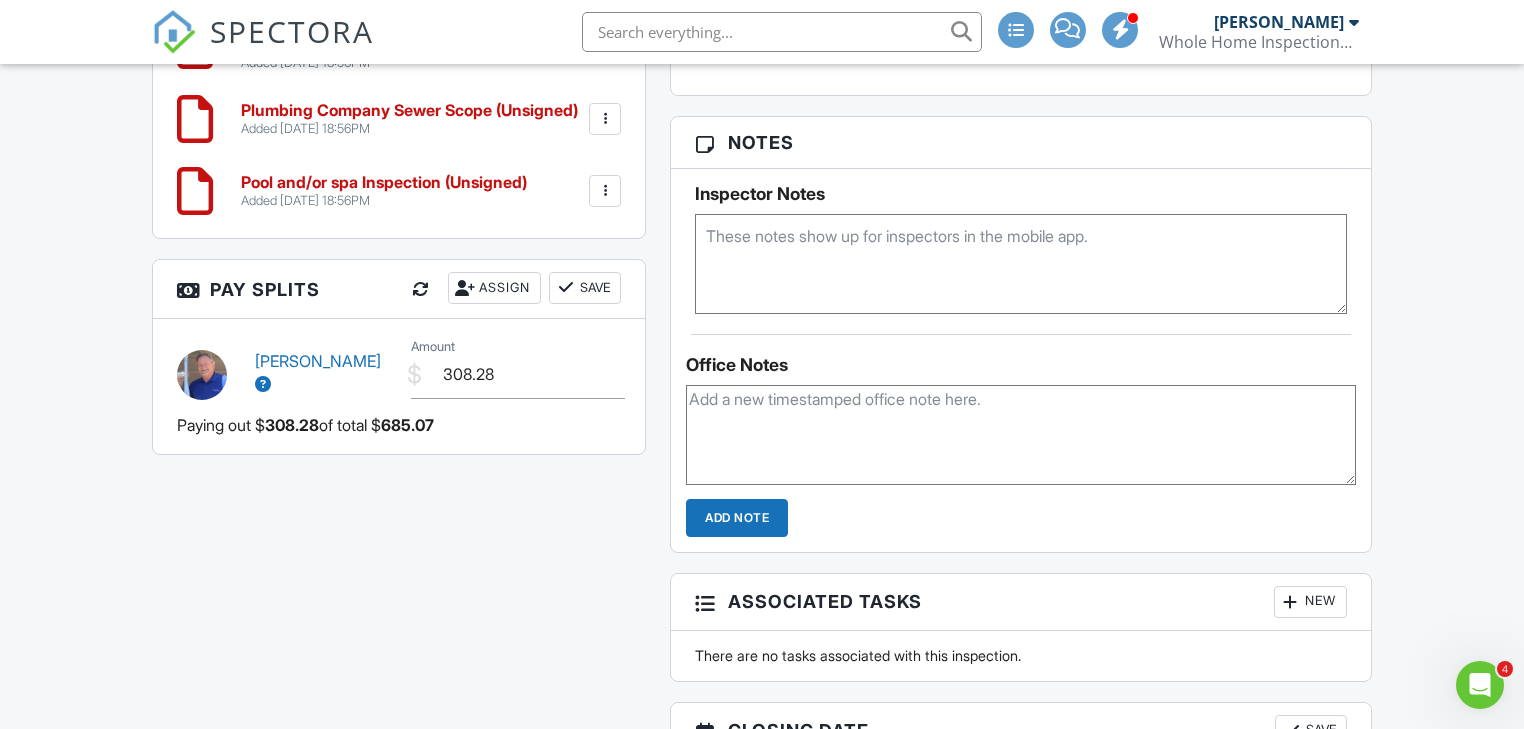 drag, startPoint x: 419, startPoint y: 288, endPoint x: 408, endPoint y: 312, distance: 26.400757 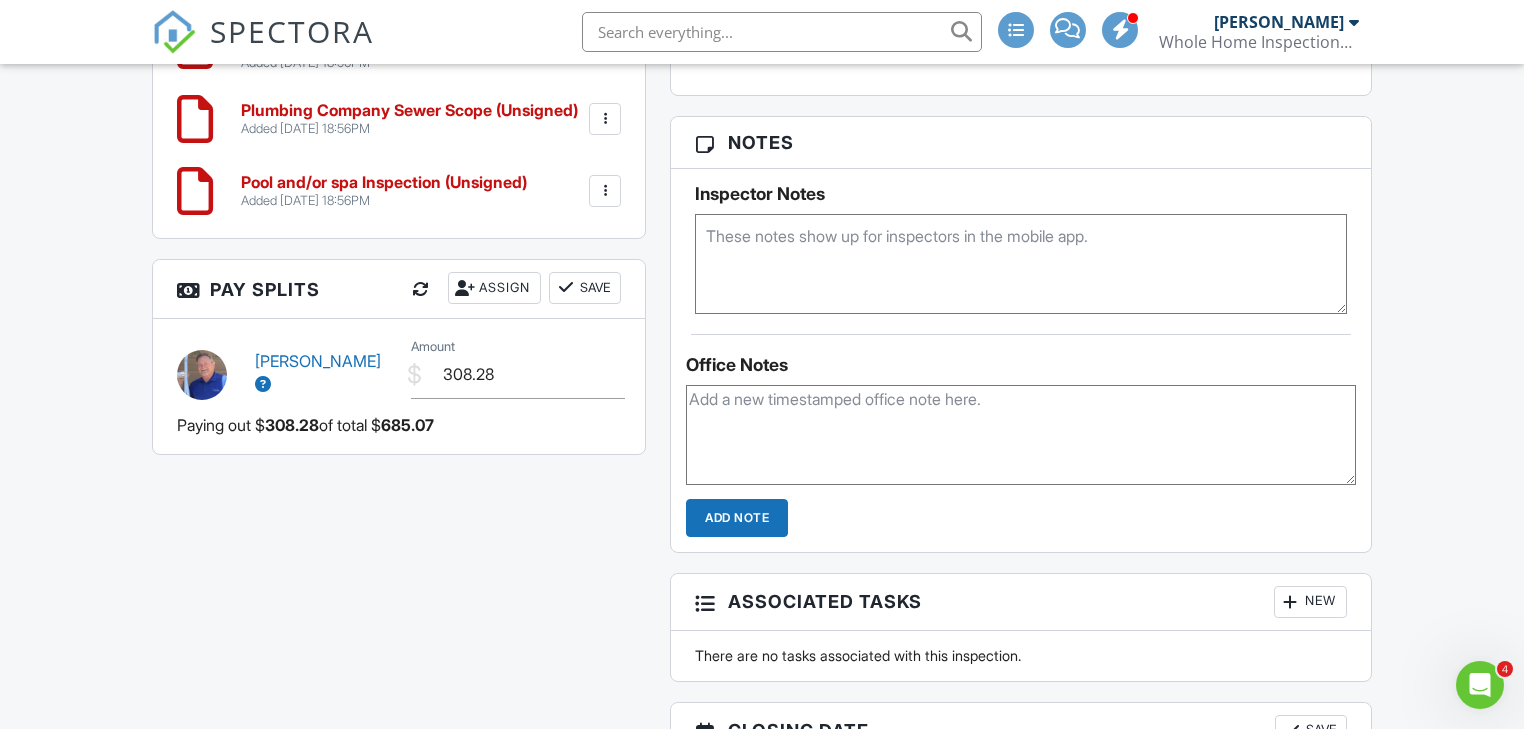 click at bounding box center (421, 289) 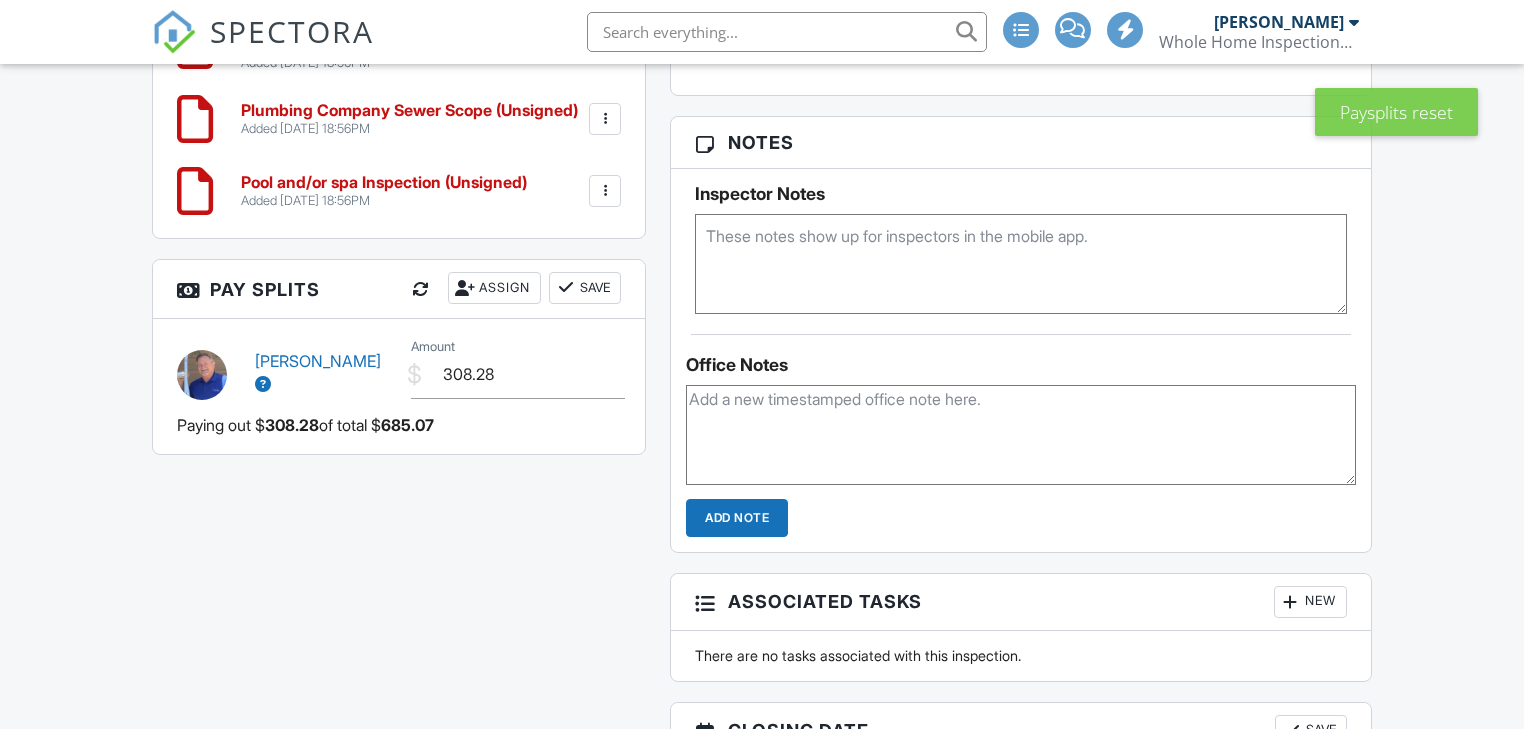 scroll, scrollTop: 1760, scrollLeft: 0, axis: vertical 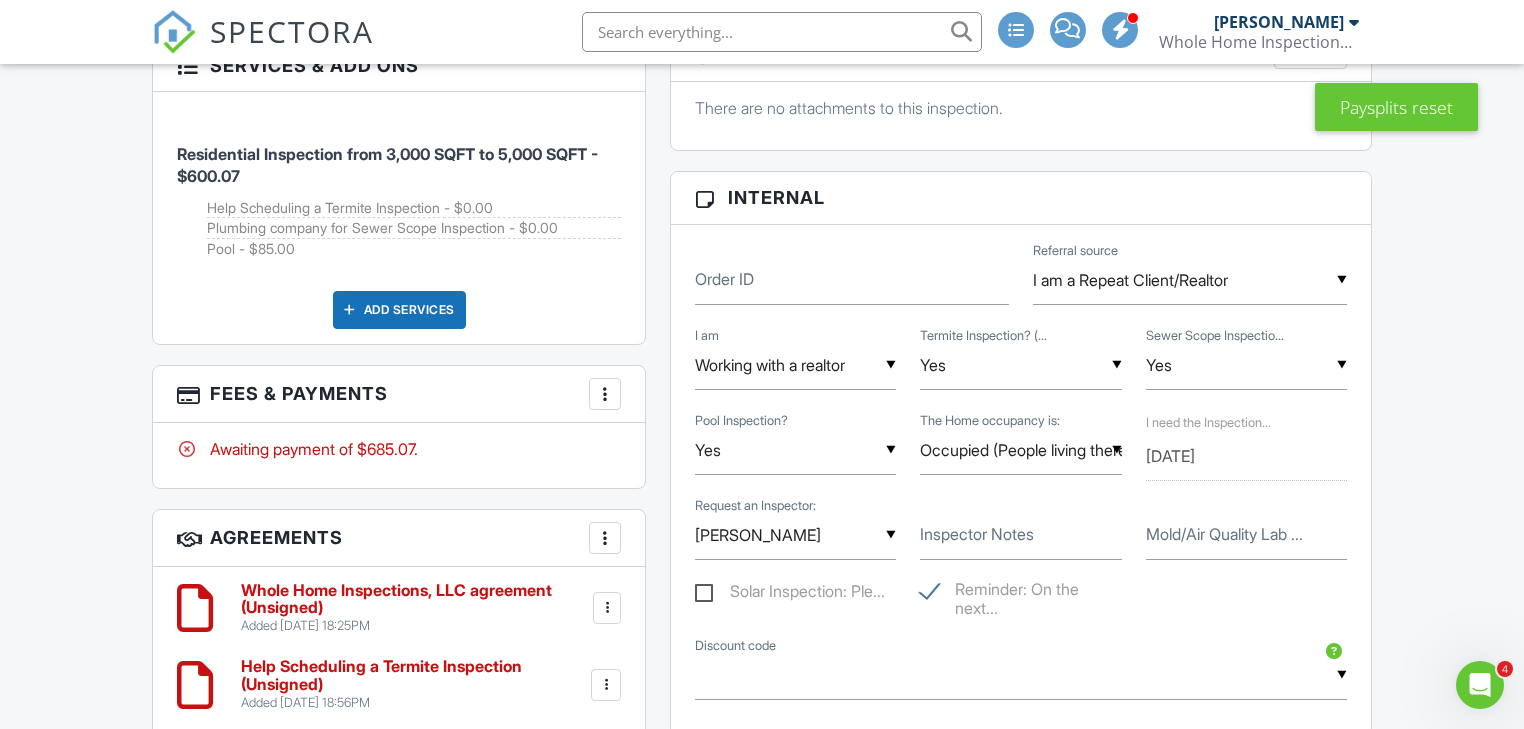 drag, startPoint x: 430, startPoint y: 443, endPoint x: 372, endPoint y: 443, distance: 58 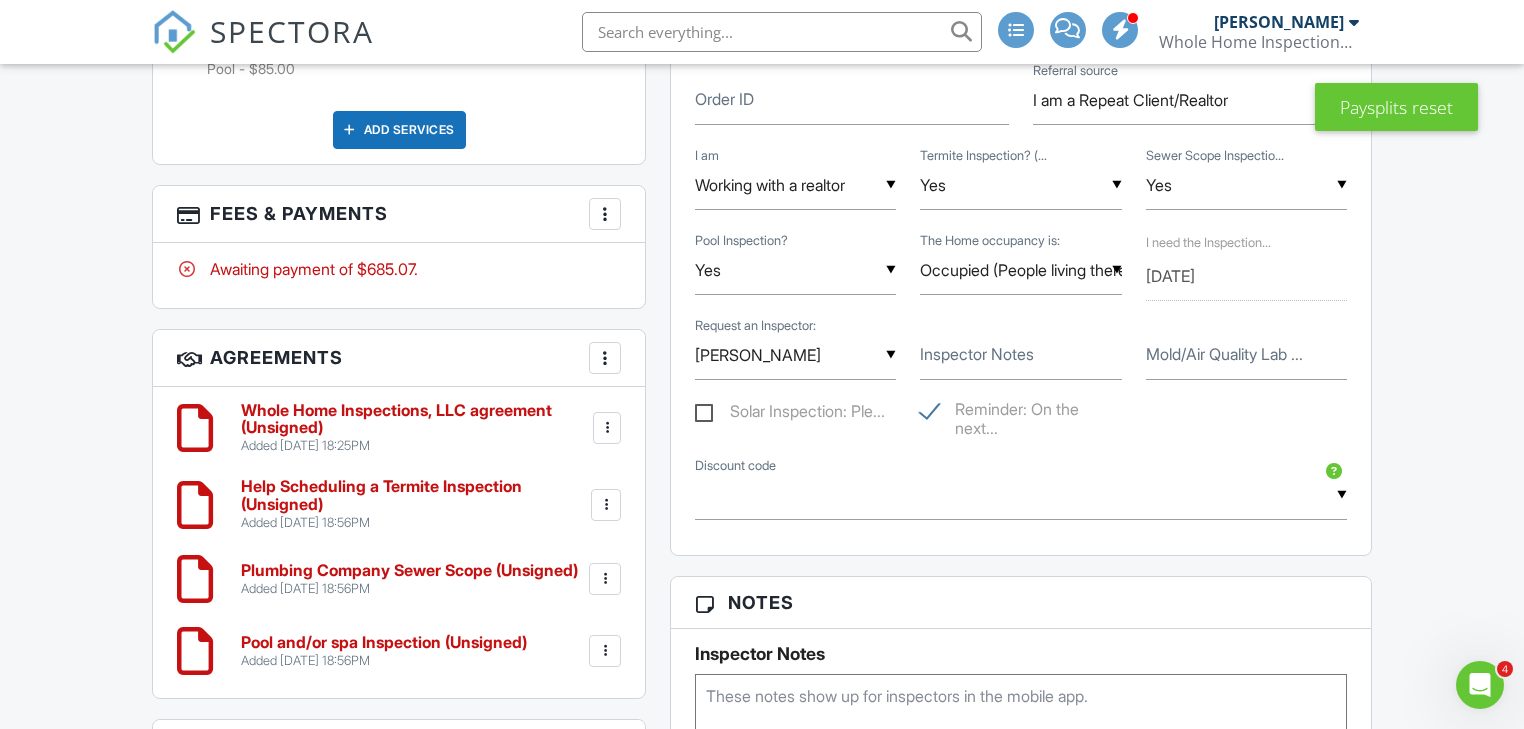 scroll, scrollTop: 1360, scrollLeft: 0, axis: vertical 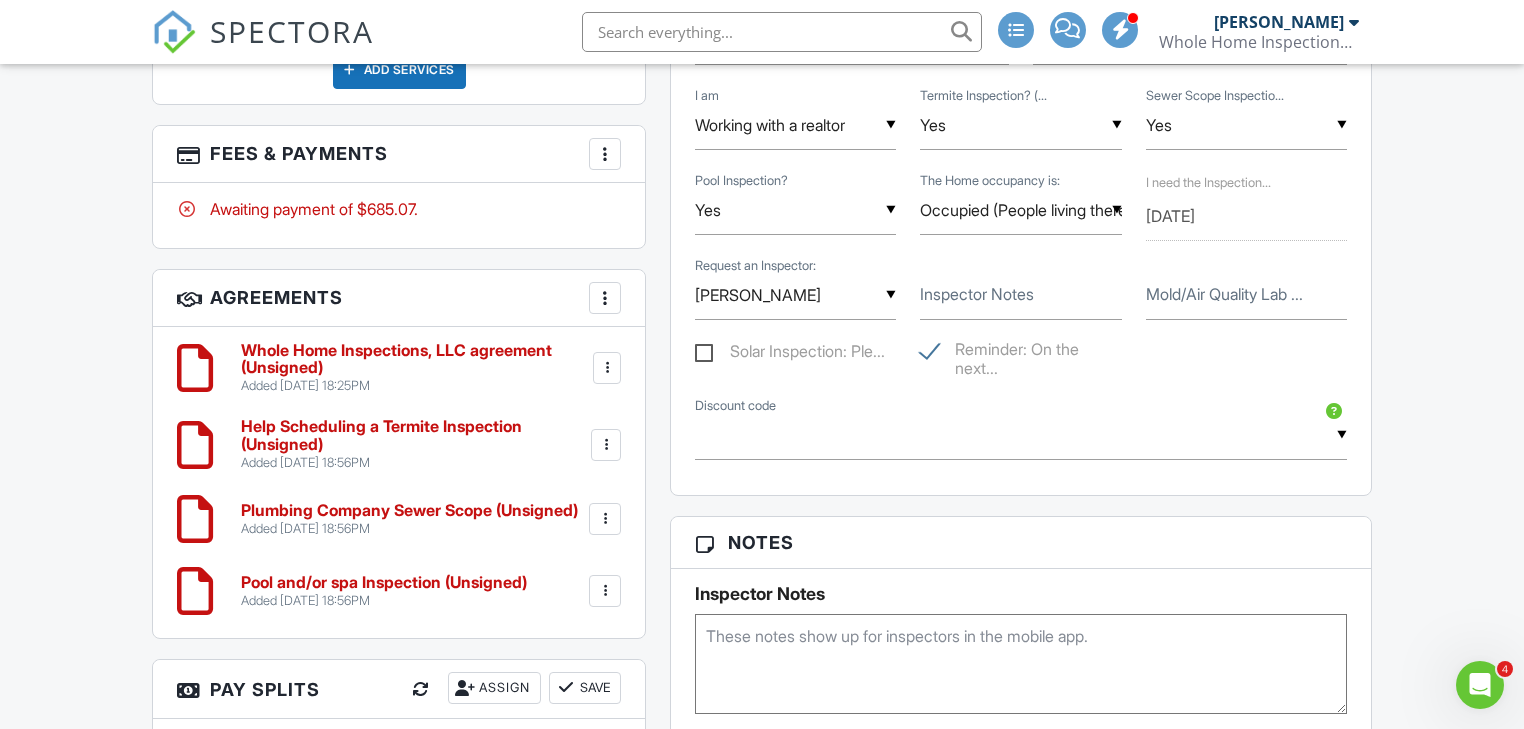 click at bounding box center [606, 445] 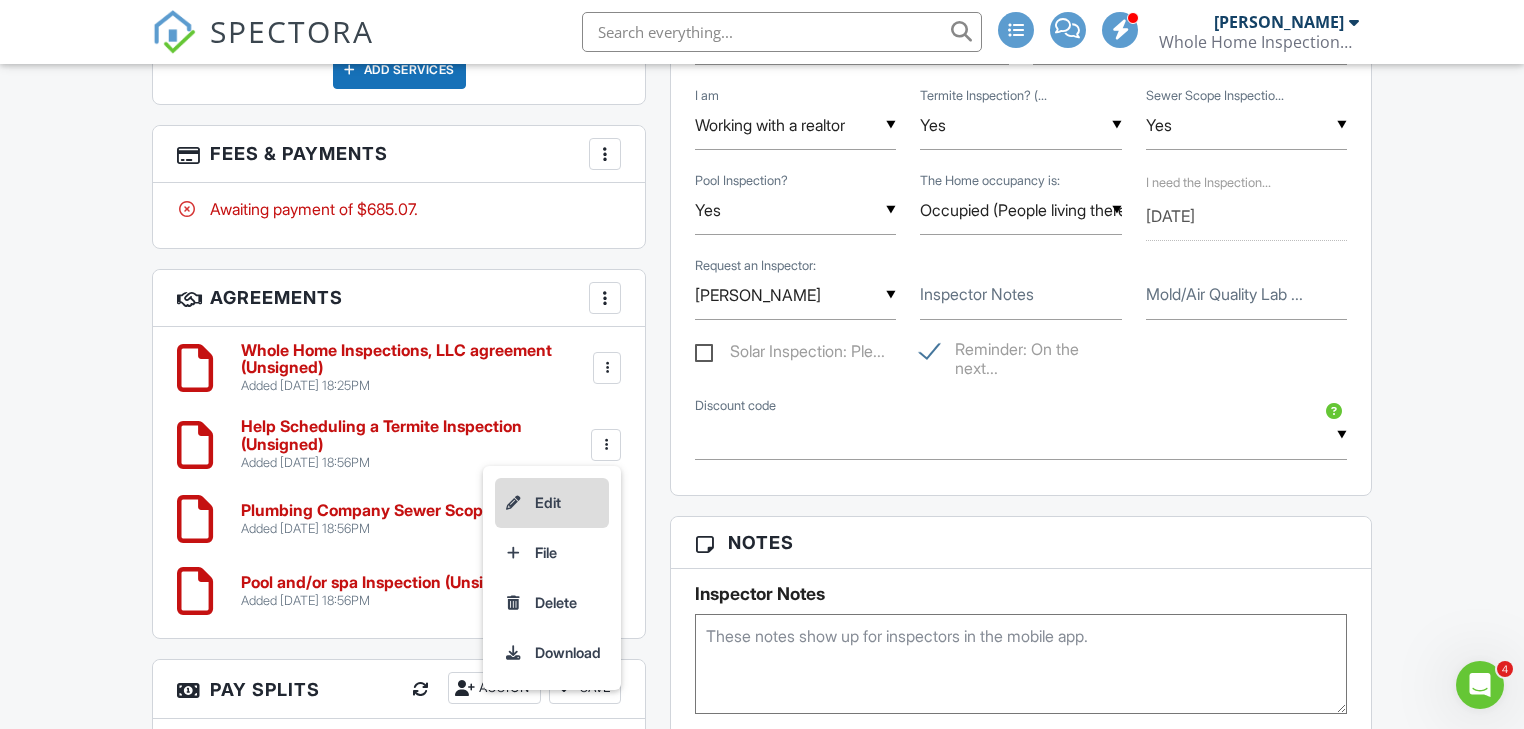 click on "Edit" at bounding box center (552, 503) 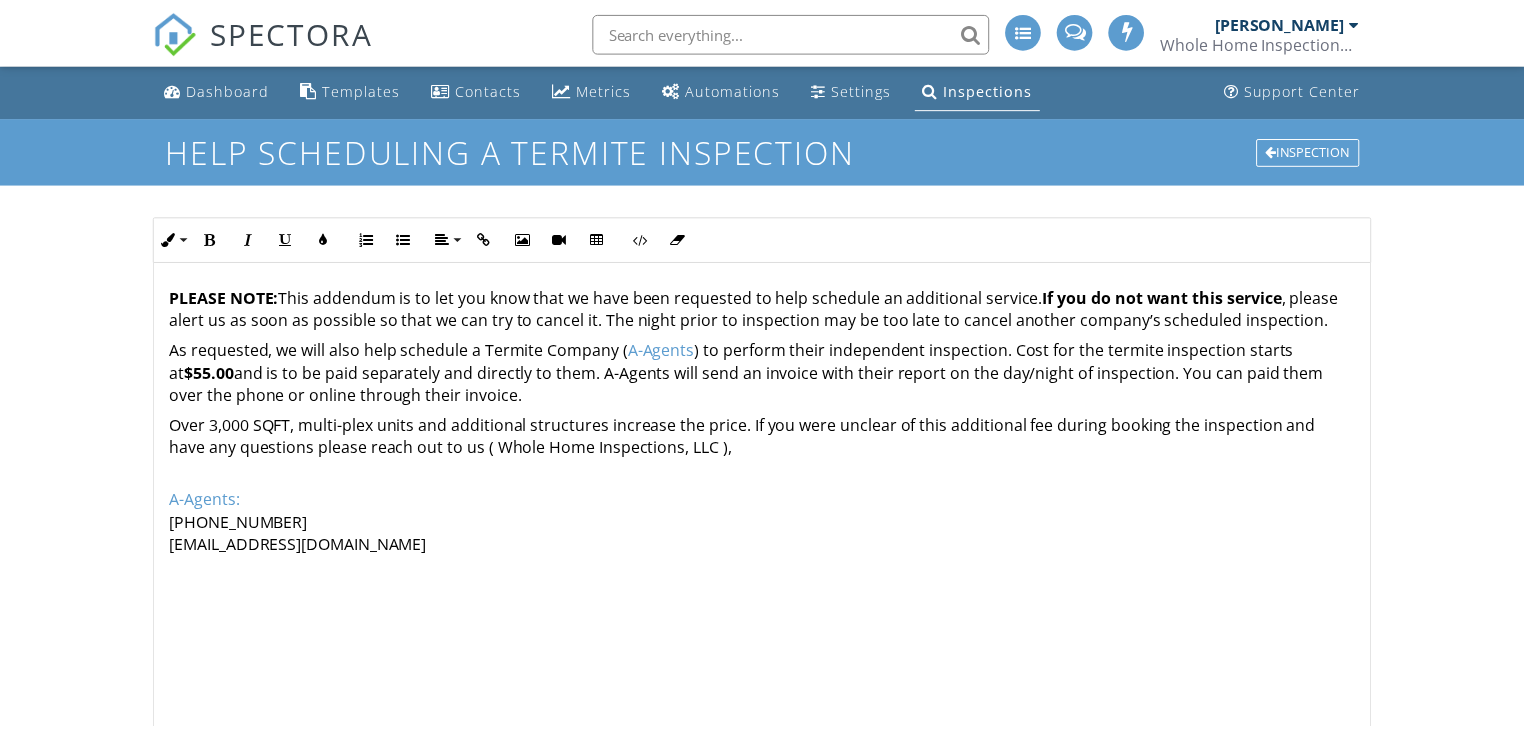 scroll, scrollTop: 0, scrollLeft: 0, axis: both 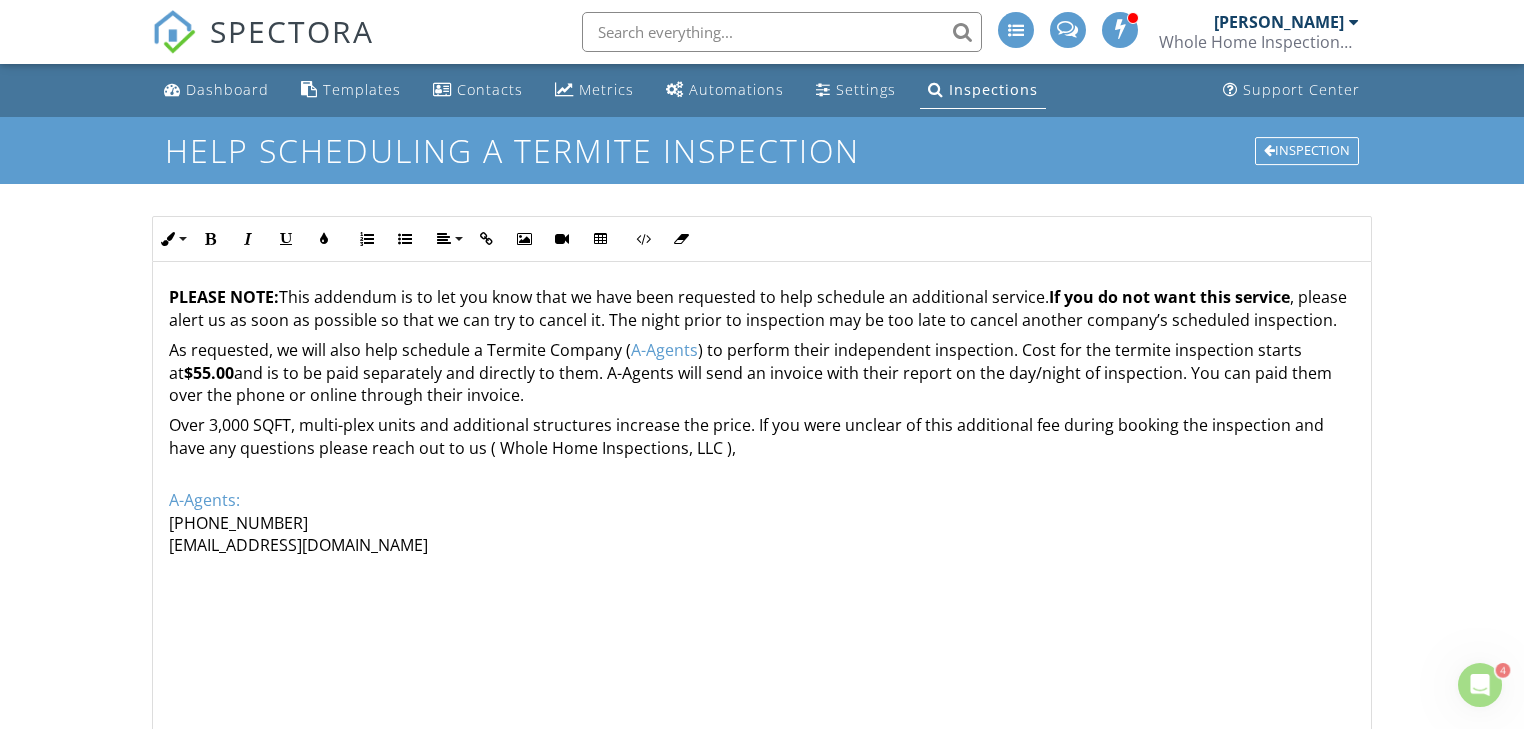 click on "$55.00" at bounding box center [209, 373] 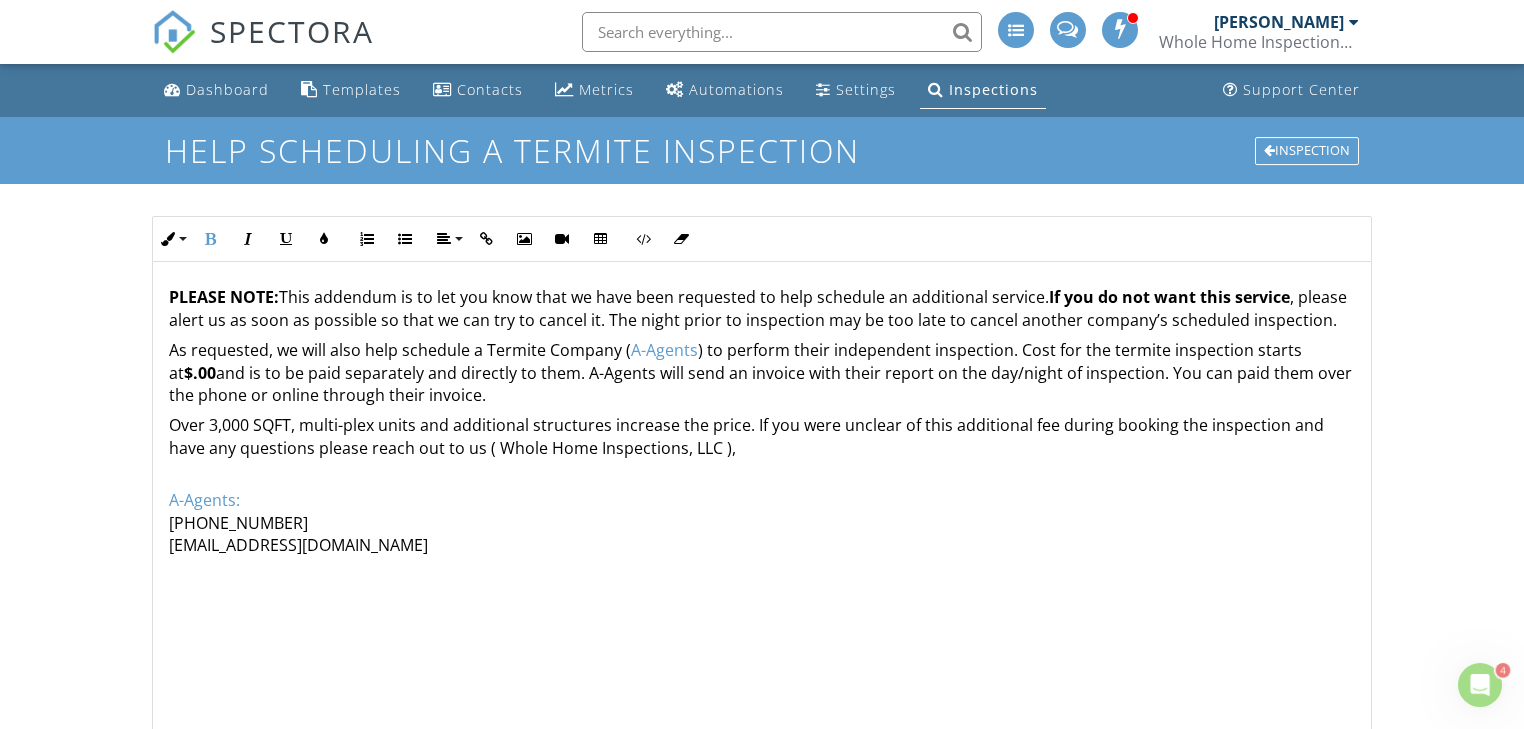 type 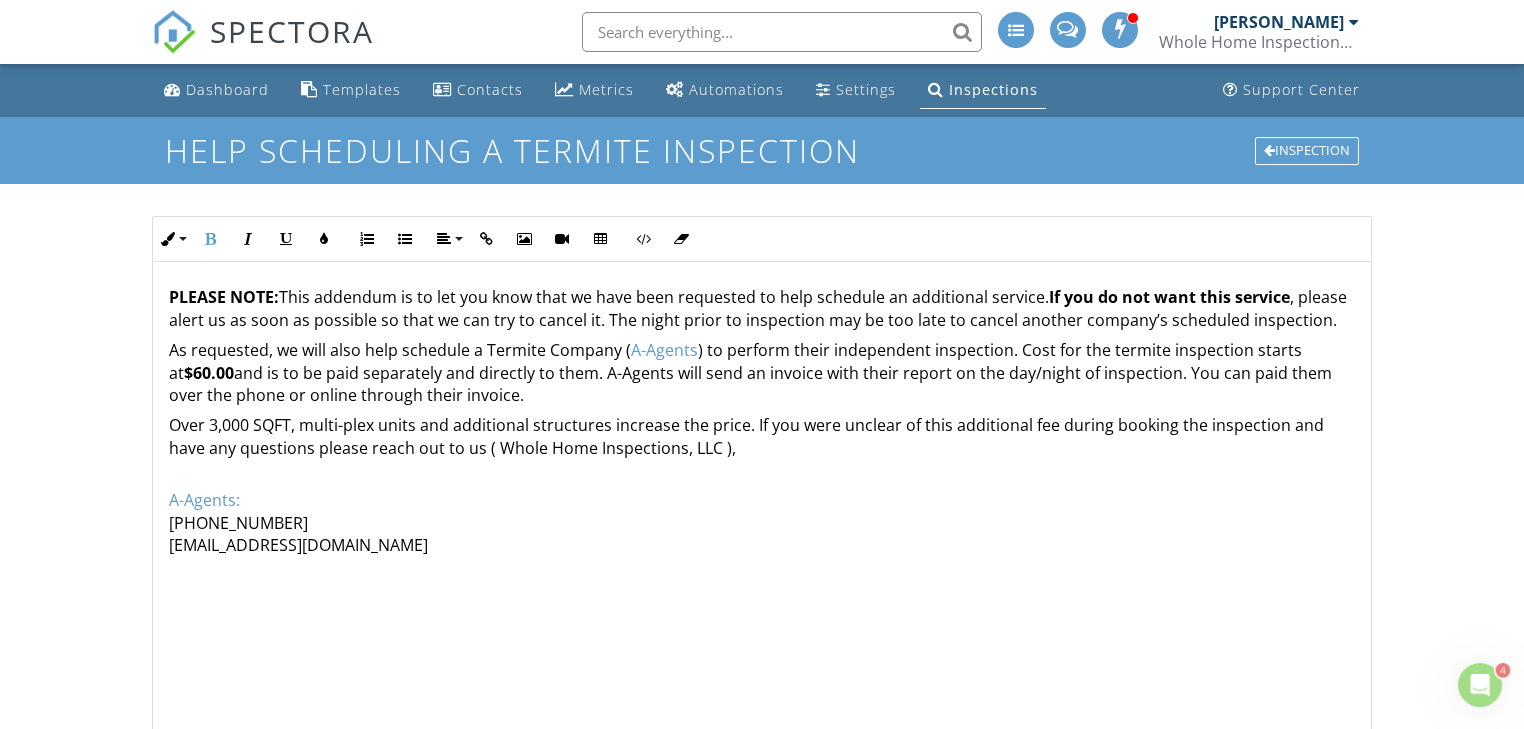 scroll, scrollTop: 0, scrollLeft: 0, axis: both 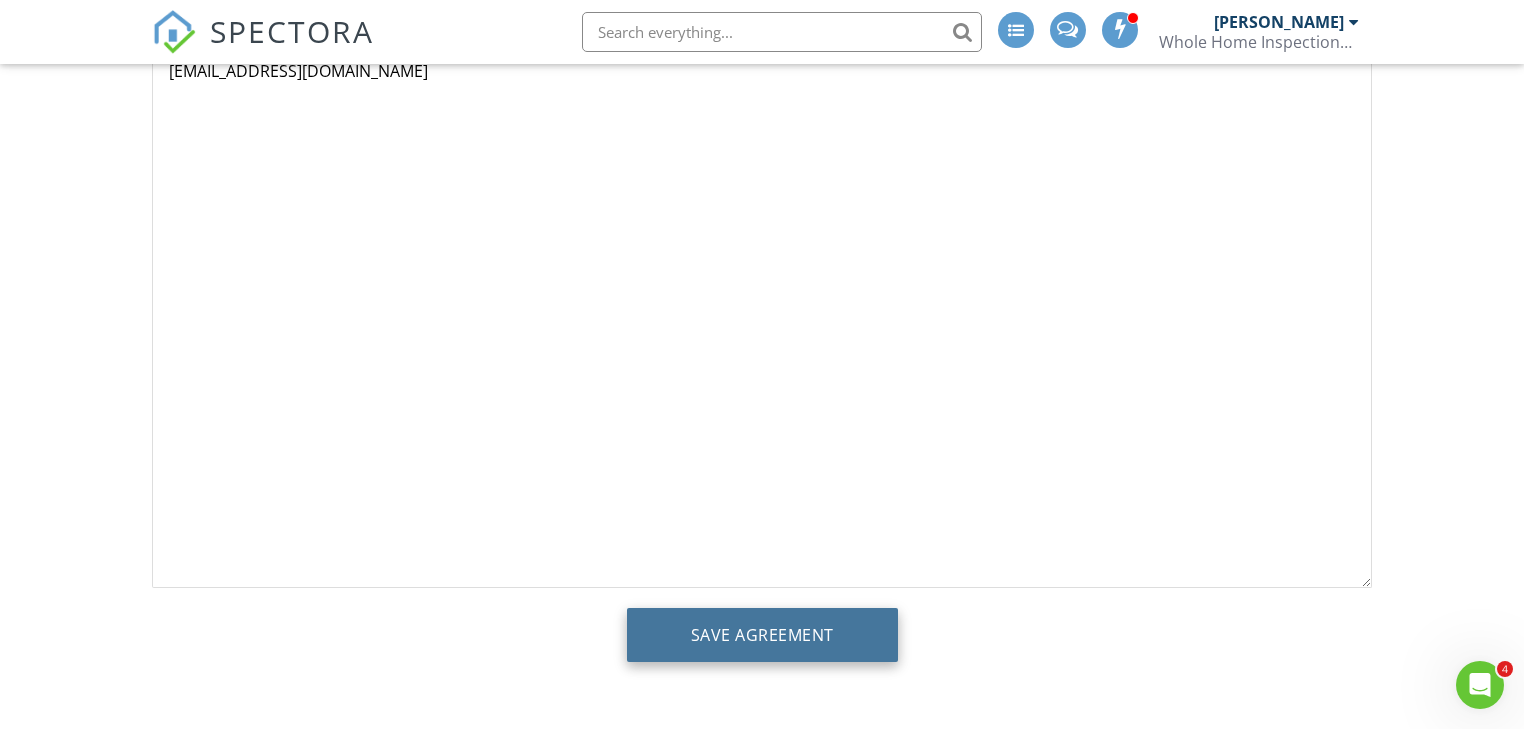 click on "Save Agreement" at bounding box center [762, 635] 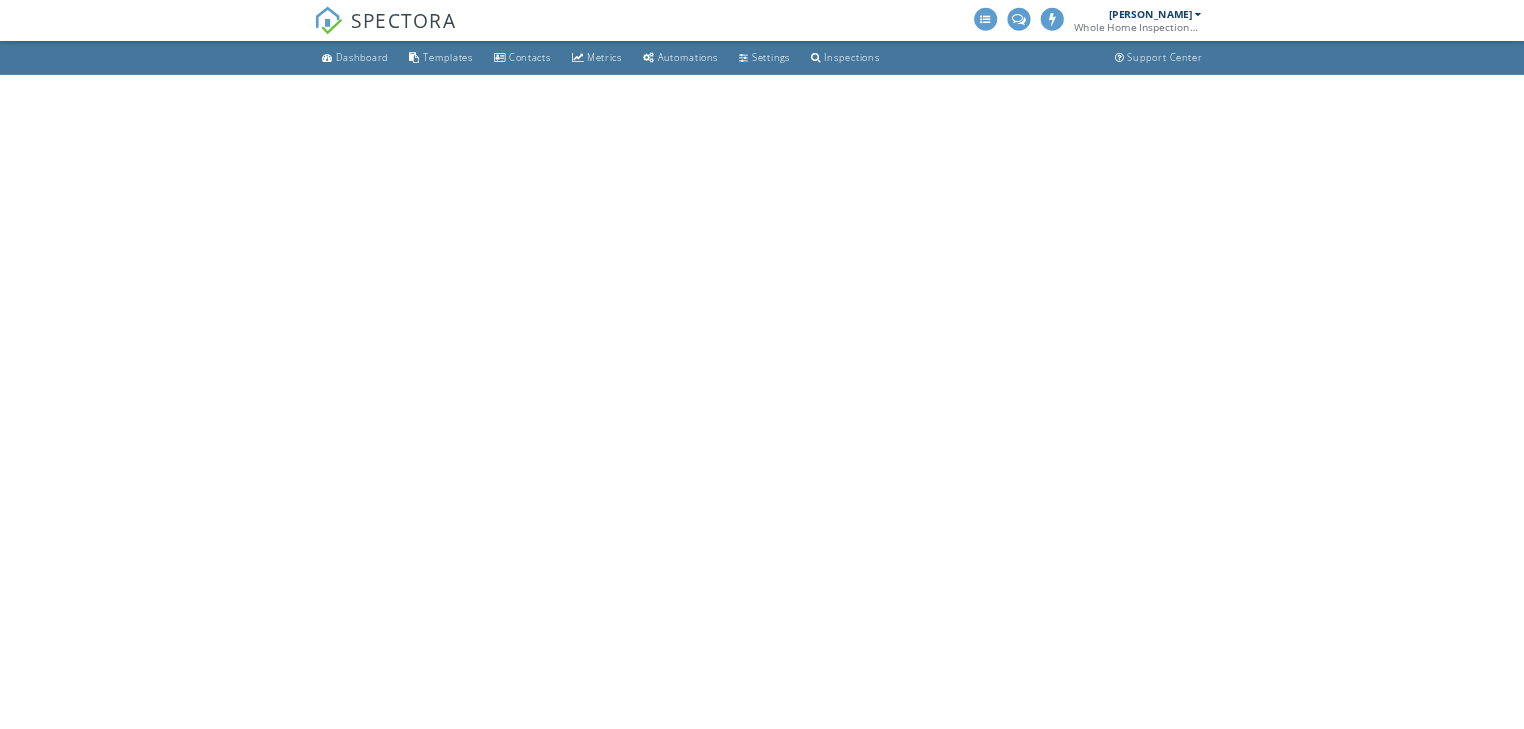 scroll, scrollTop: 0, scrollLeft: 0, axis: both 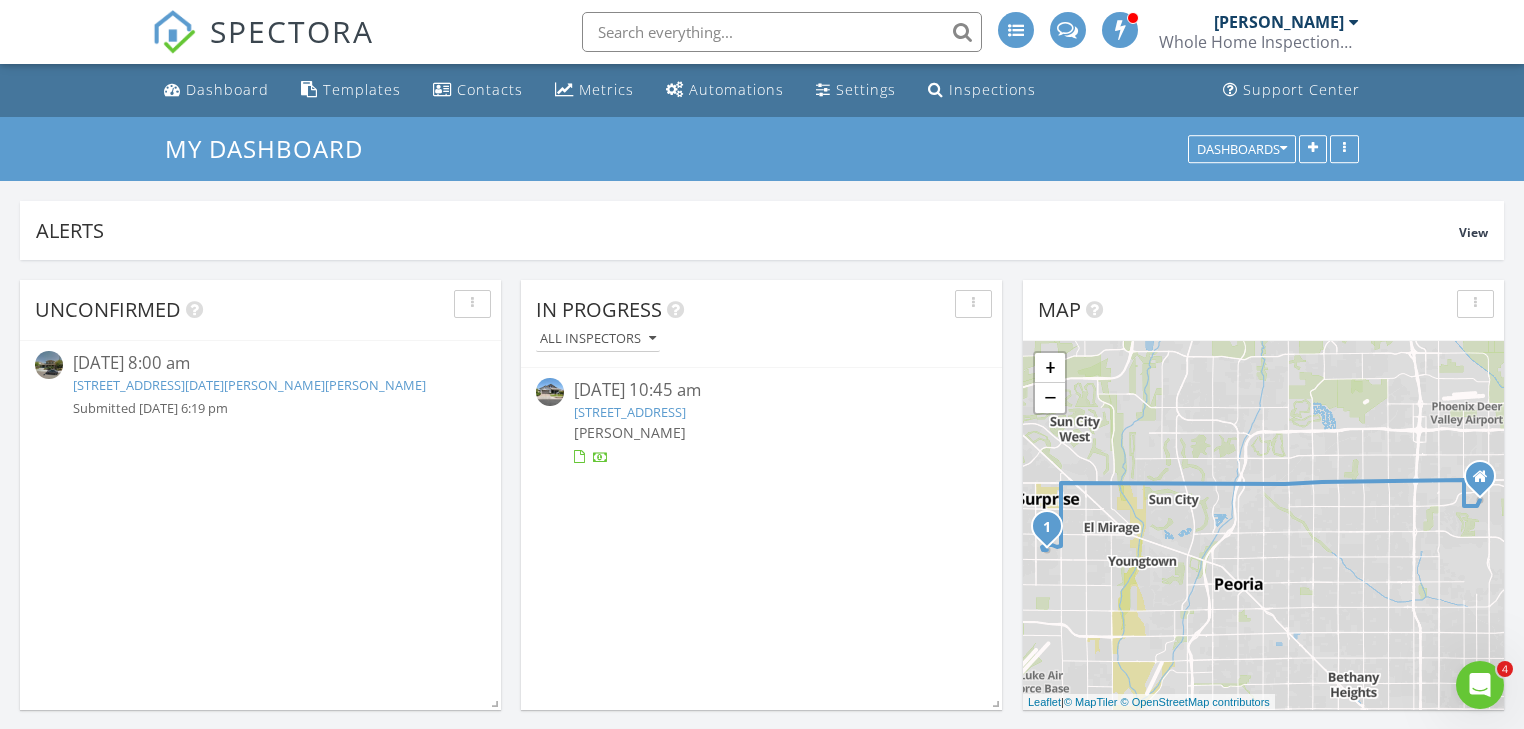 click on "[STREET_ADDRESS][DATE][PERSON_NAME][PERSON_NAME]" at bounding box center (249, 385) 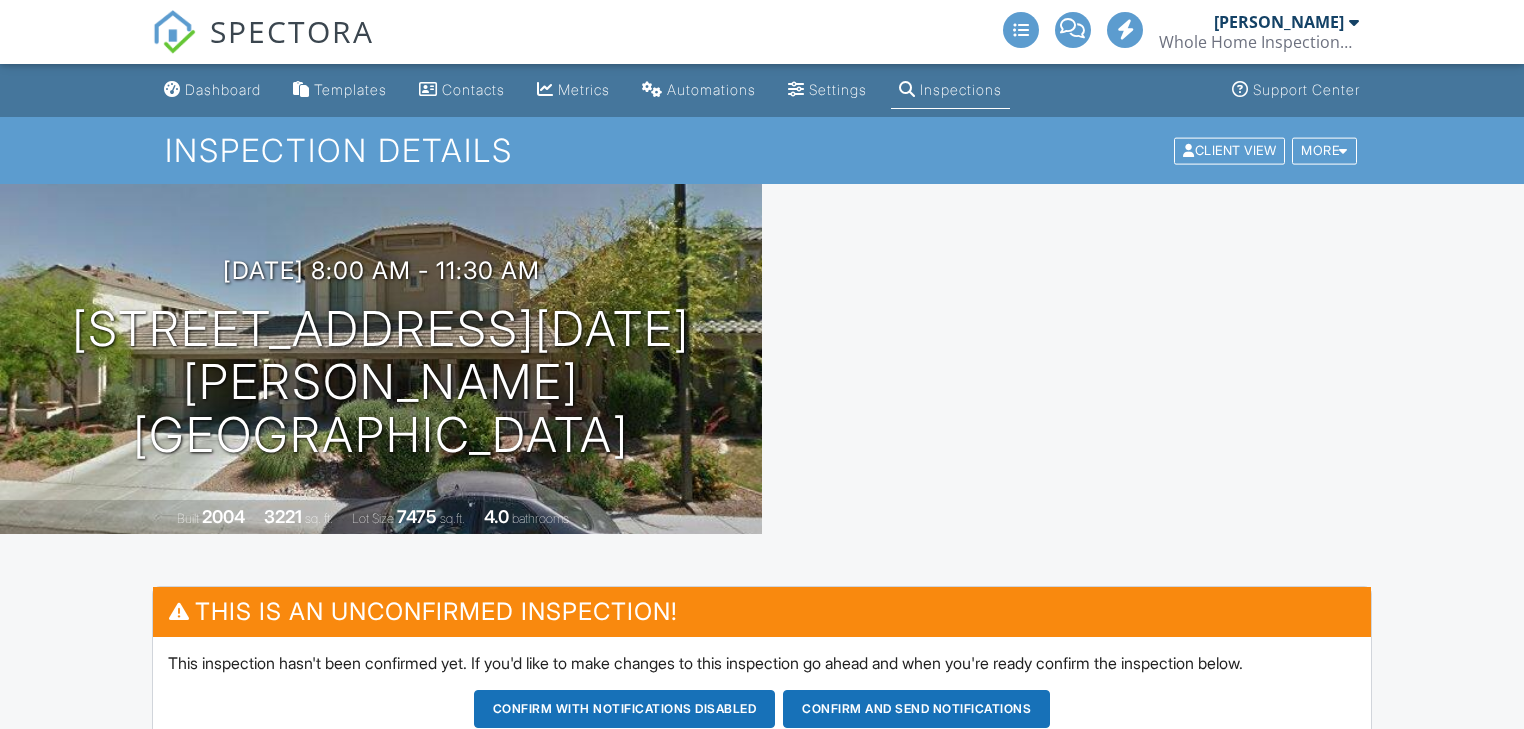scroll, scrollTop: 0, scrollLeft: 0, axis: both 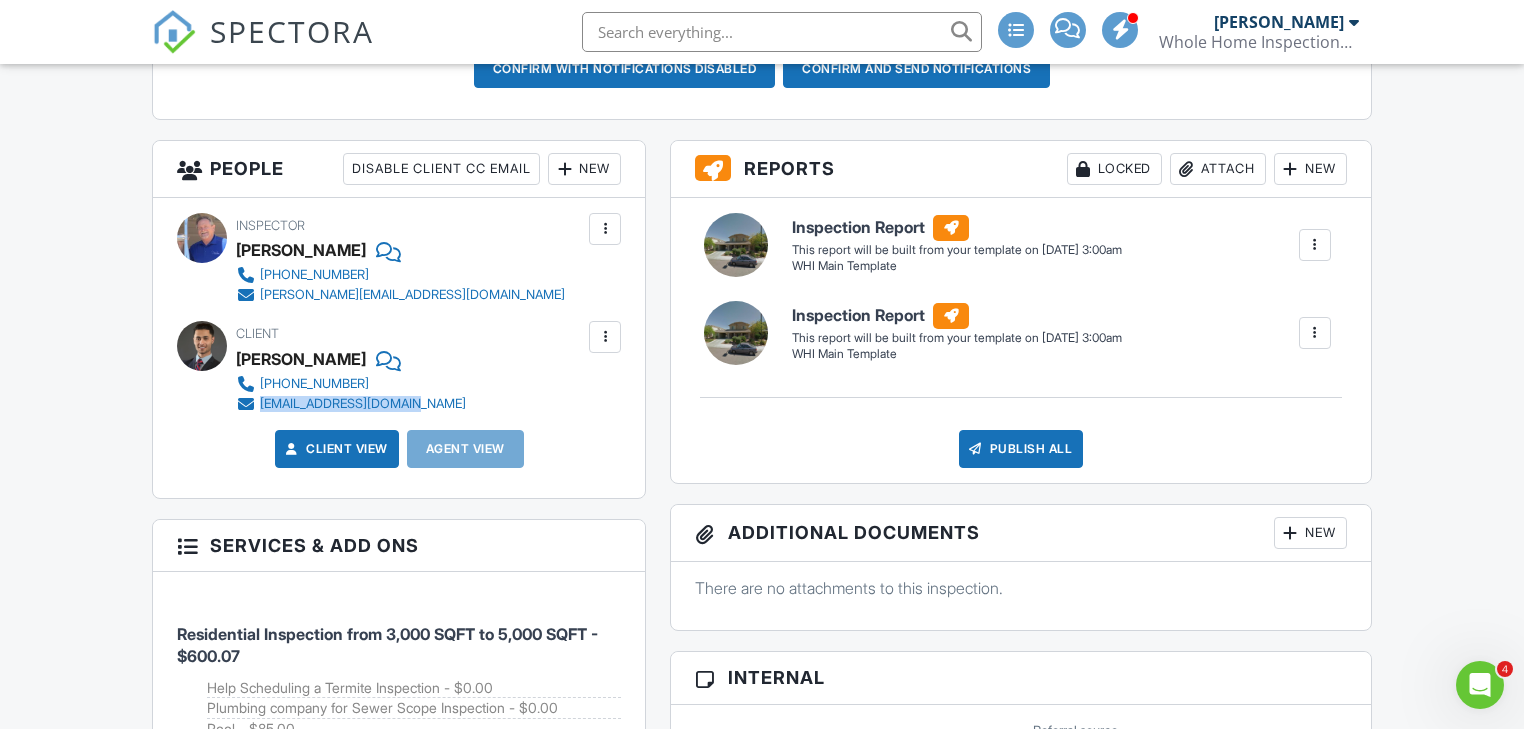 drag, startPoint x: 432, startPoint y: 404, endPoint x: 256, endPoint y: 406, distance: 176.01137 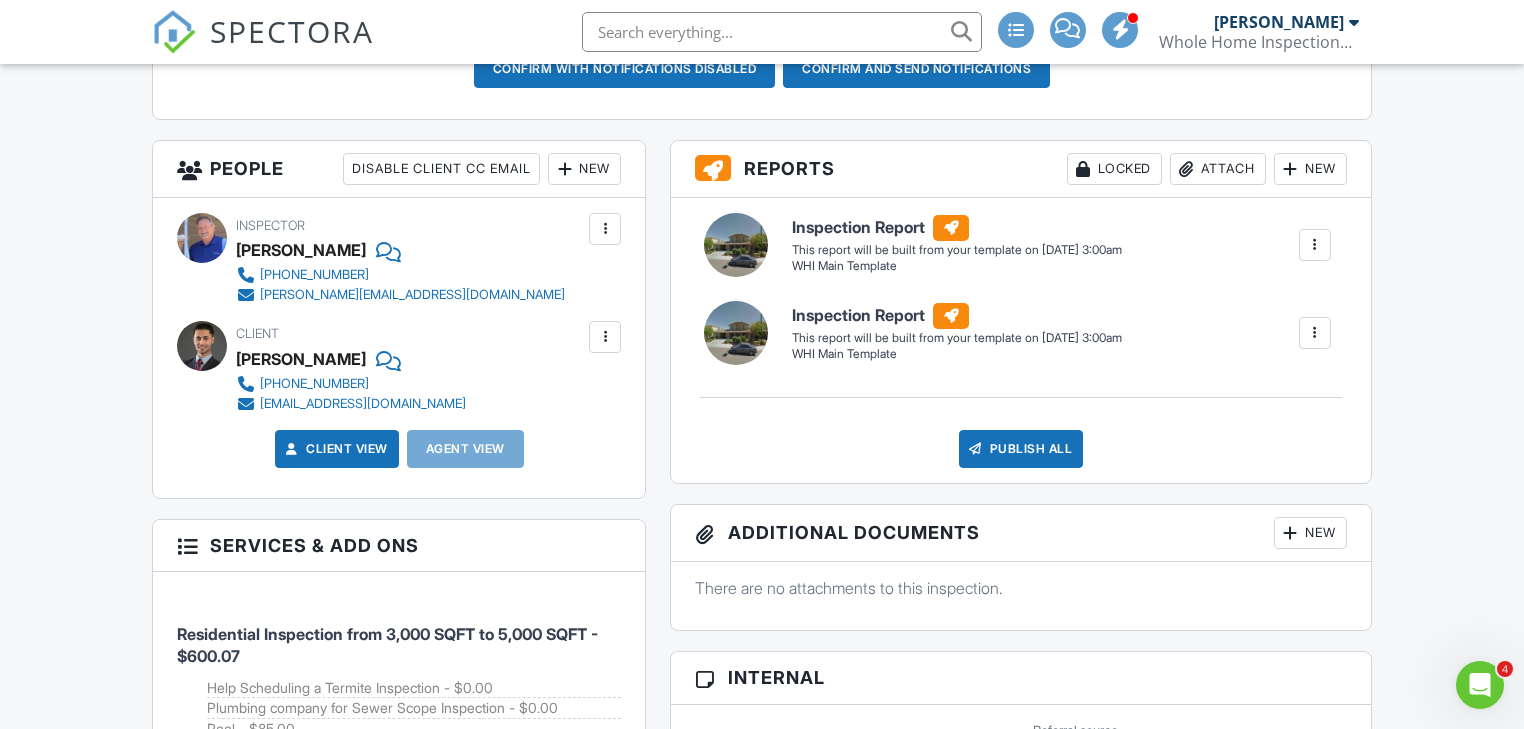 click on "New" at bounding box center (584, 169) 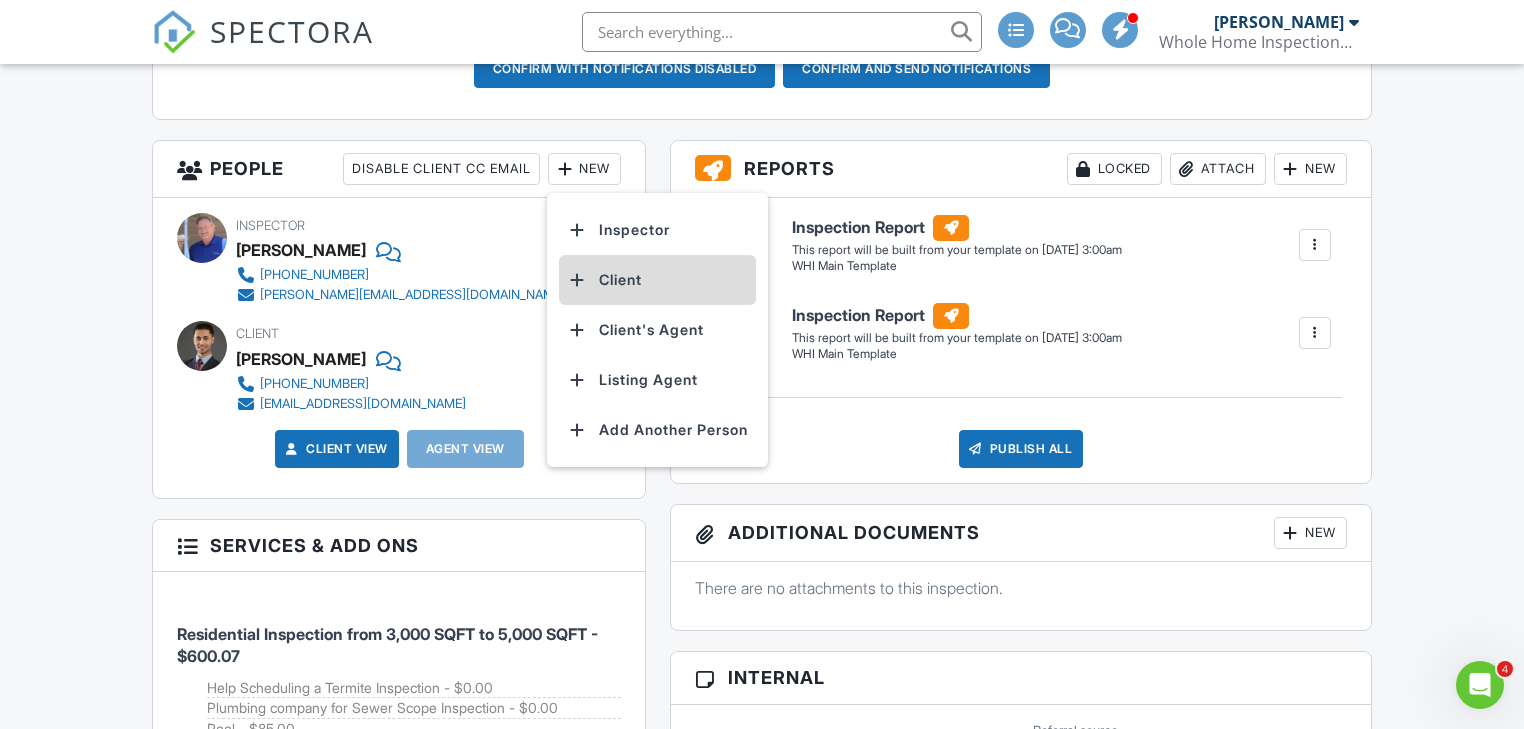 click on "Client" at bounding box center [657, 280] 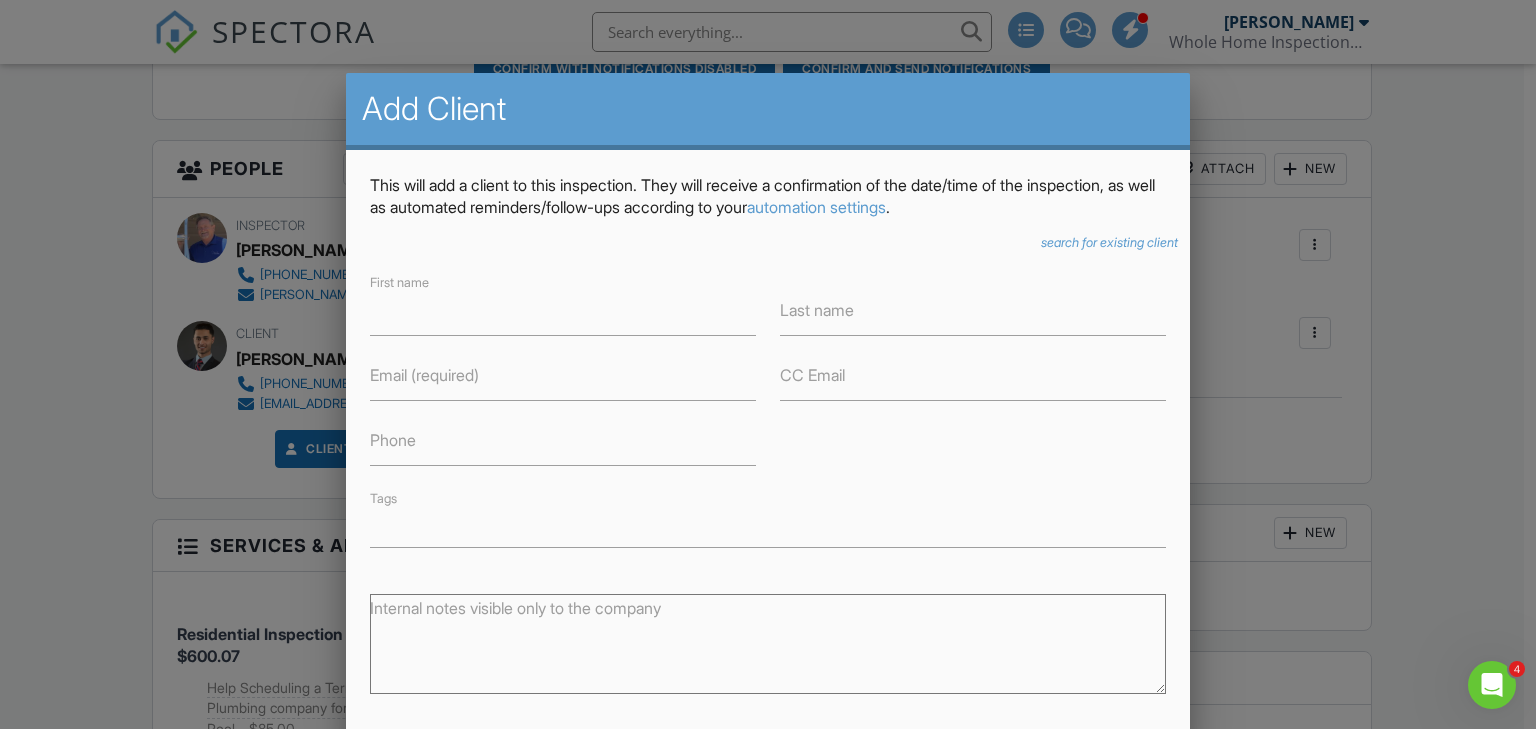 click on "search for existing client" at bounding box center (1109, 242) 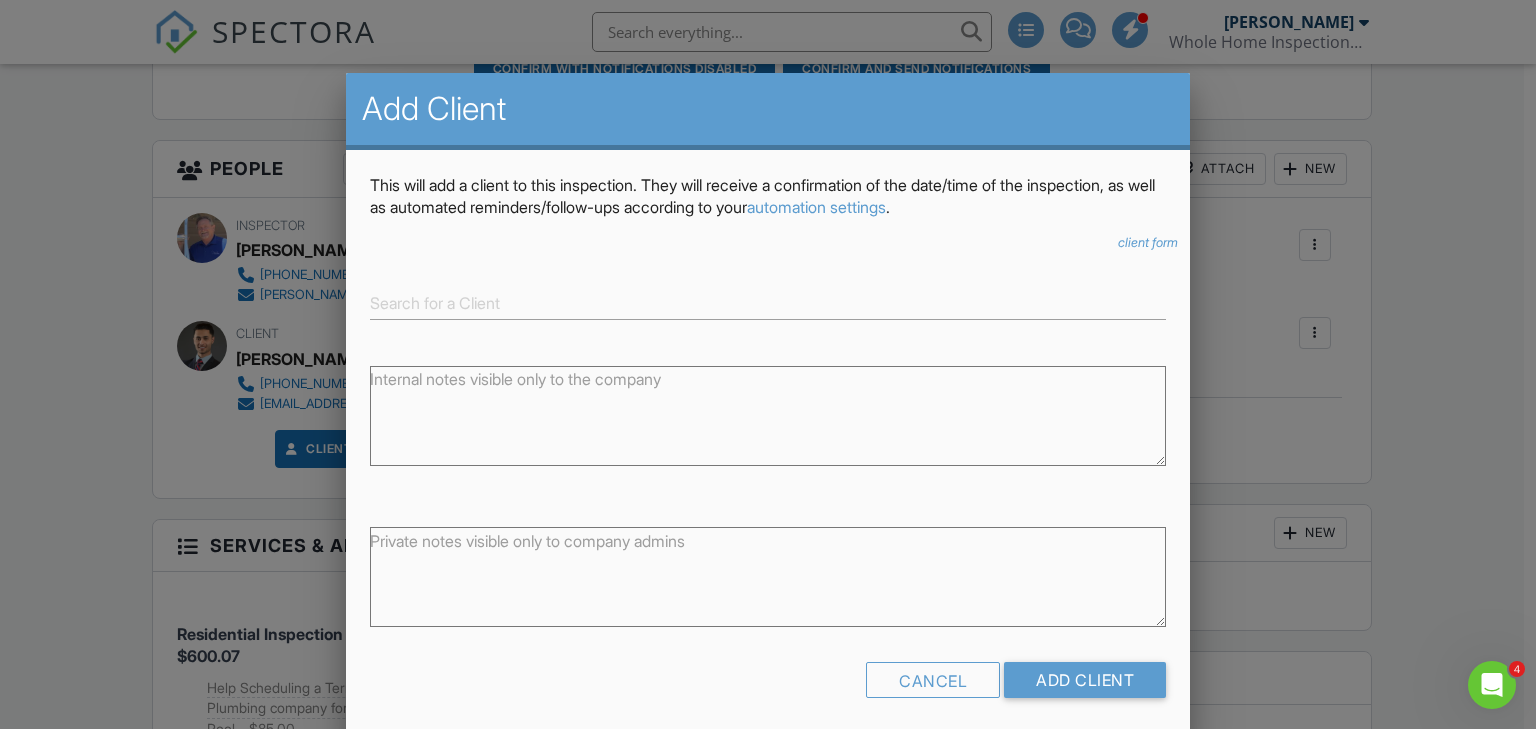 drag, startPoint x: 572, startPoint y: 288, endPoint x: 570, endPoint y: 304, distance: 16.124516 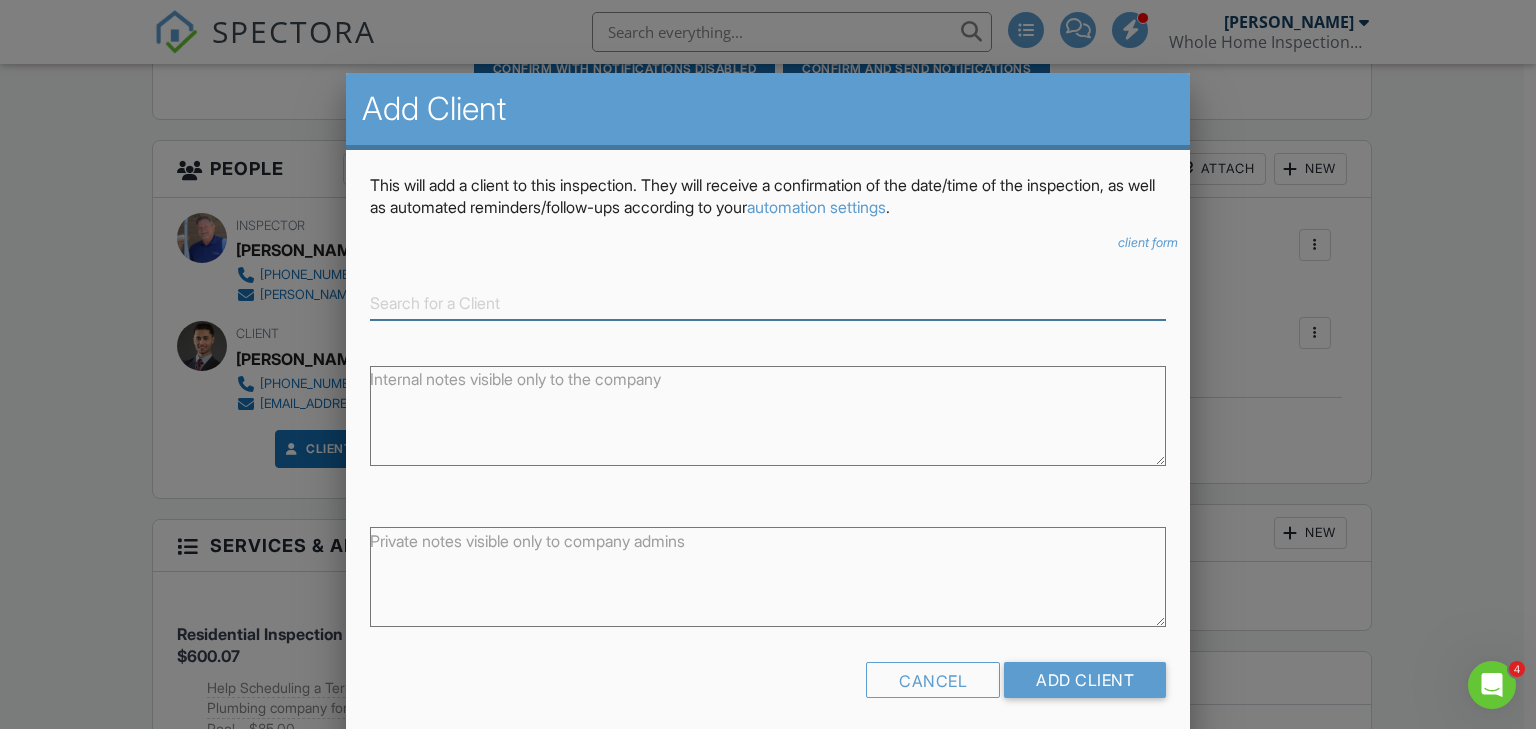 click at bounding box center (768, 303) 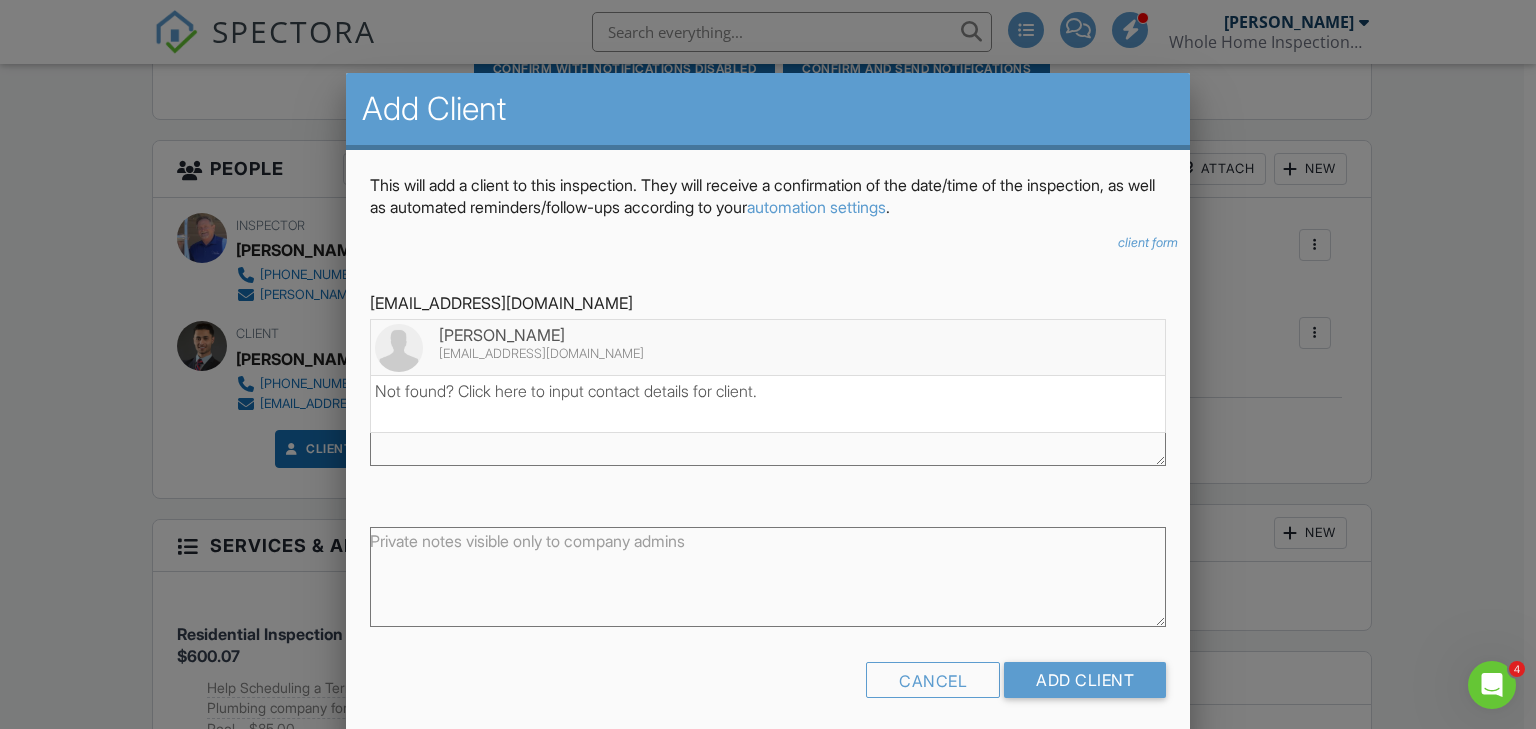 click on "[PERSON_NAME]" at bounding box center [768, 335] 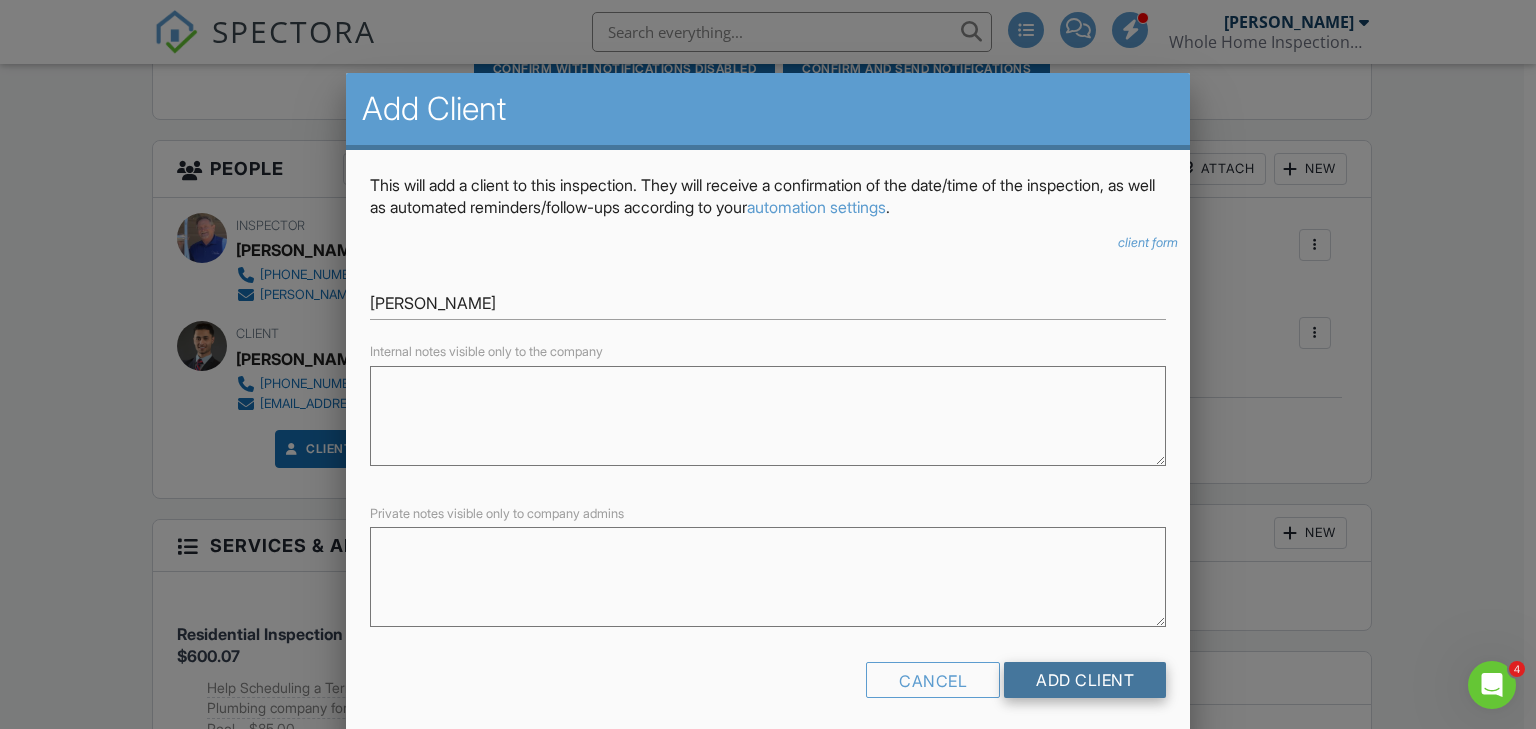 click on "Add Client" at bounding box center [1085, 680] 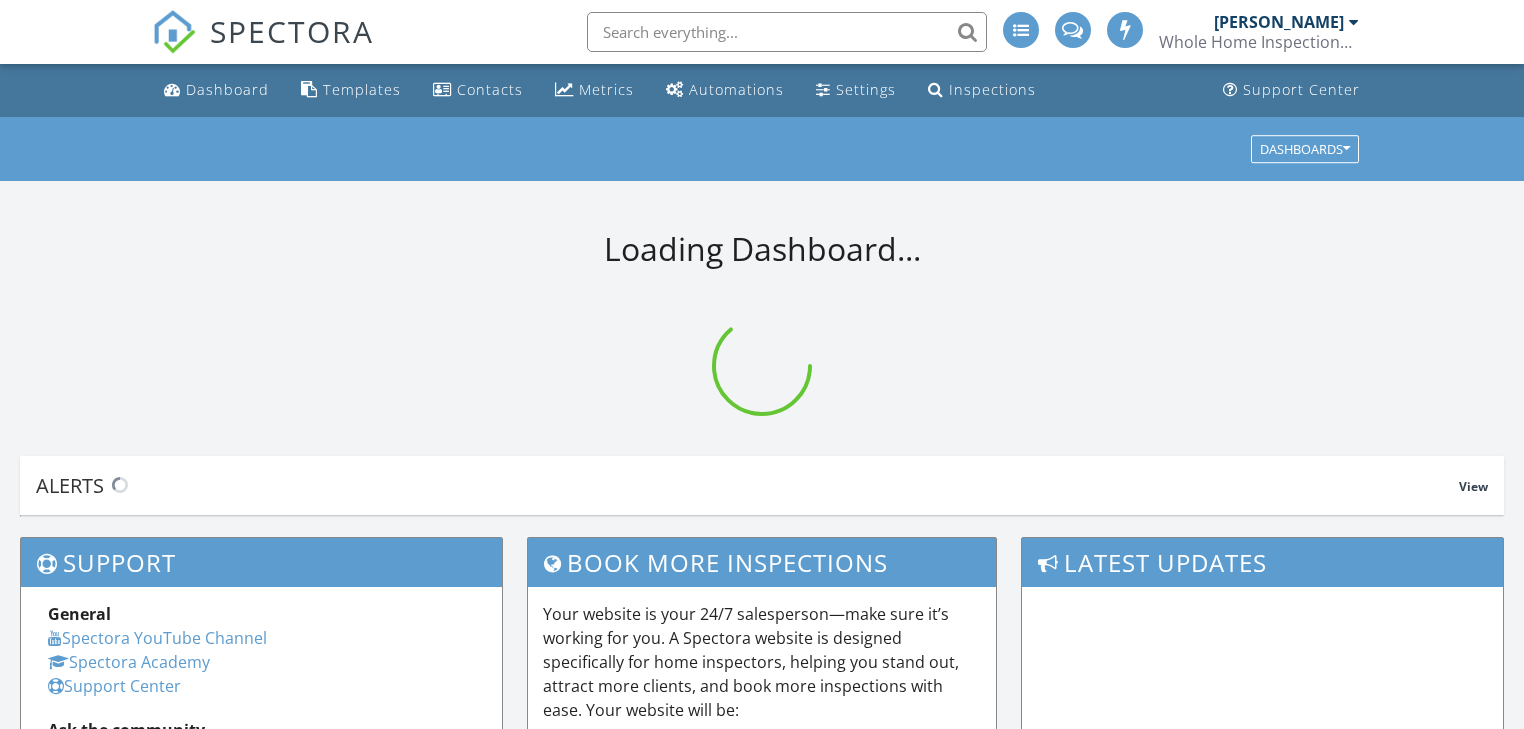 scroll, scrollTop: 0, scrollLeft: 0, axis: both 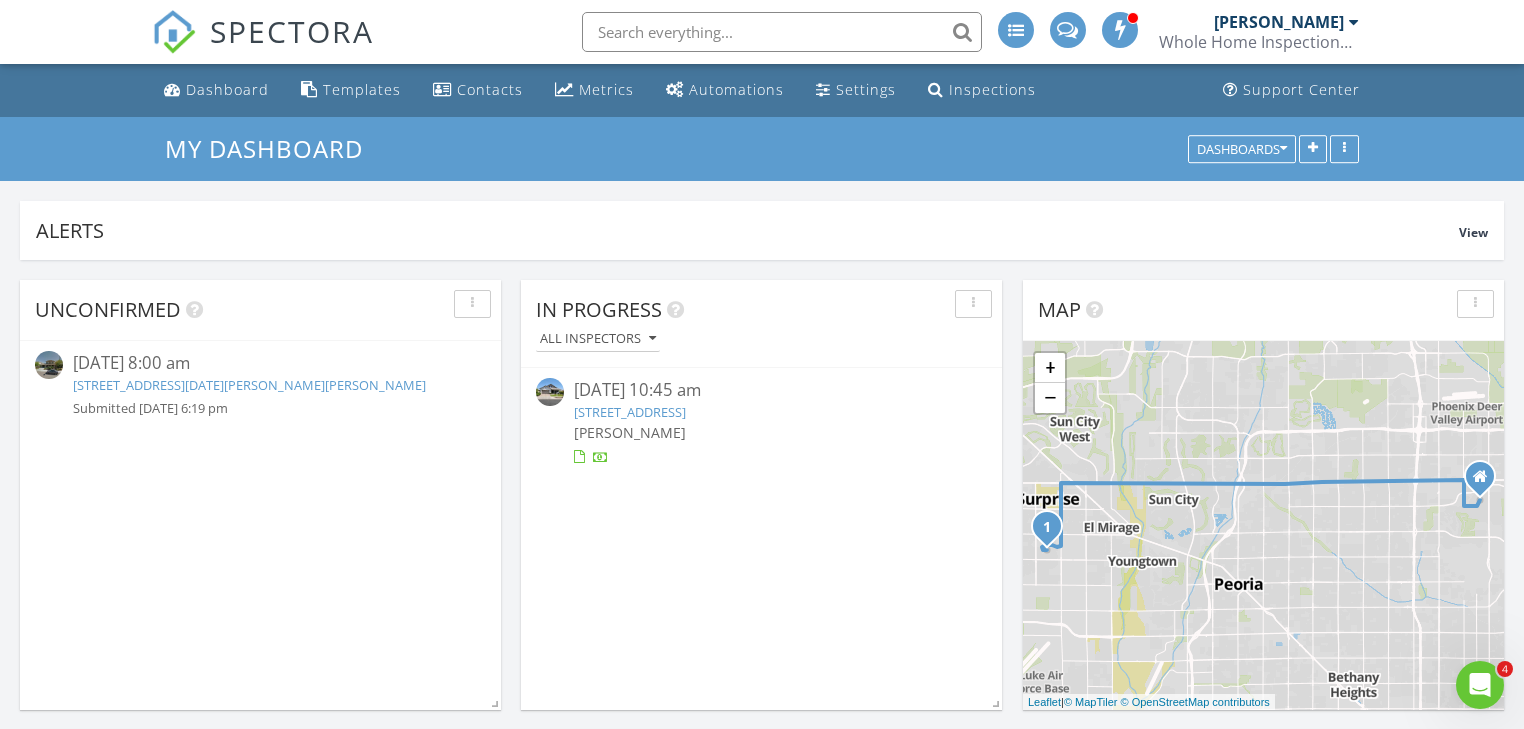click at bounding box center (782, 32) 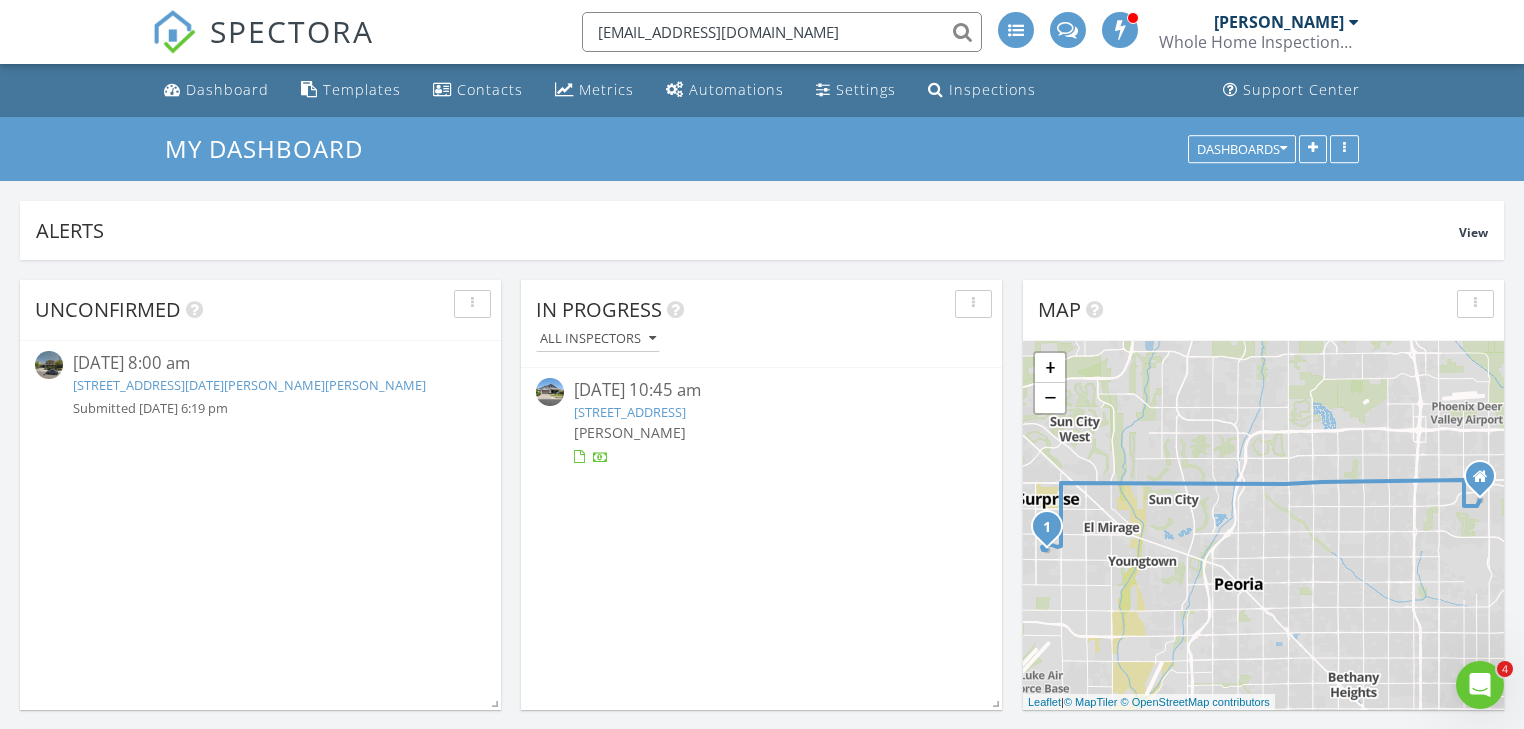 type on "[EMAIL_ADDRESS][DOMAIN_NAME]" 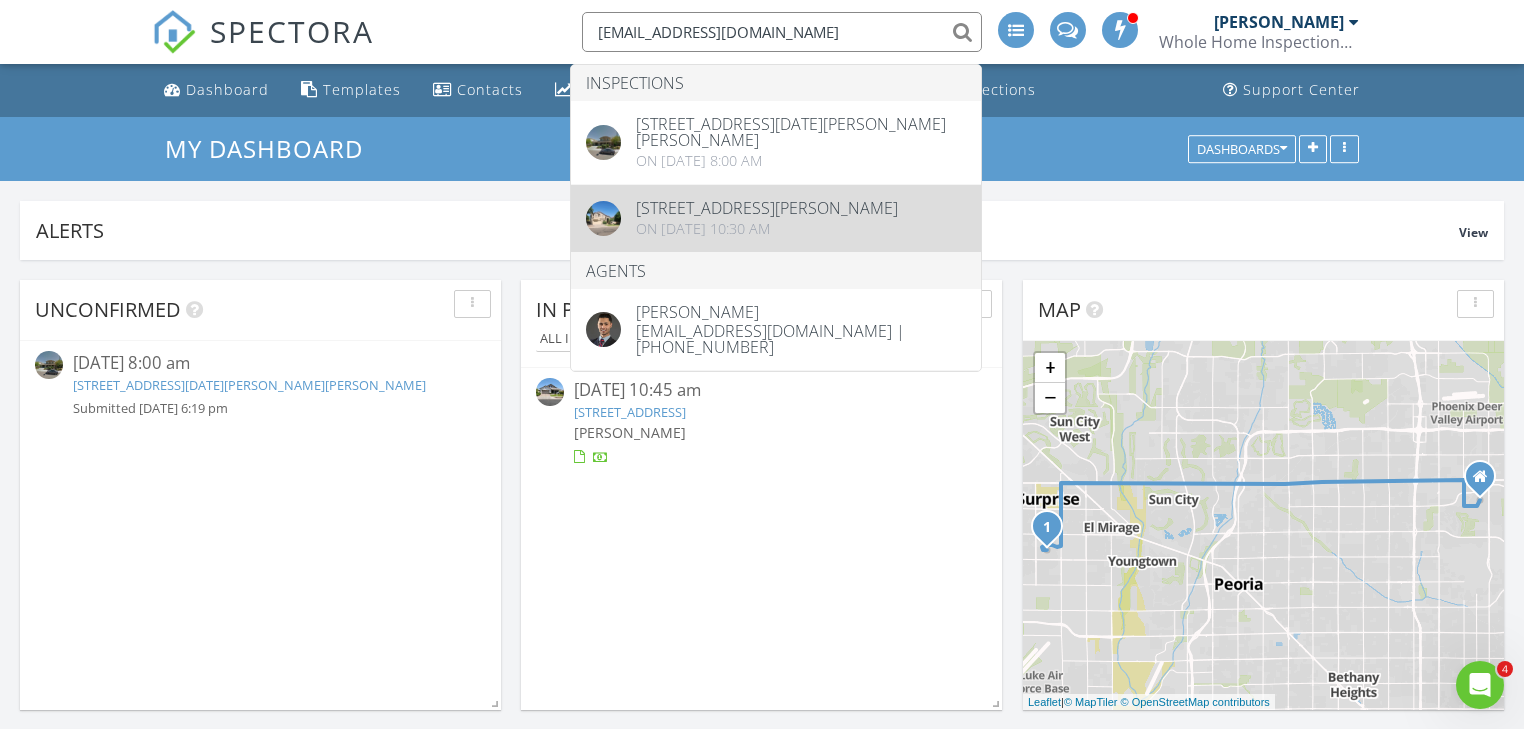 type 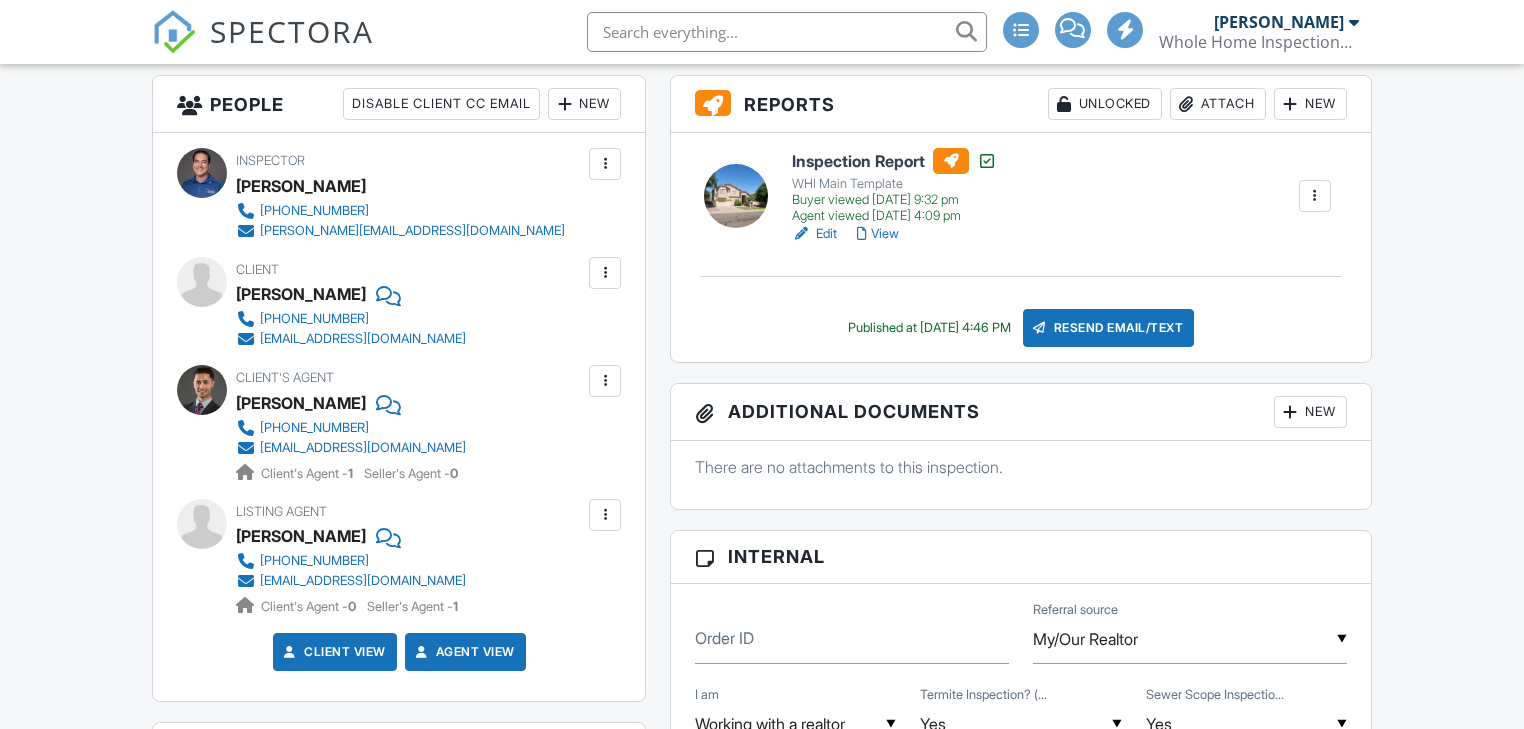 scroll, scrollTop: 560, scrollLeft: 0, axis: vertical 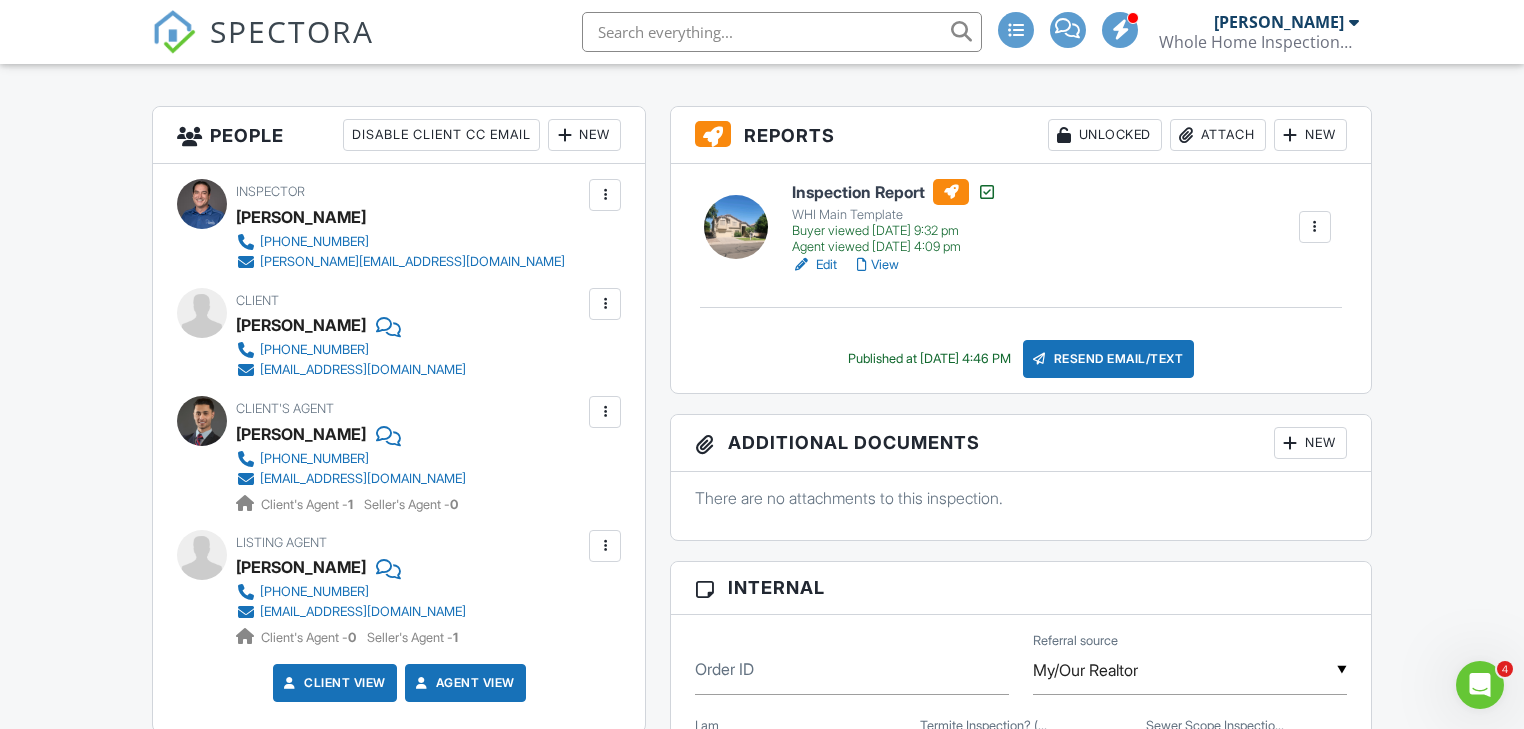 click on "New" at bounding box center [584, 135] 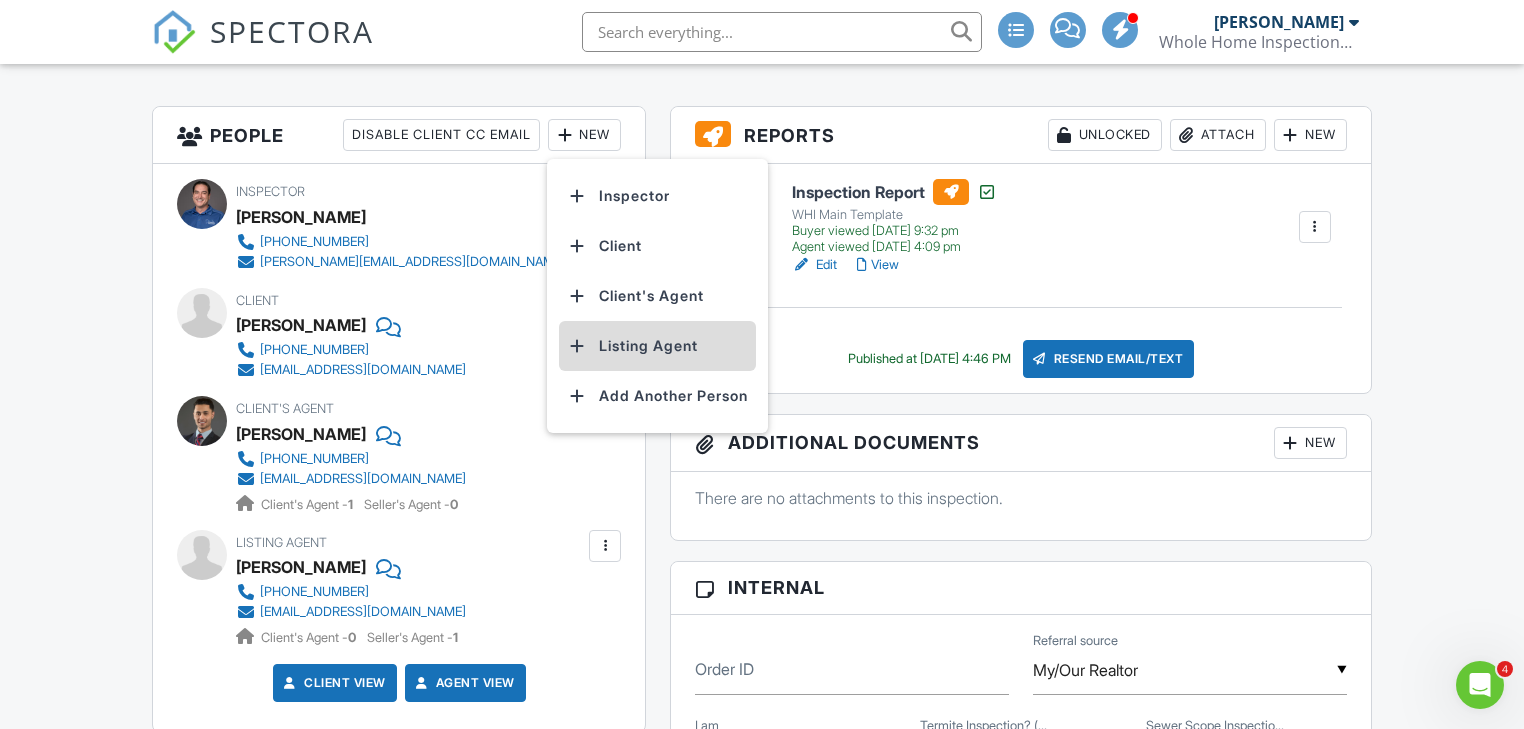 click on "Listing Agent" at bounding box center (657, 346) 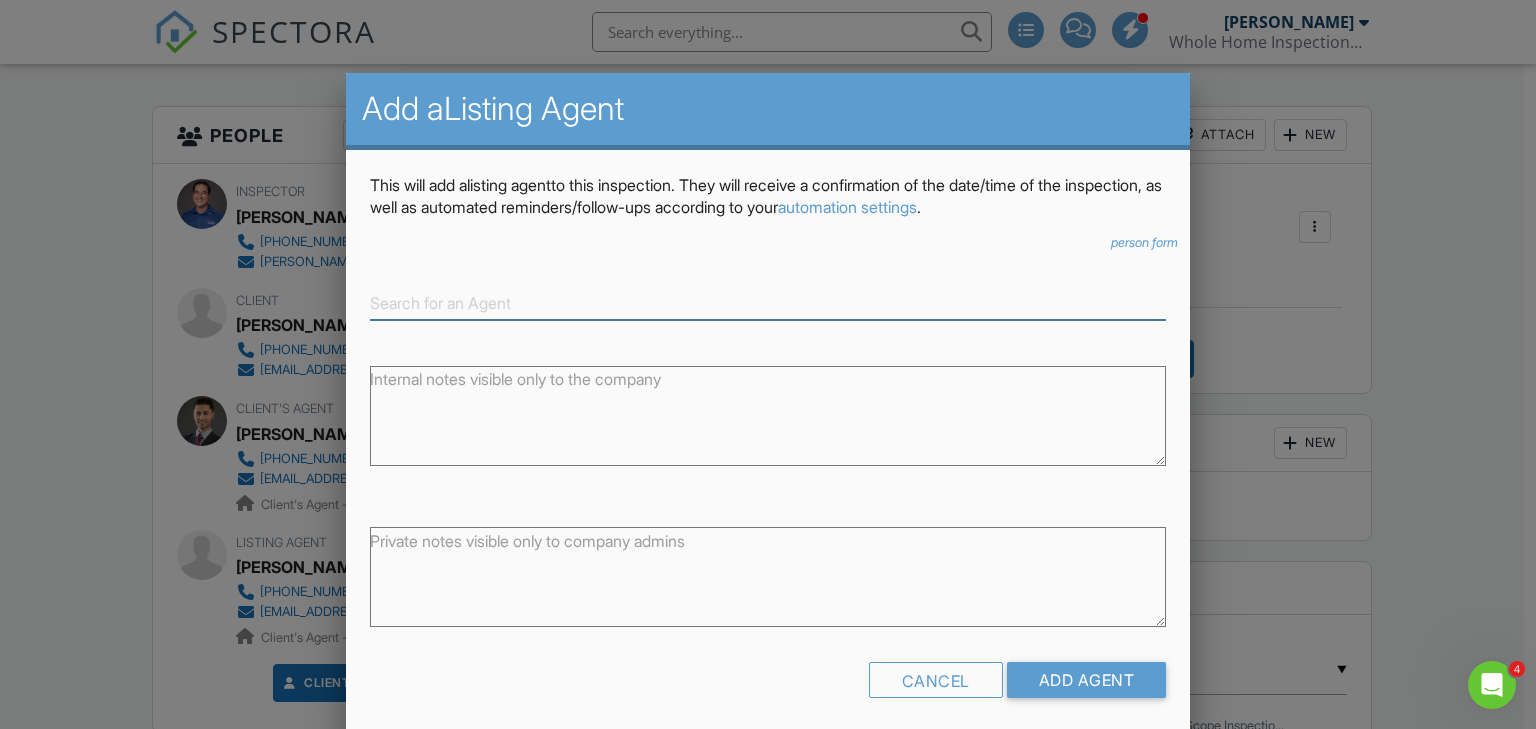 click at bounding box center (768, 303) 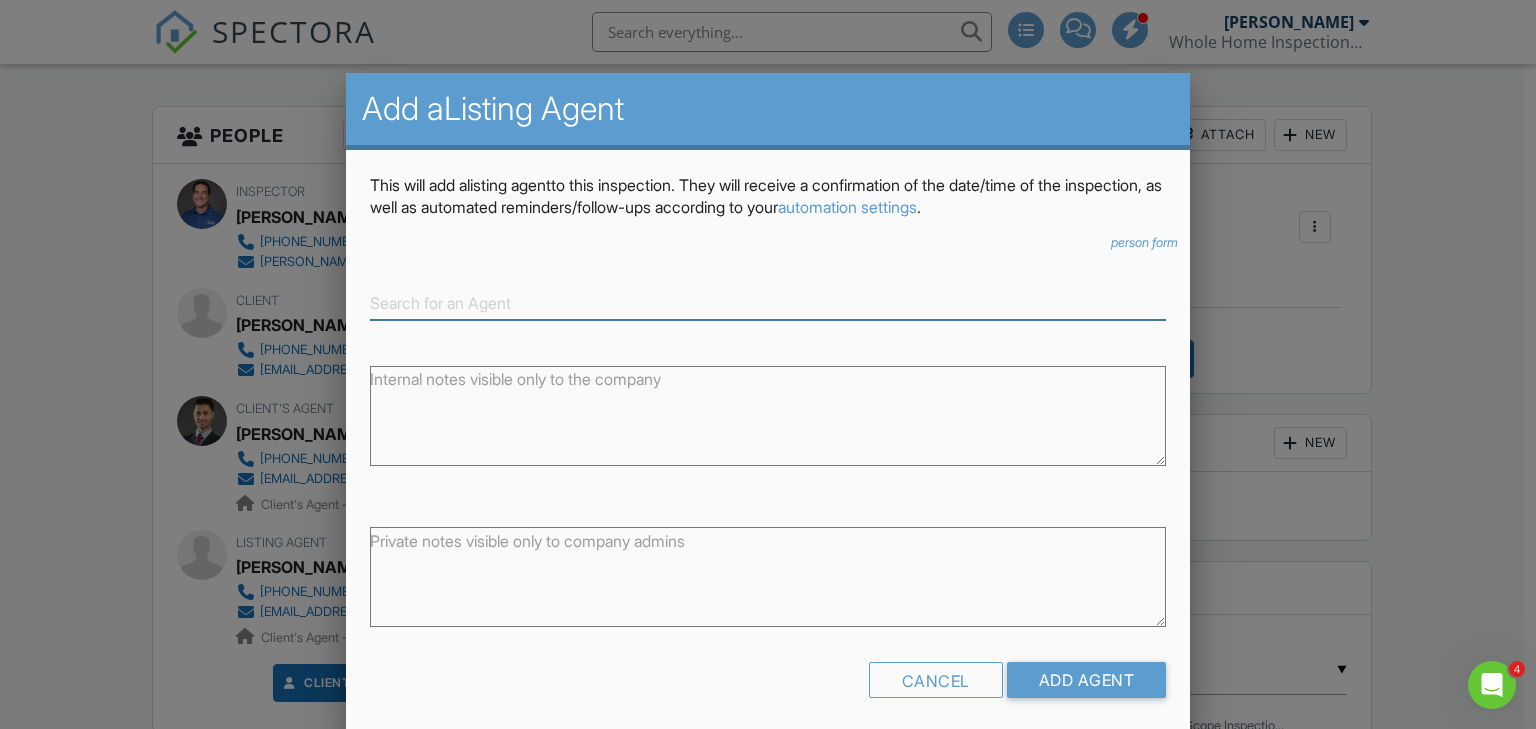 paste on "[PERSON_NAME][EMAIL_ADDRESS][DOMAIN_NAME]" 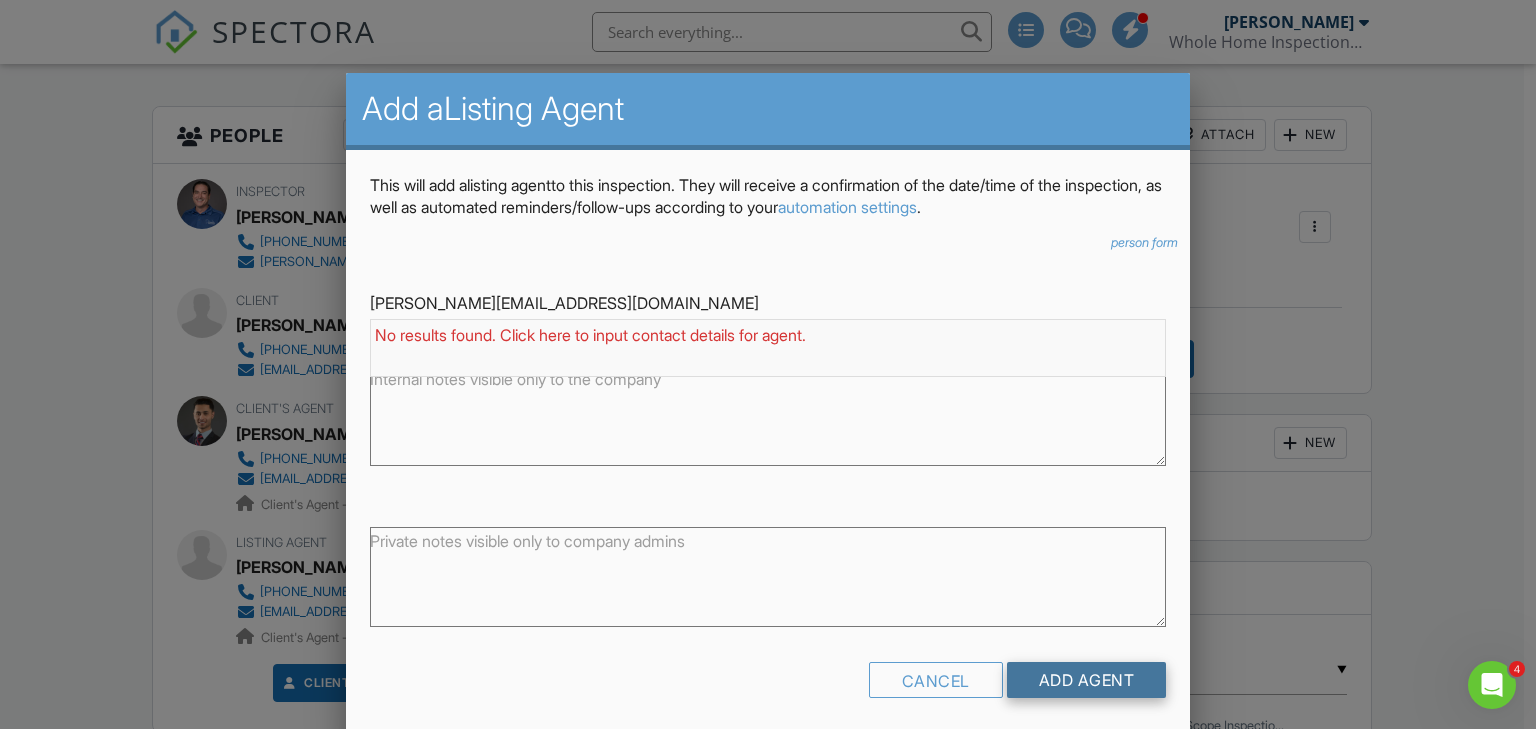 type on "Shannon@azperformancerealty.com" 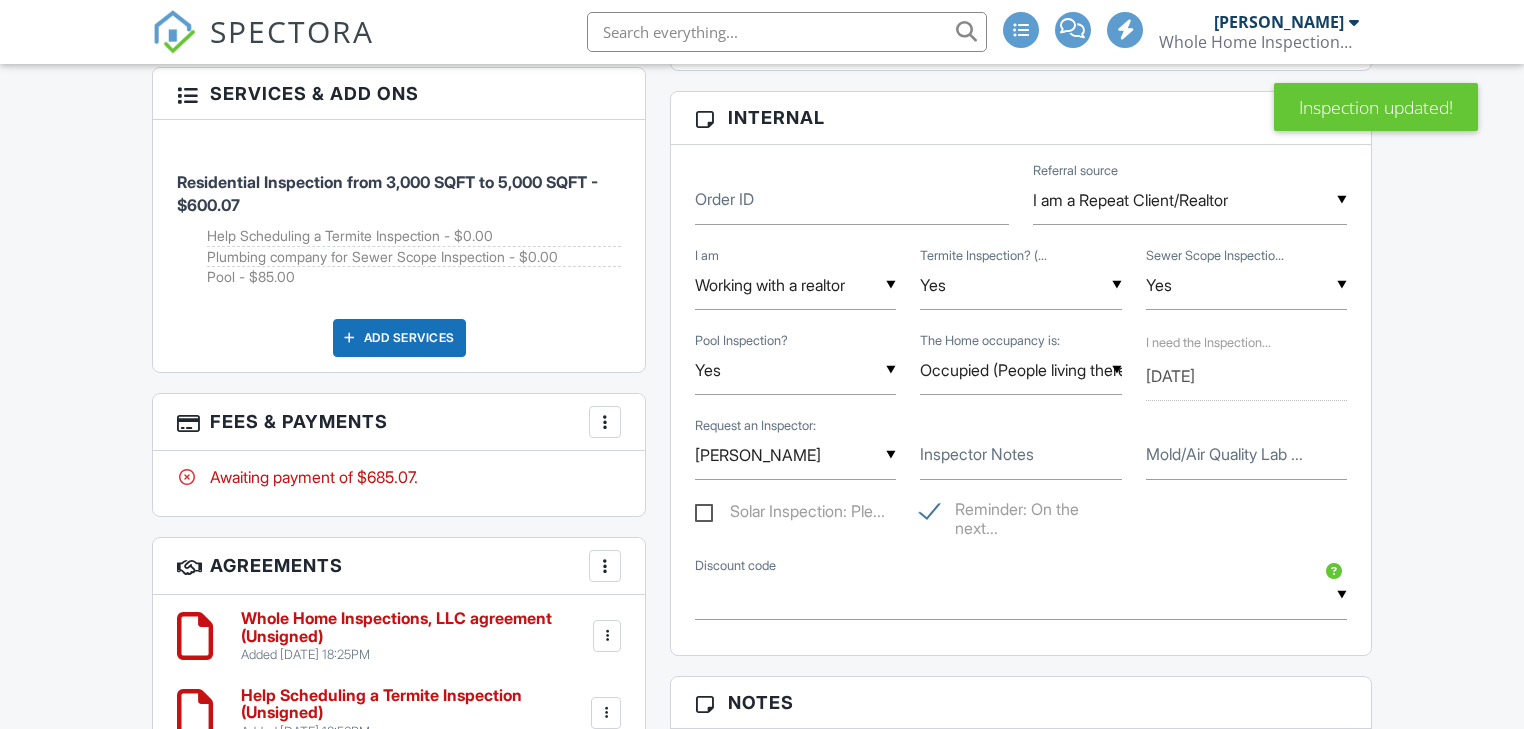 scroll, scrollTop: 0, scrollLeft: 0, axis: both 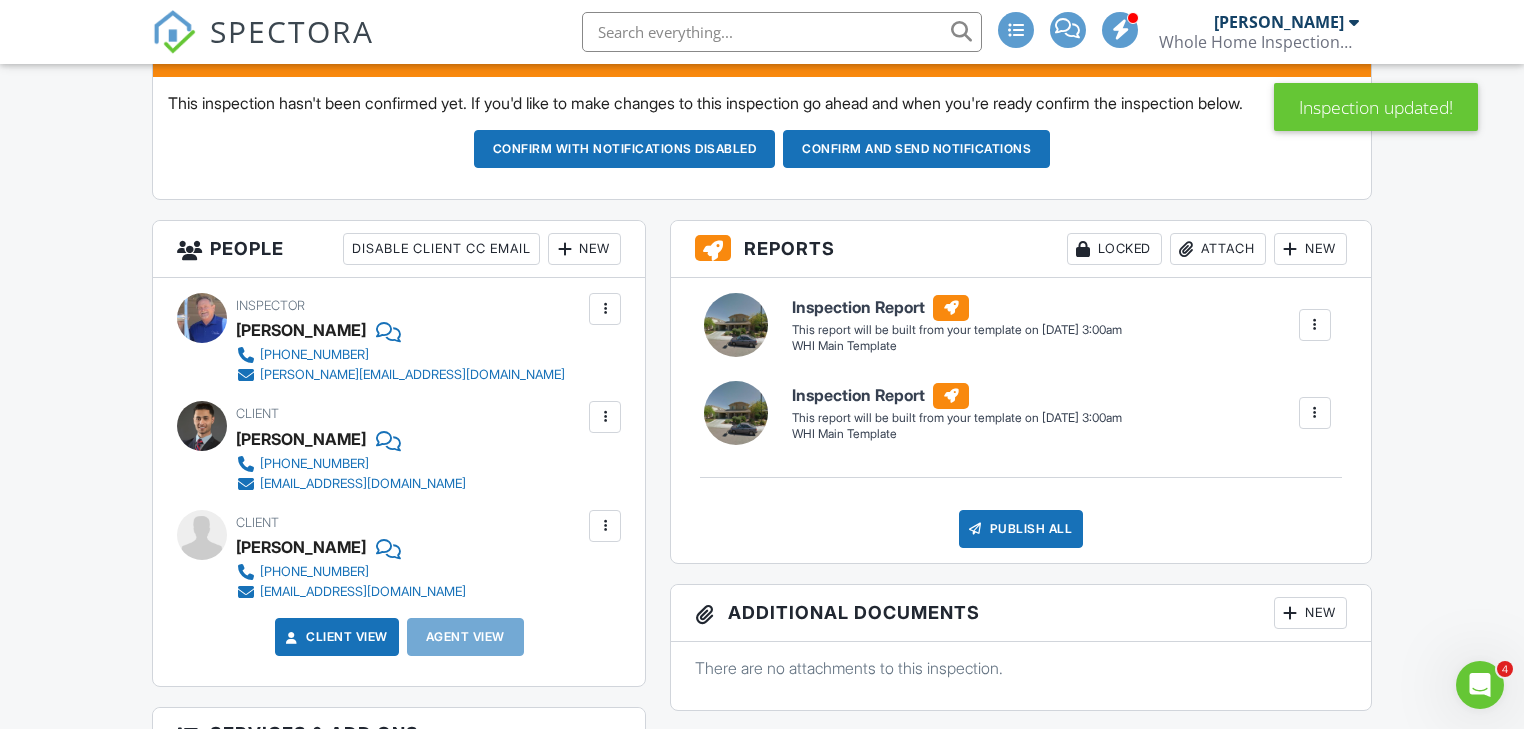 click on "New" at bounding box center [584, 249] 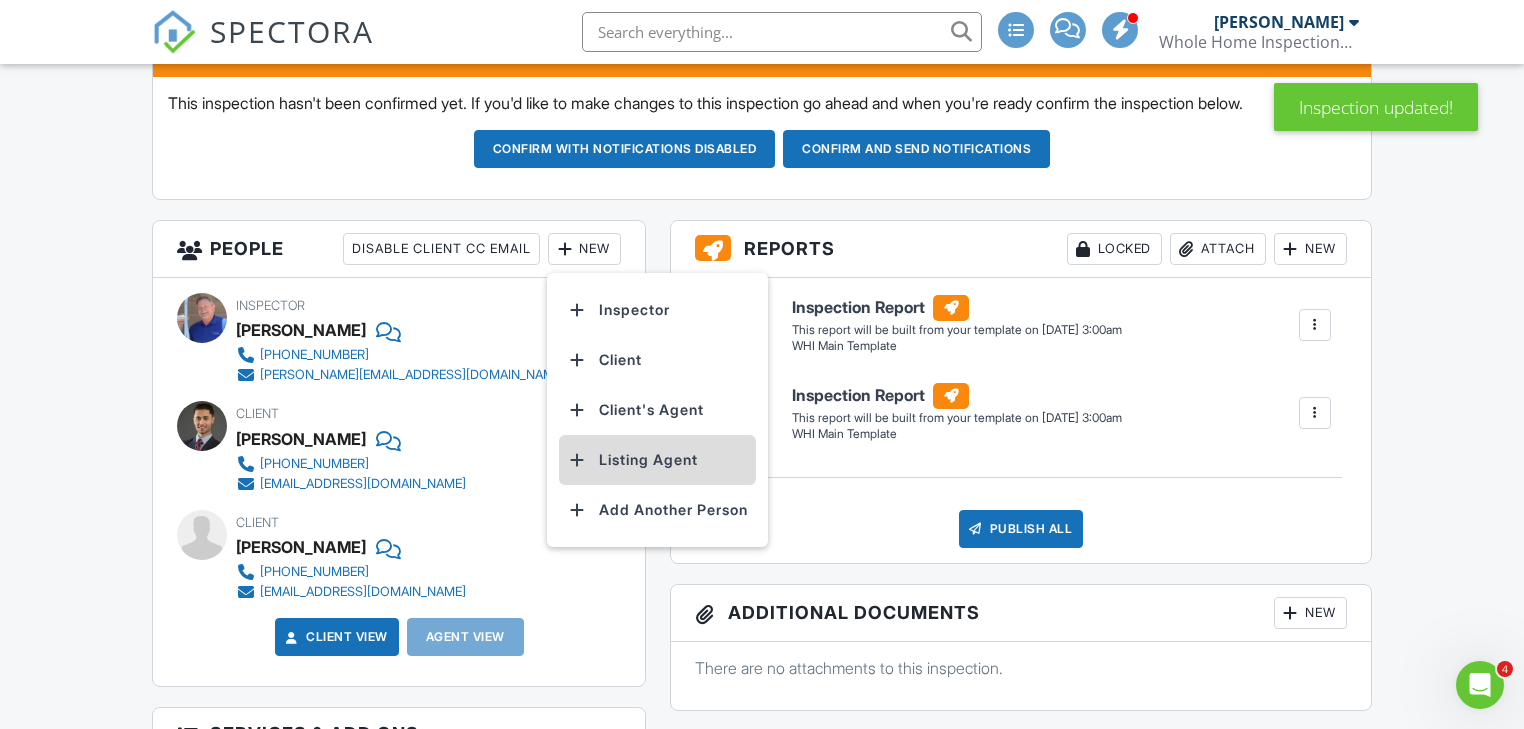 click on "Listing Agent" at bounding box center (657, 460) 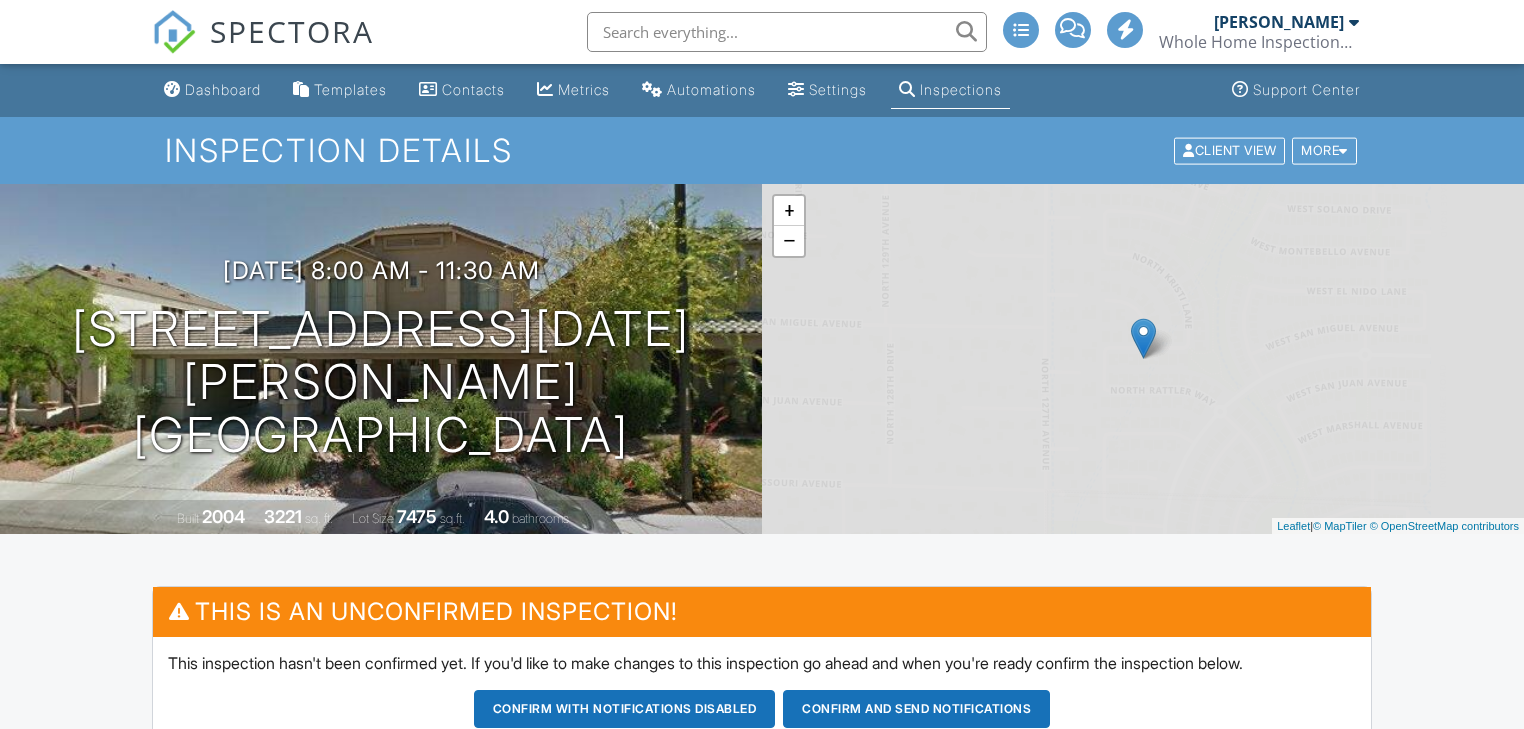 scroll, scrollTop: 560, scrollLeft: 0, axis: vertical 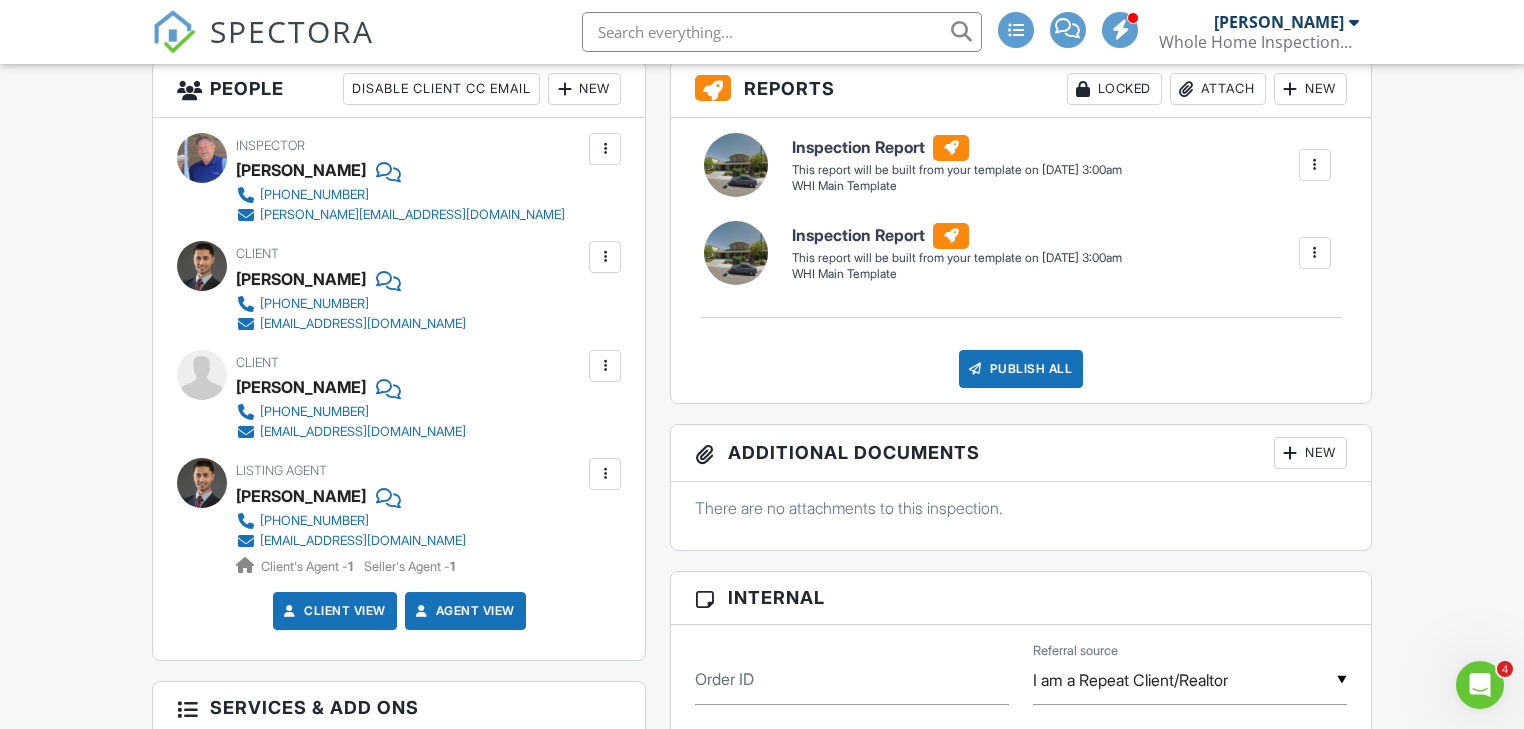 click at bounding box center (605, 257) 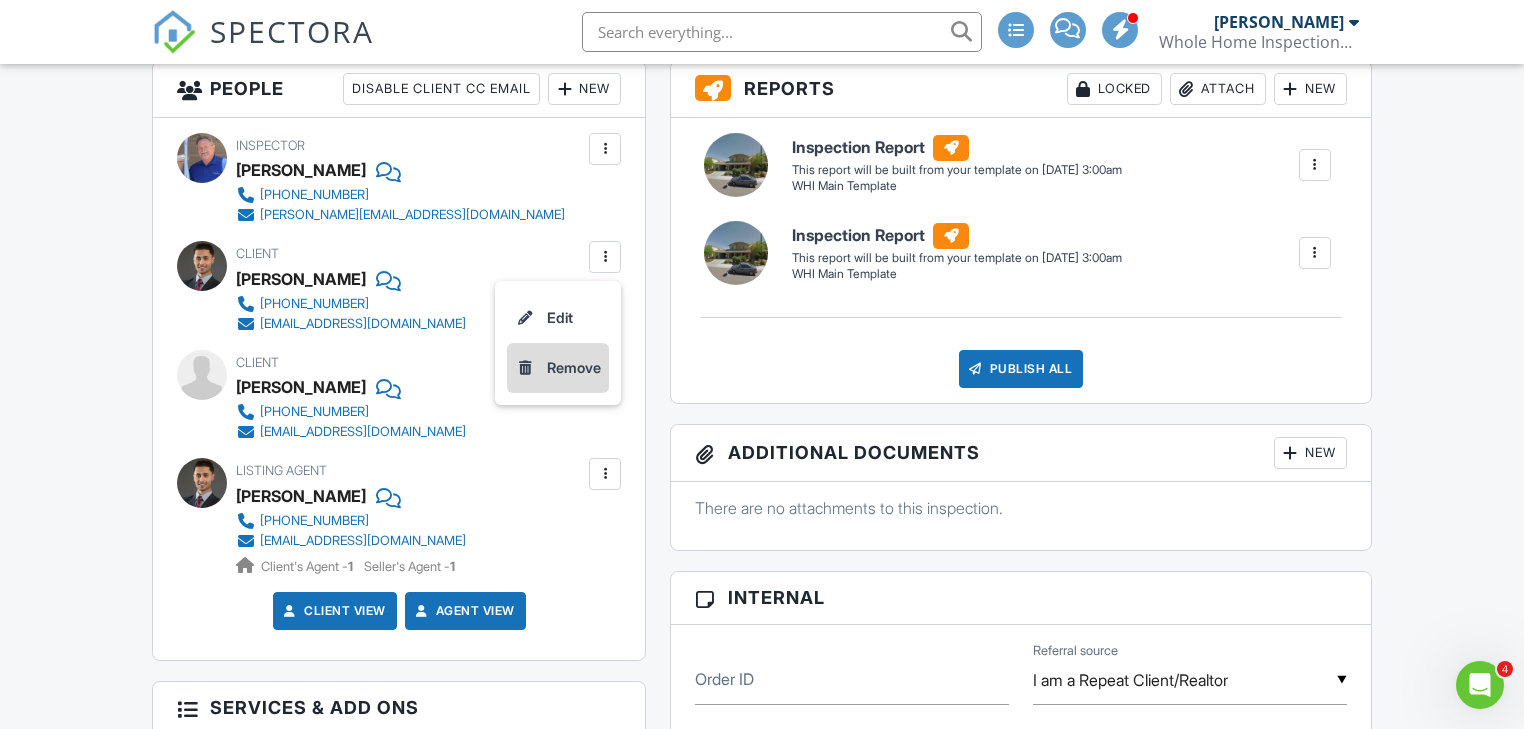 click on "Remove" at bounding box center [574, 368] 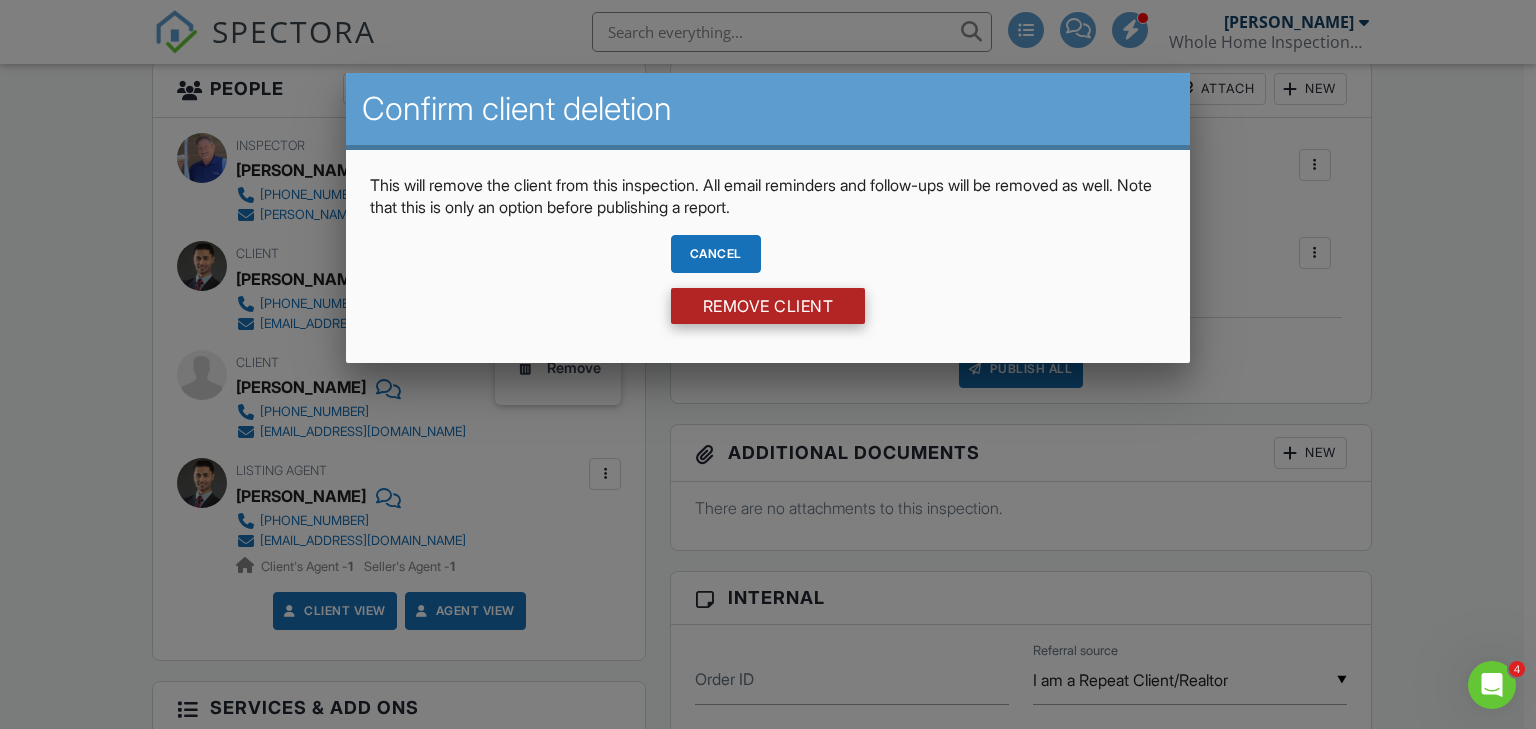 click on "Remove Client" at bounding box center (768, 306) 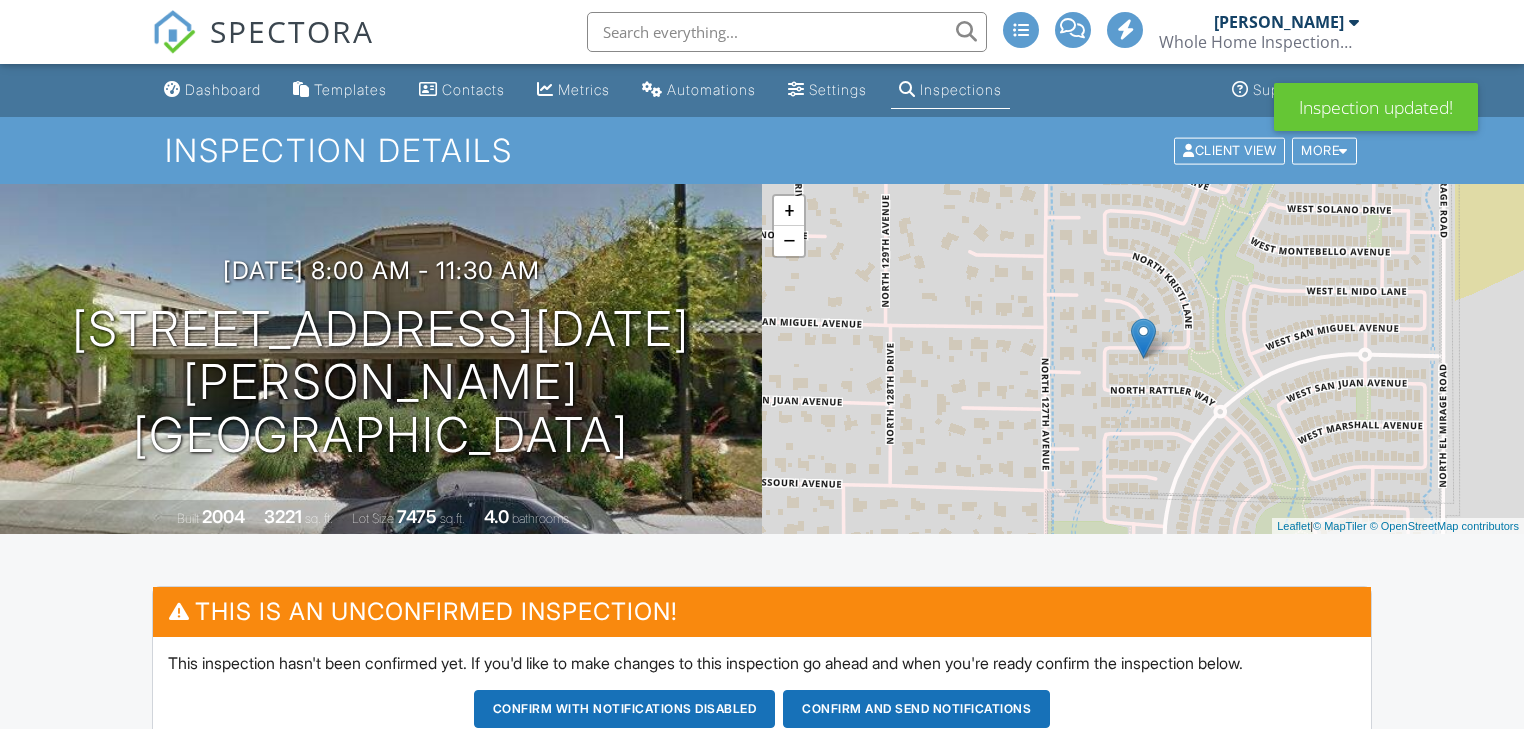 scroll, scrollTop: 810, scrollLeft: 0, axis: vertical 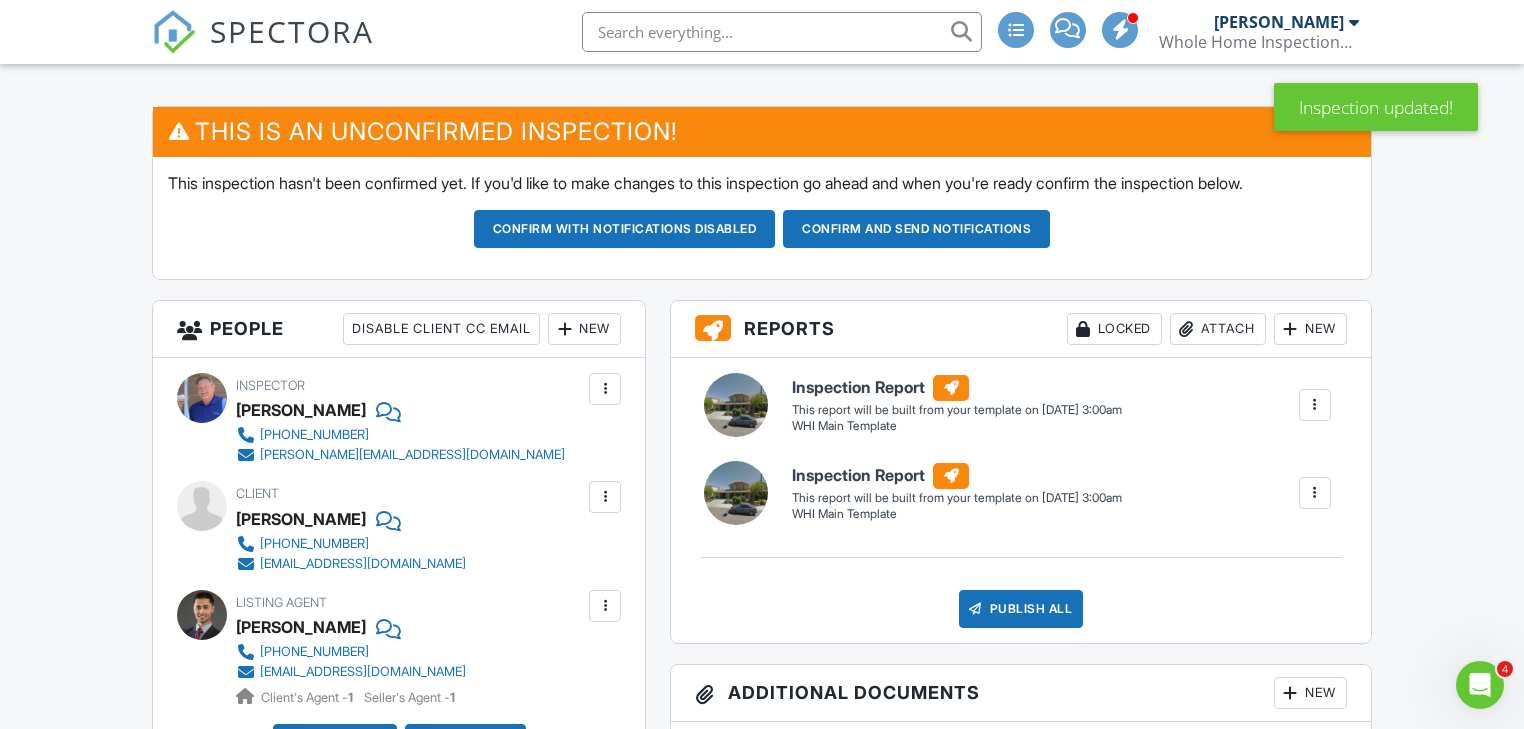 click at bounding box center [565, 329] 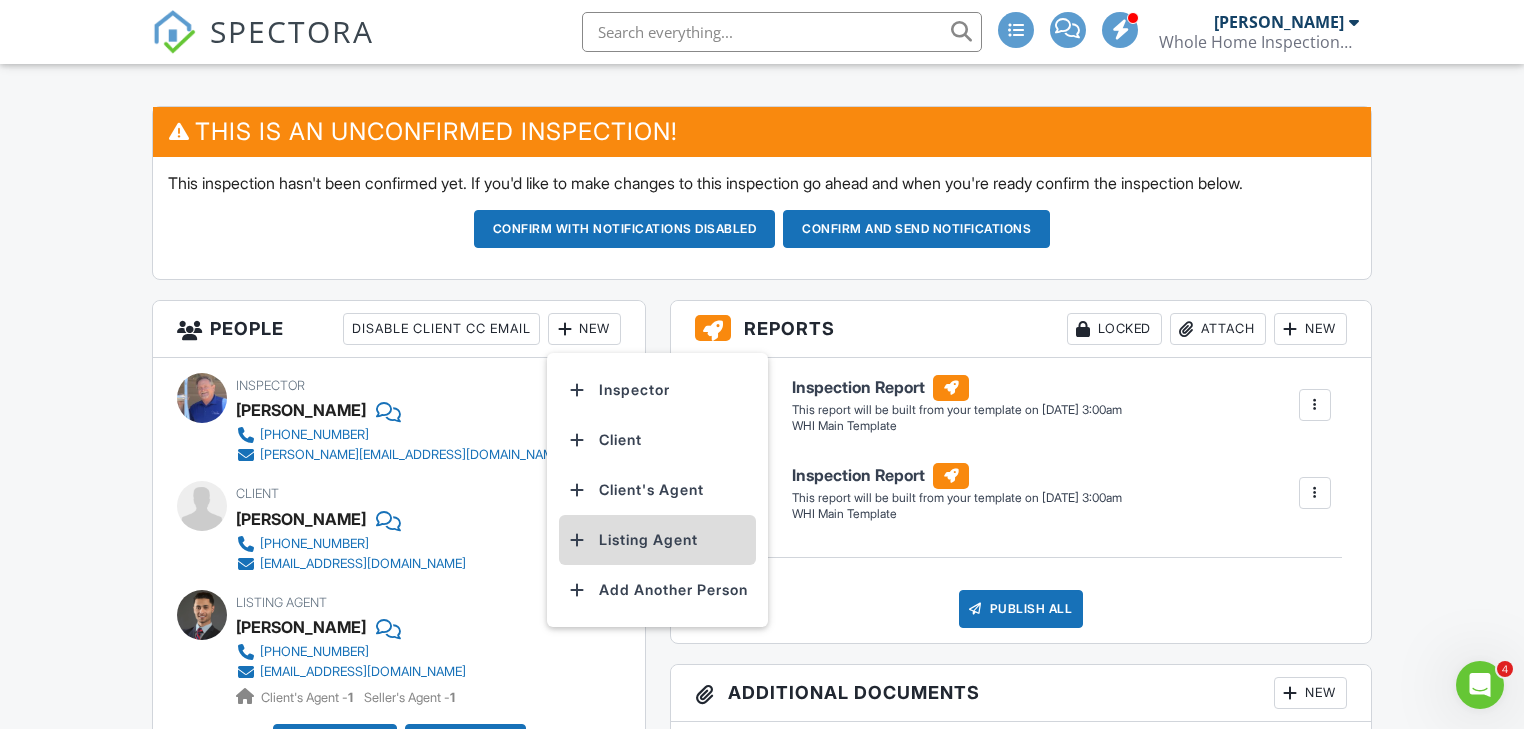 click on "Listing Agent" at bounding box center [657, 540] 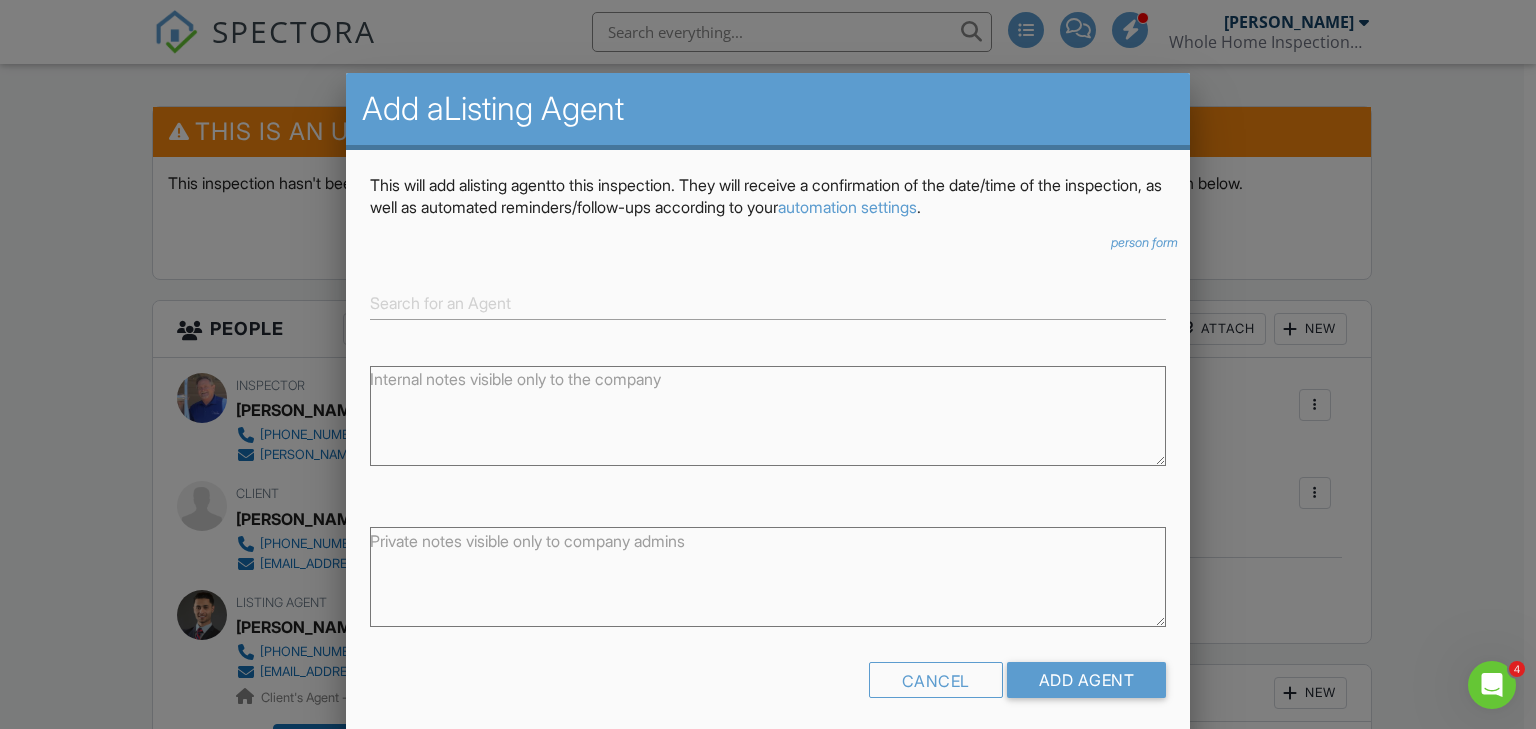 click on "person form" at bounding box center [1144, 242] 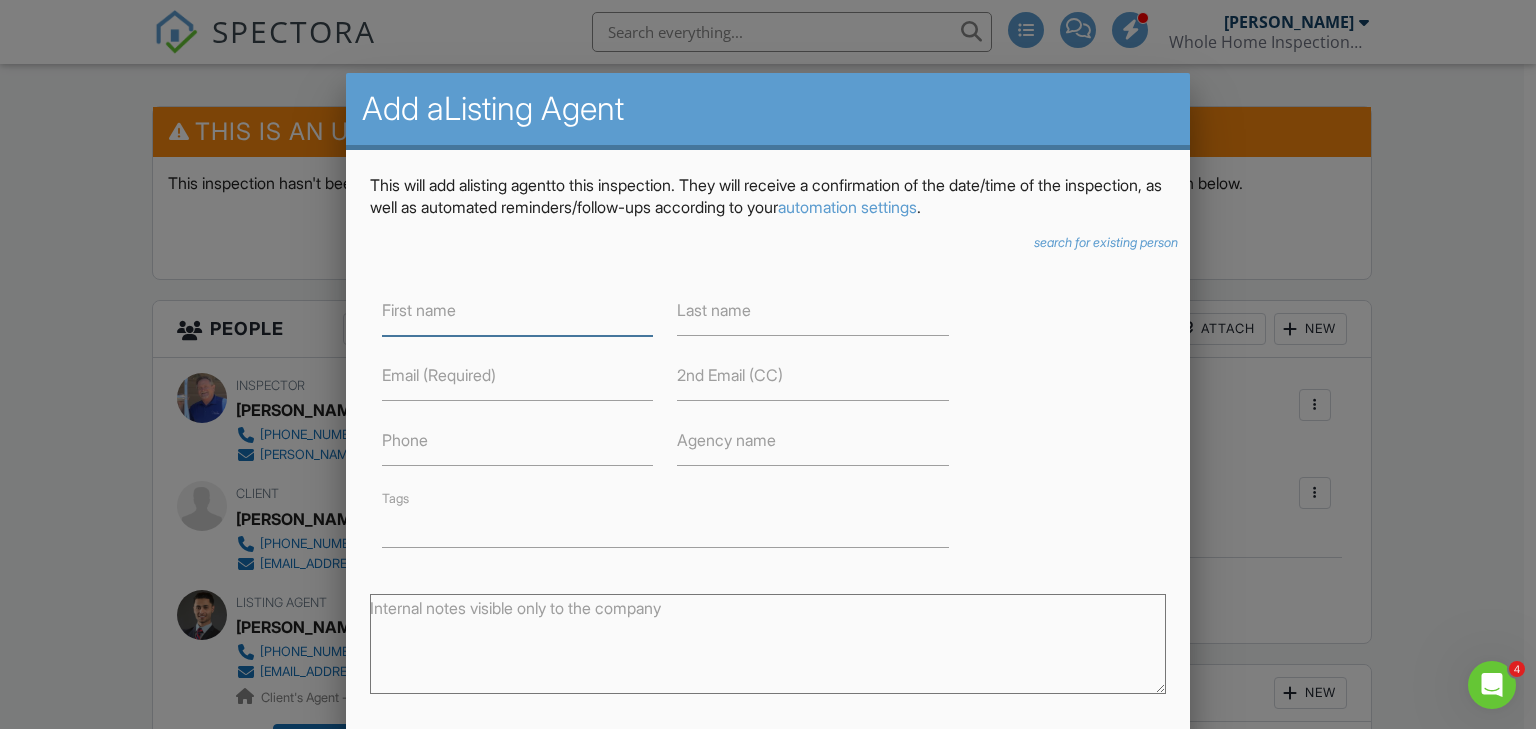 click at bounding box center [518, 311] 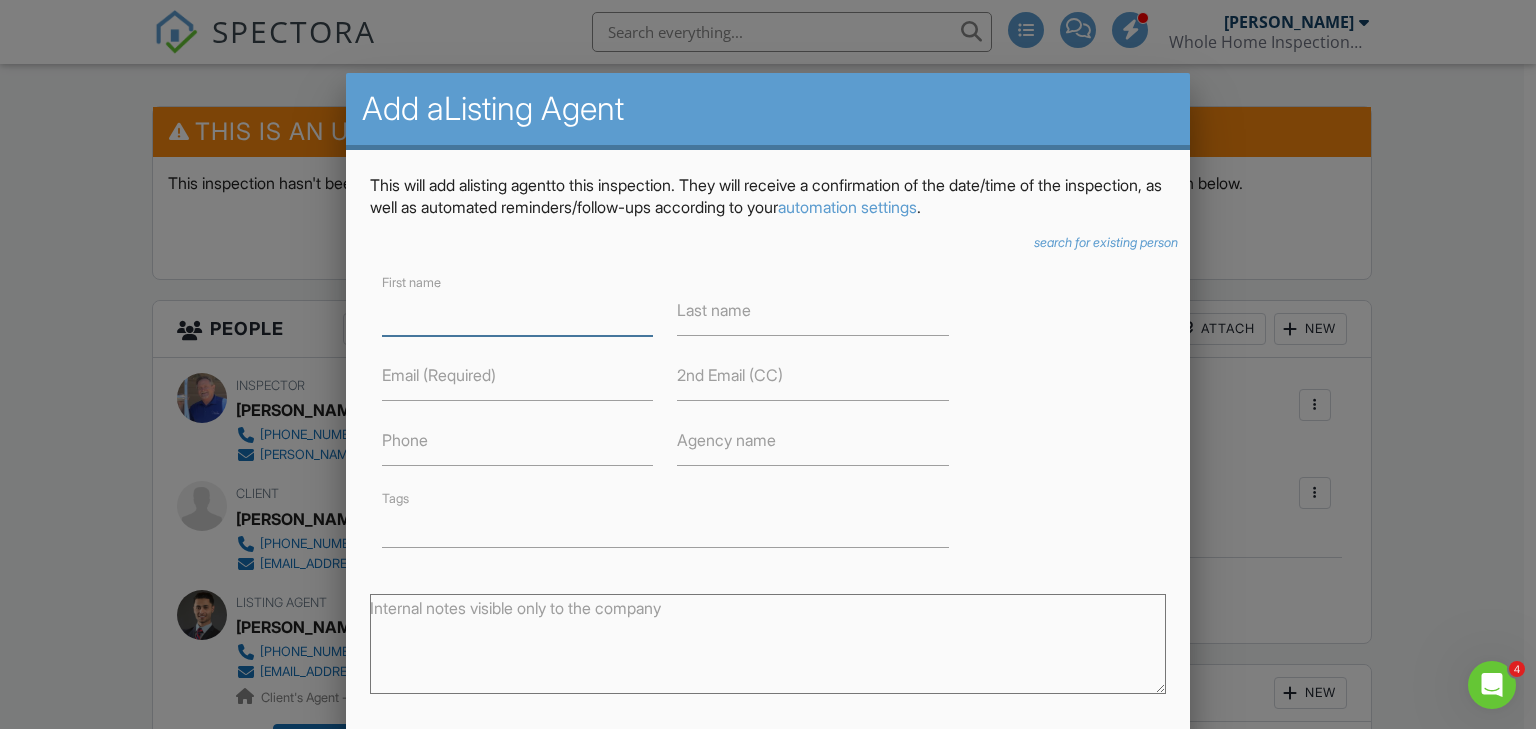 paste on "AZ Performance Realty Team Cunningham • AZ Performance Realty" 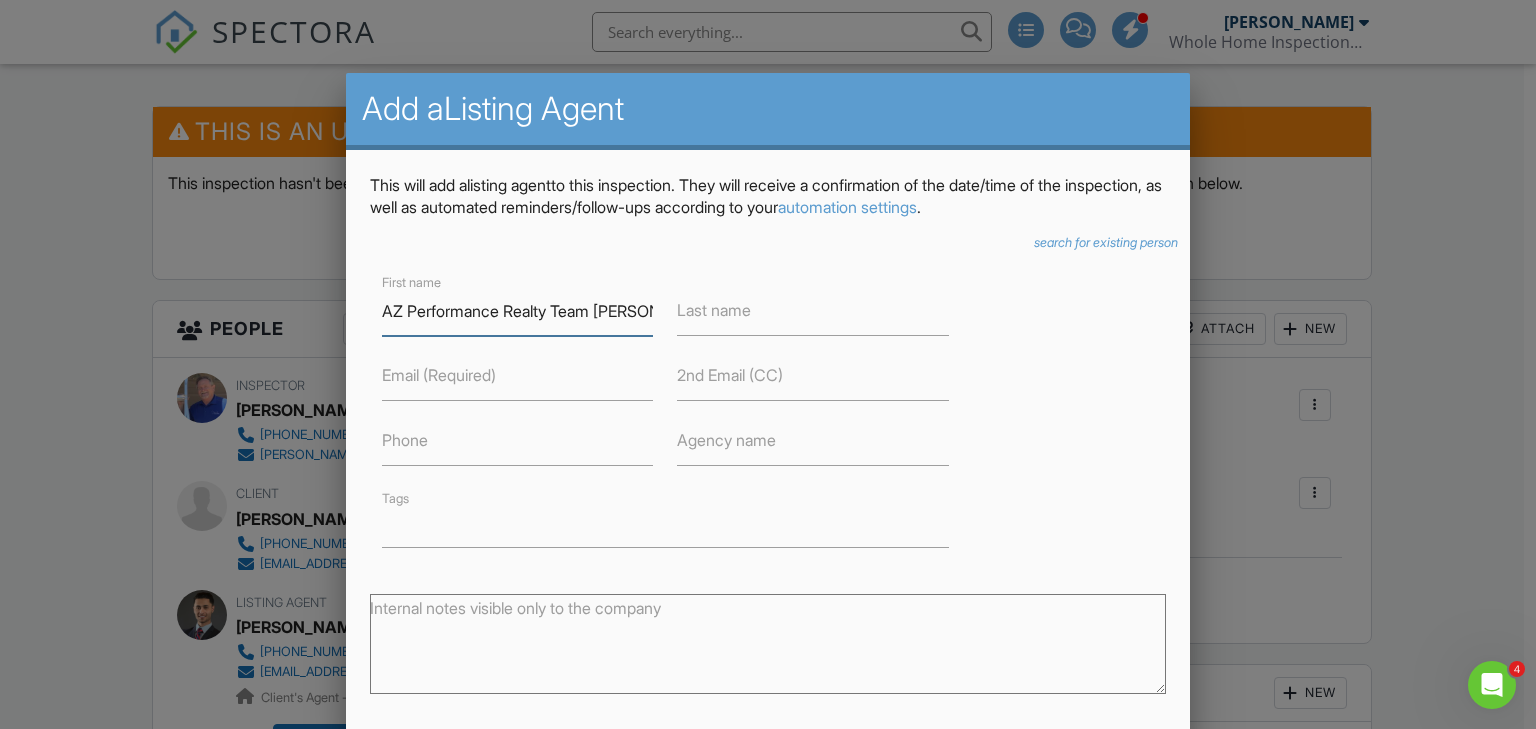 scroll, scrollTop: 0, scrollLeft: 242, axis: horizontal 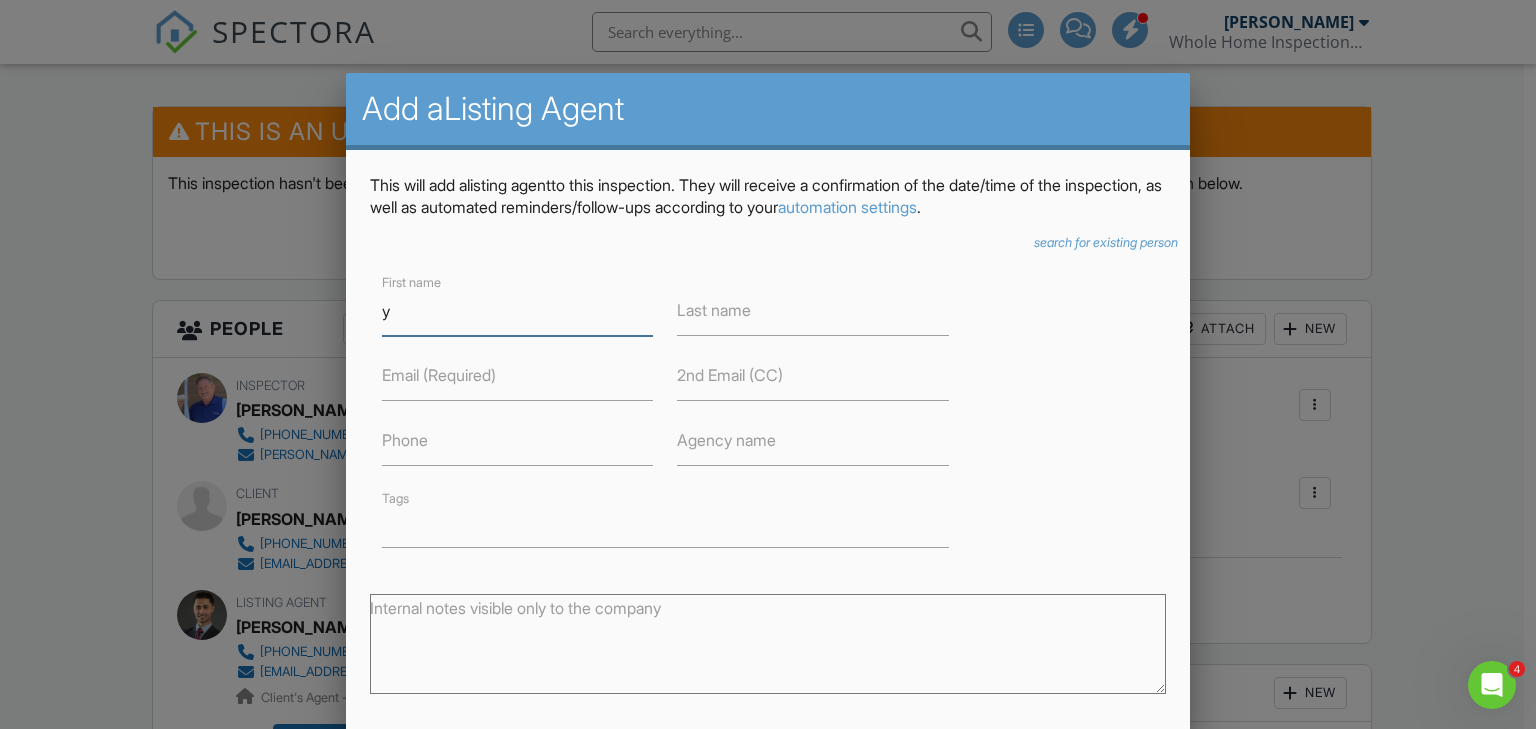 drag, startPoint x: 448, startPoint y: 327, endPoint x: 241, endPoint y: 298, distance: 209.02153 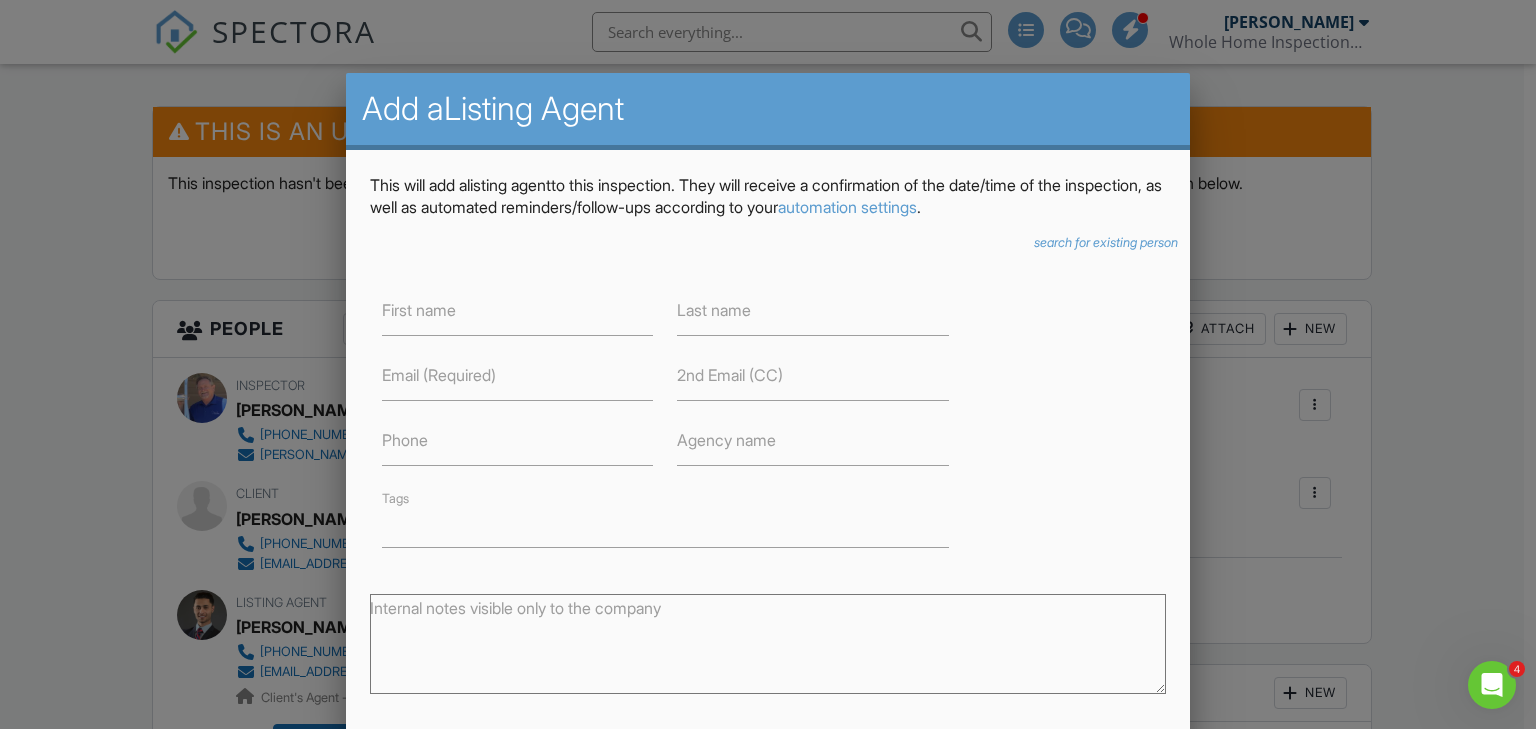 click on "Email (Required)" at bounding box center (439, 375) 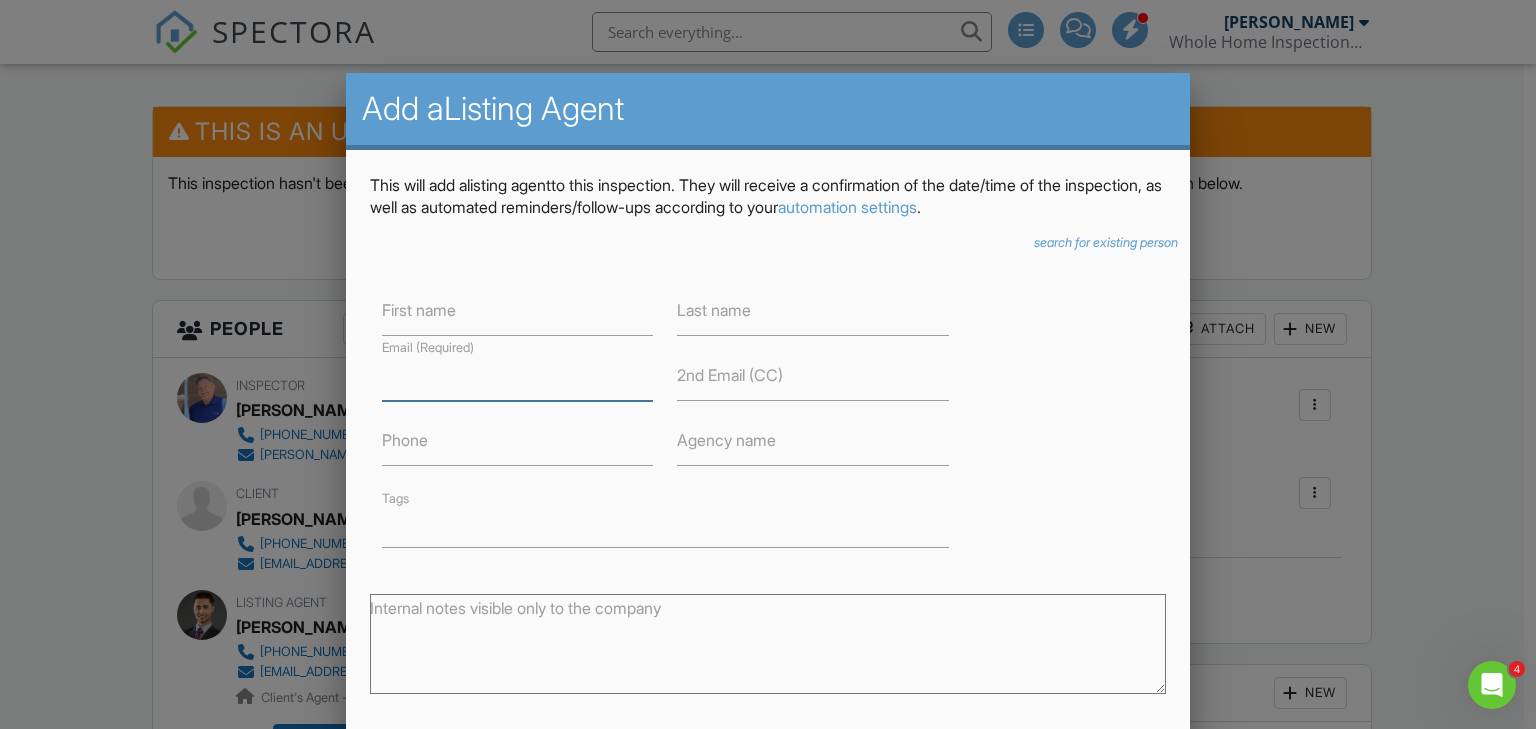 click at bounding box center (518, 376) 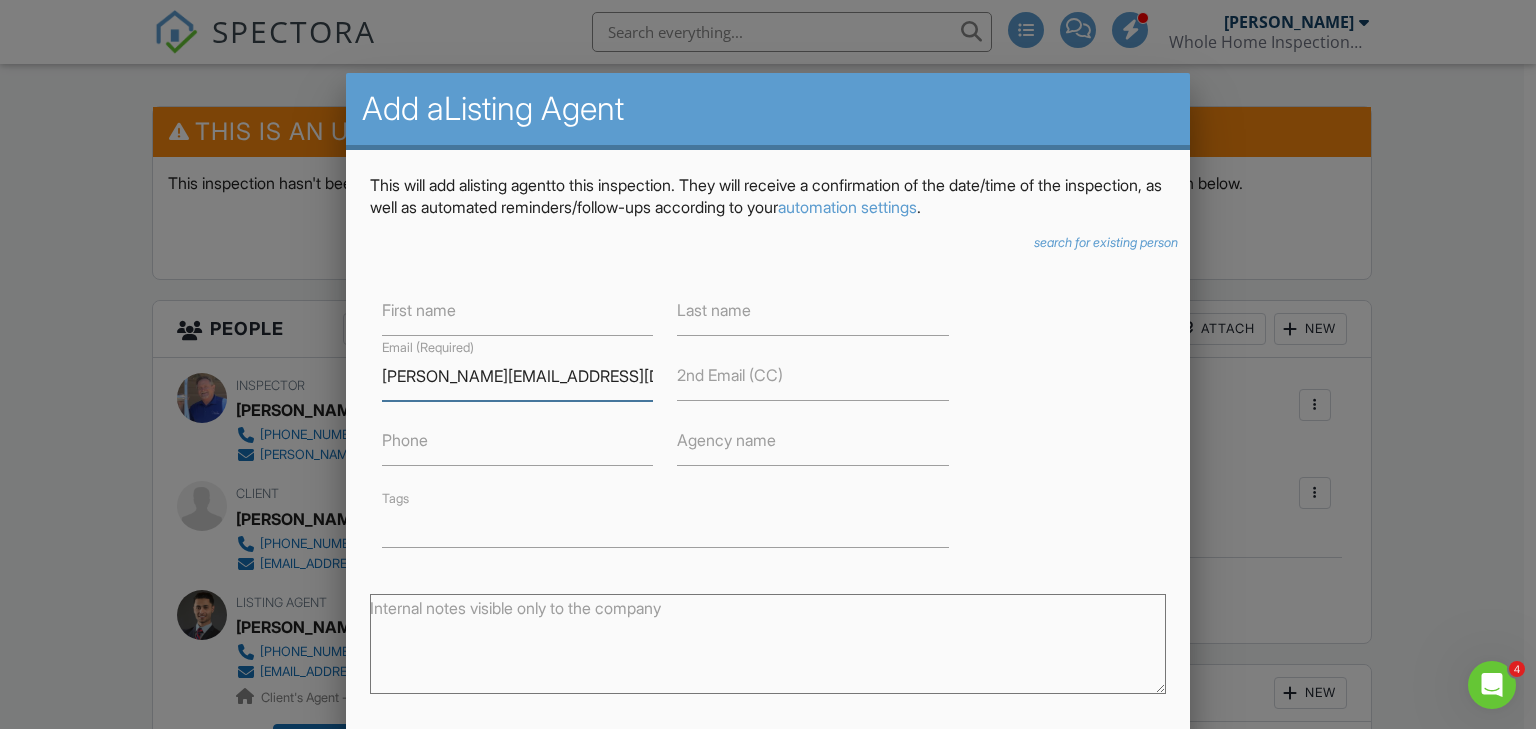 scroll, scrollTop: 0, scrollLeft: 7, axis: horizontal 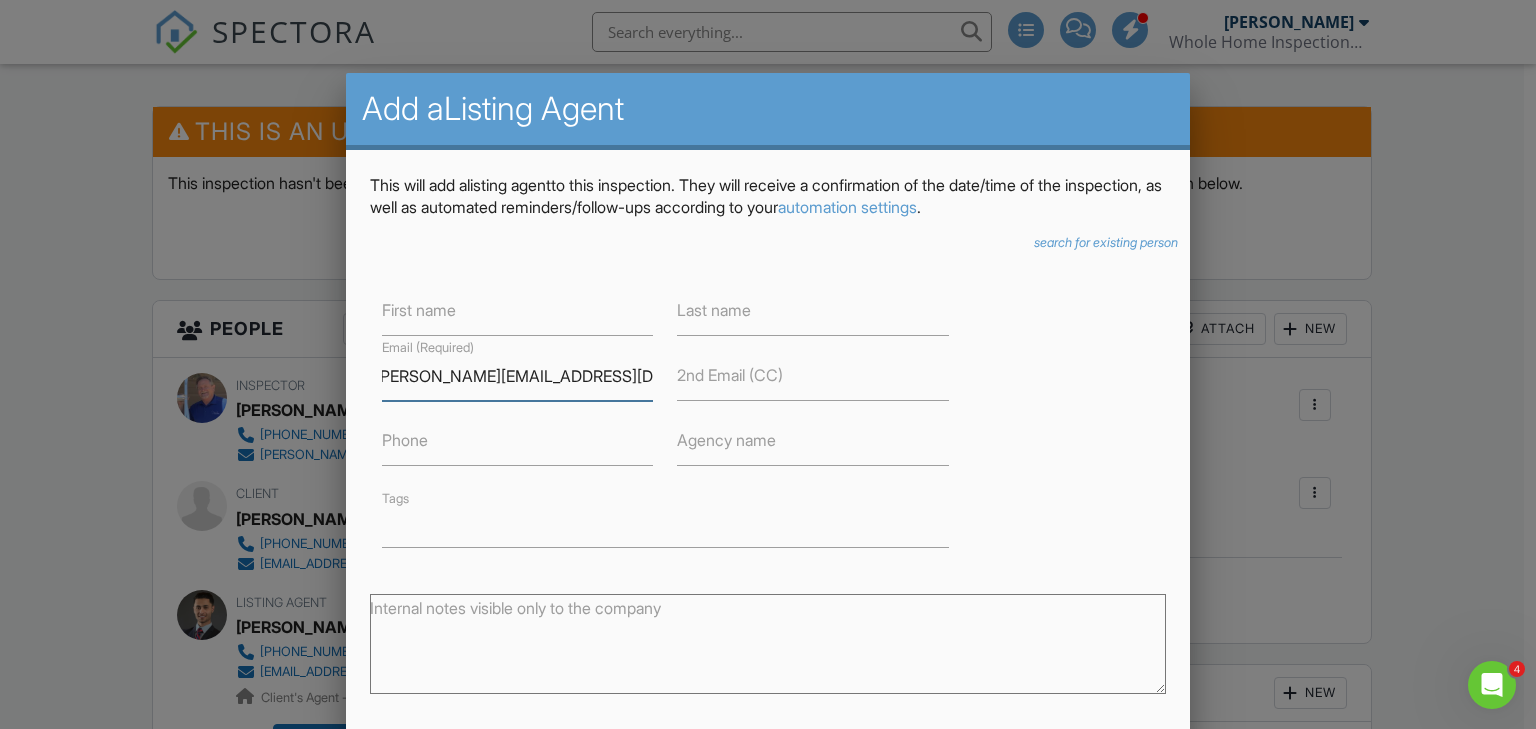 type on "Shannon@azperformancerealty.com" 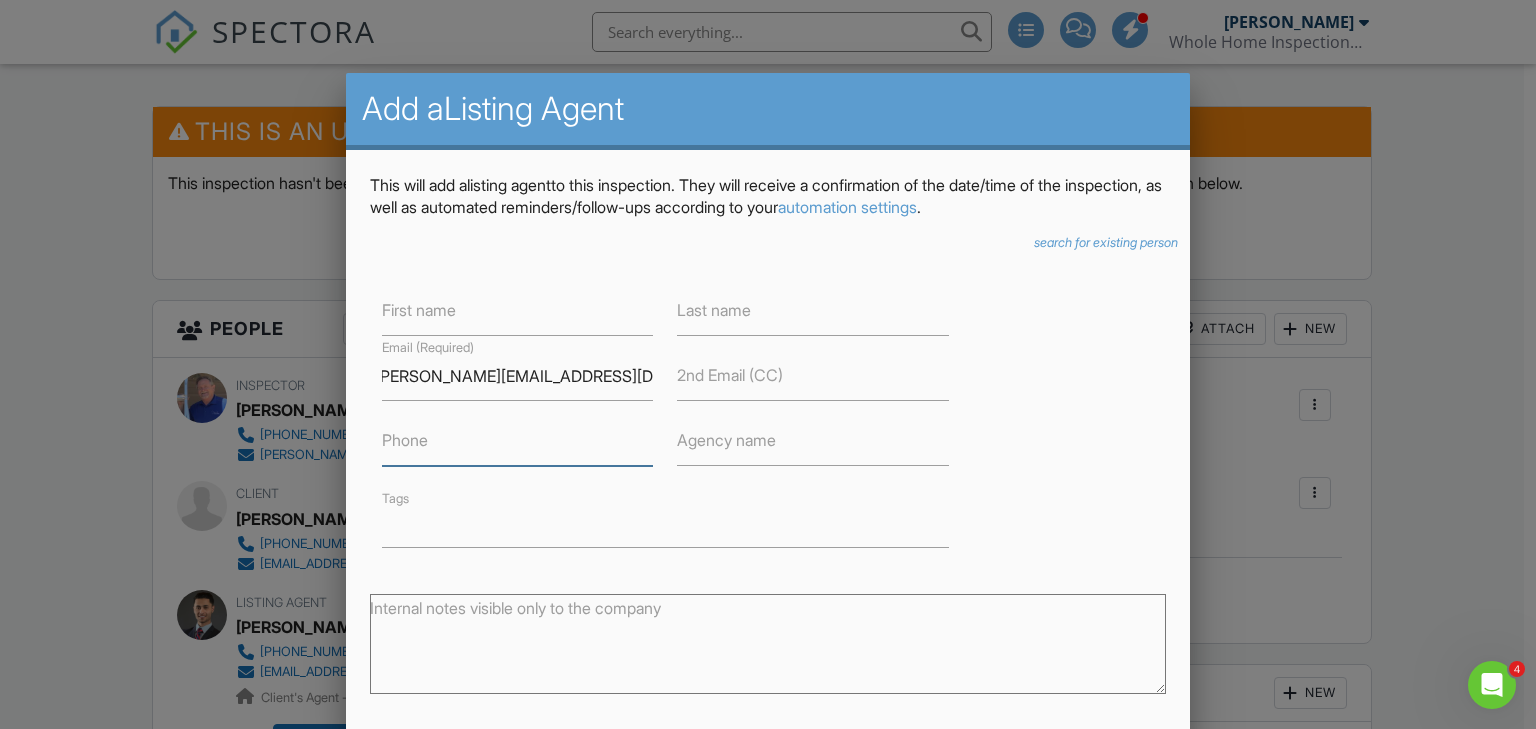 scroll, scrollTop: 0, scrollLeft: 0, axis: both 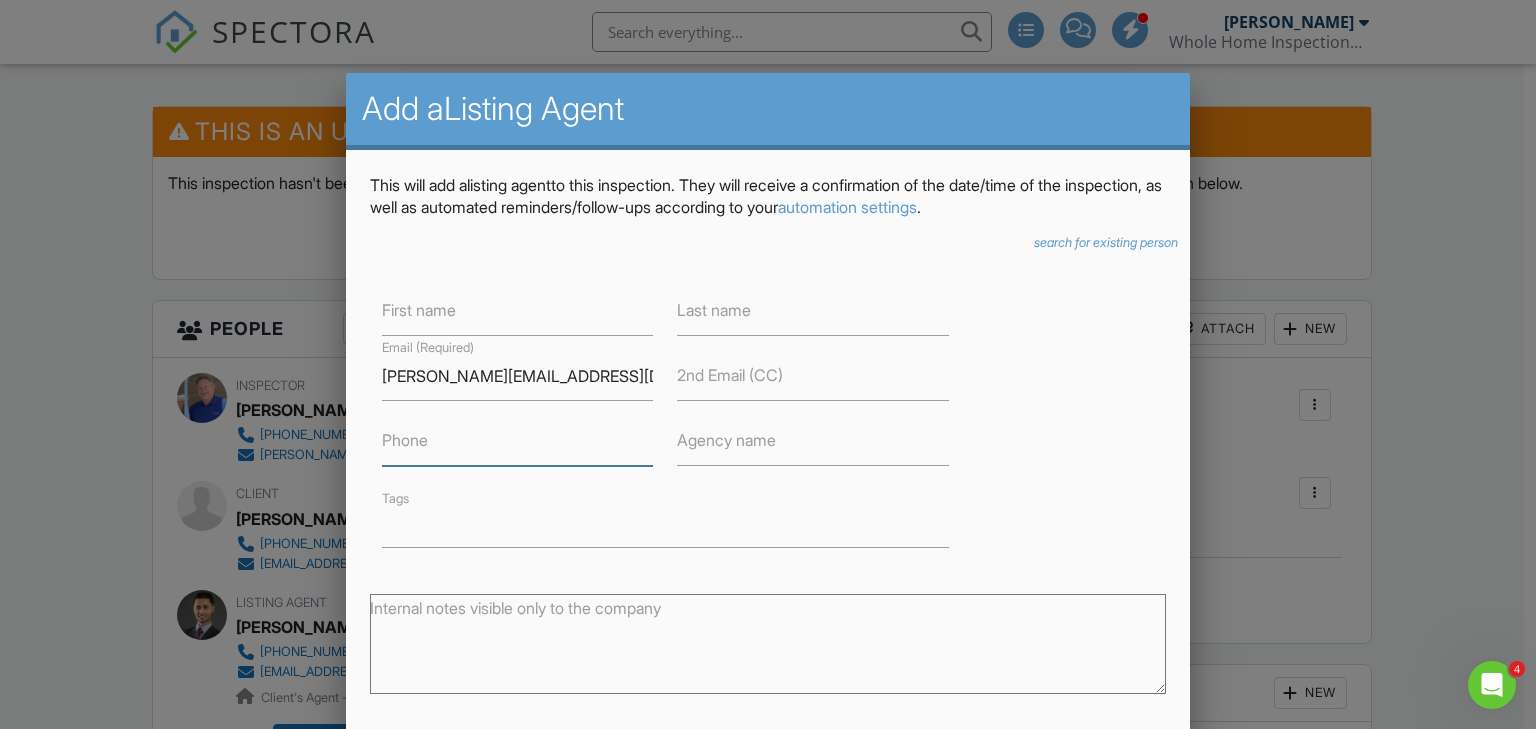 click at bounding box center [518, 441] 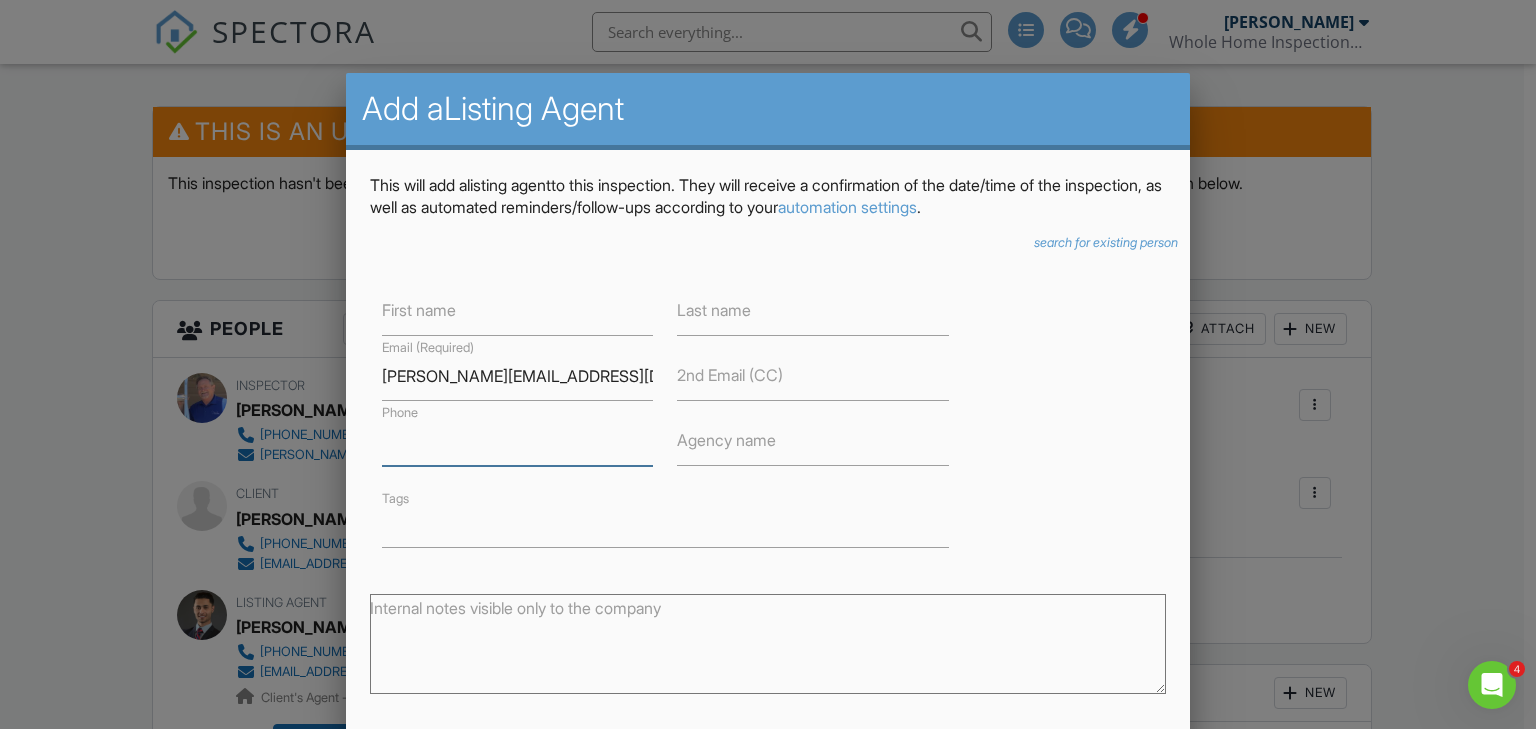 paste on "[PHONE_NUMBER]" 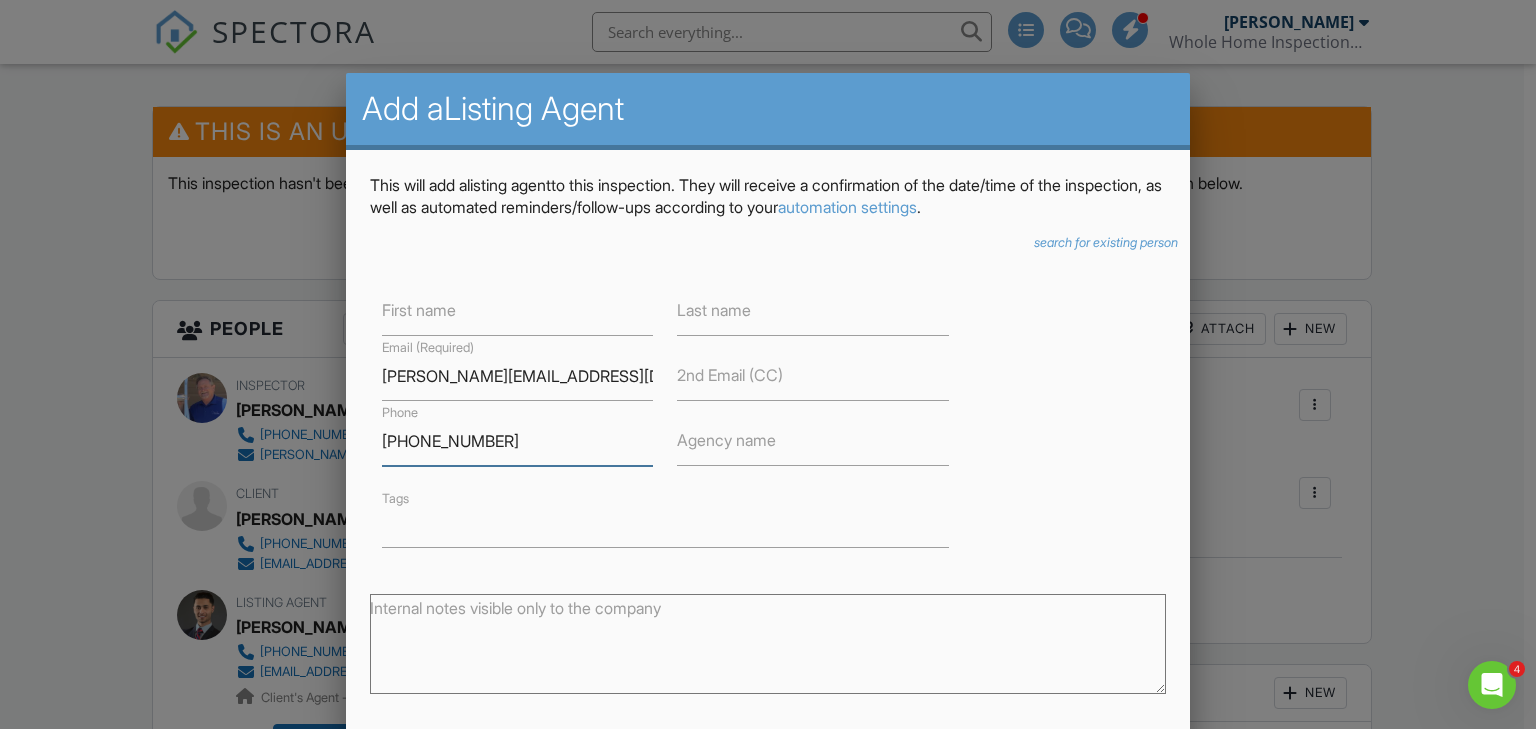 type on "[PHONE_NUMBER]" 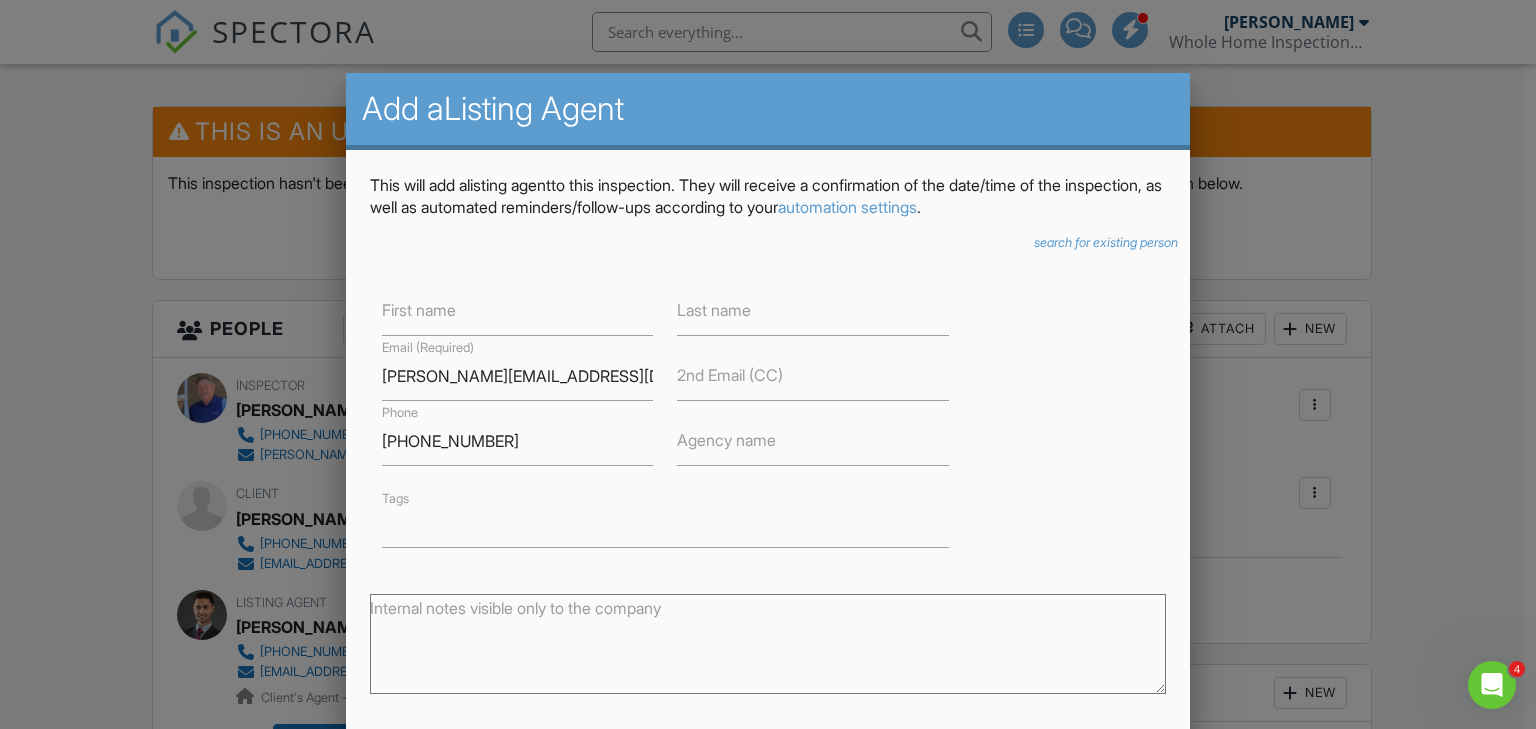 click on "First name" at bounding box center (419, 310) 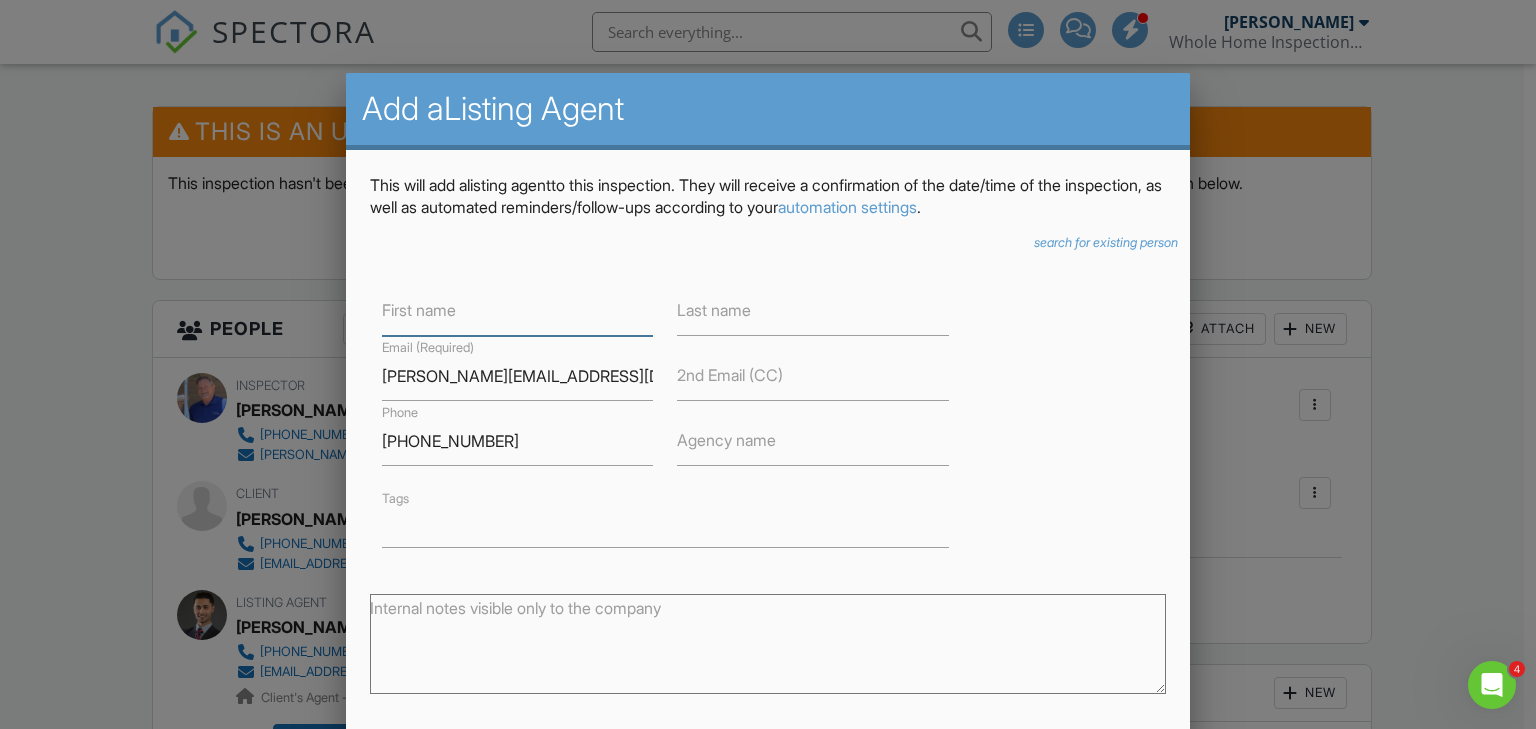 drag, startPoint x: 488, startPoint y: 316, endPoint x: 515, endPoint y: 334, distance: 32.449963 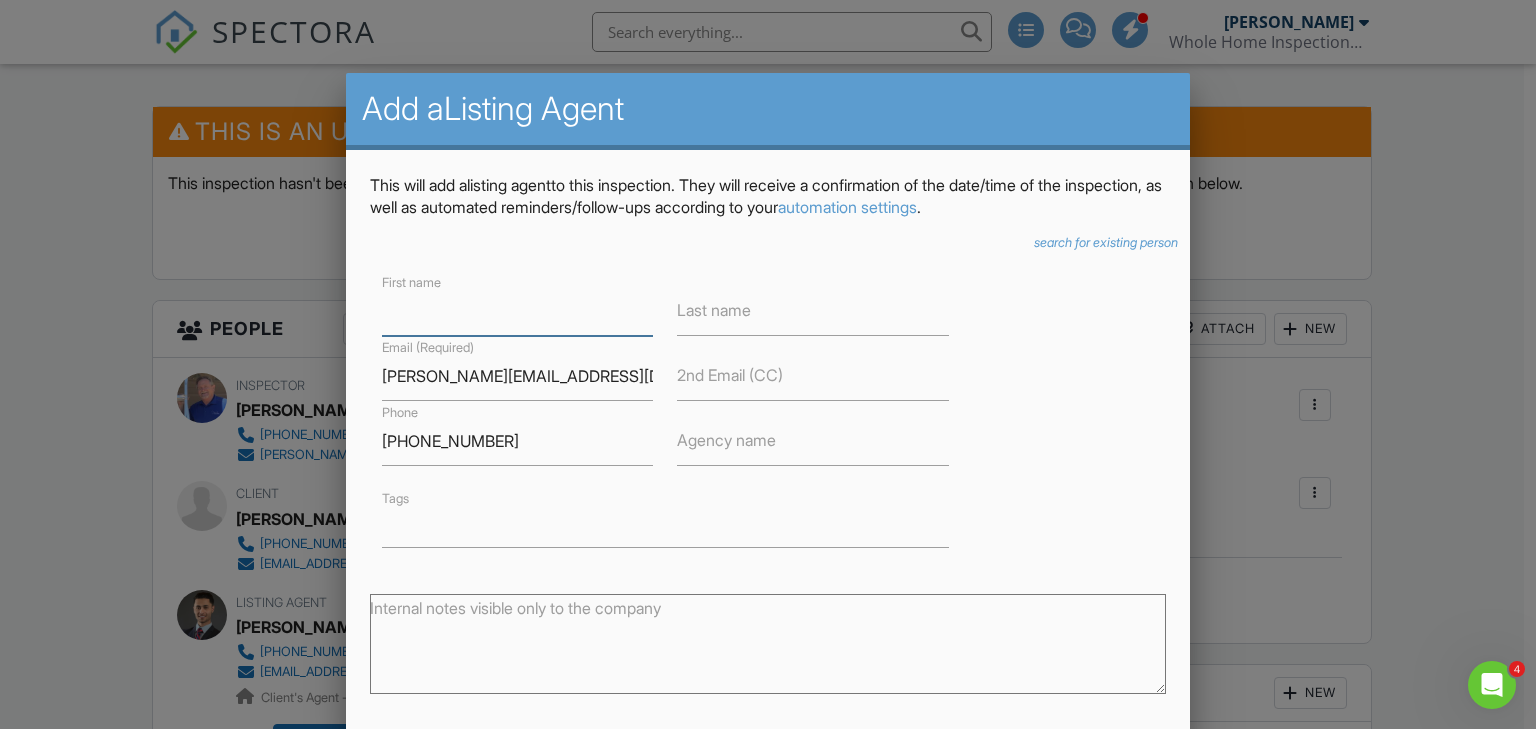 paste on "[PERSON_NAME]" 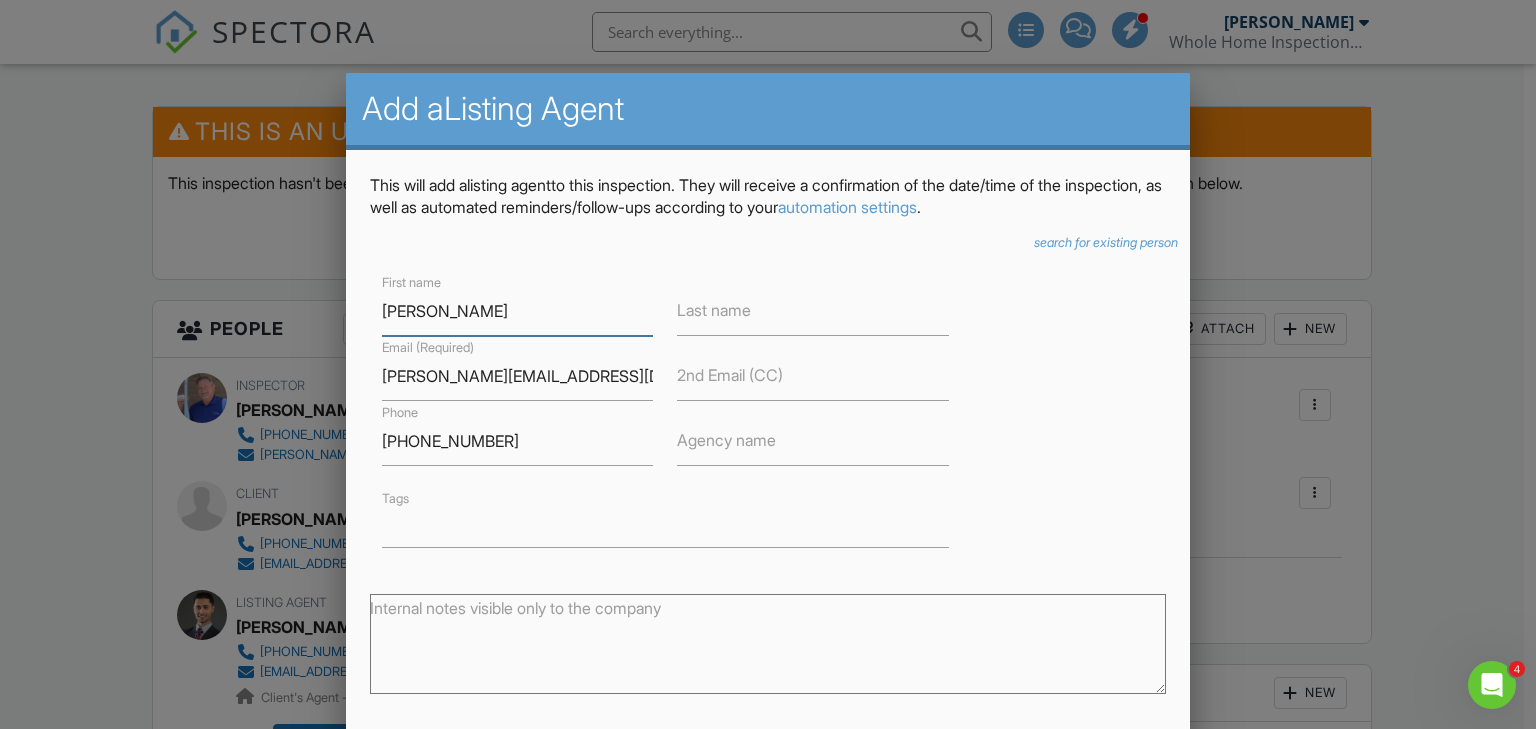 type on "[PERSON_NAME]" 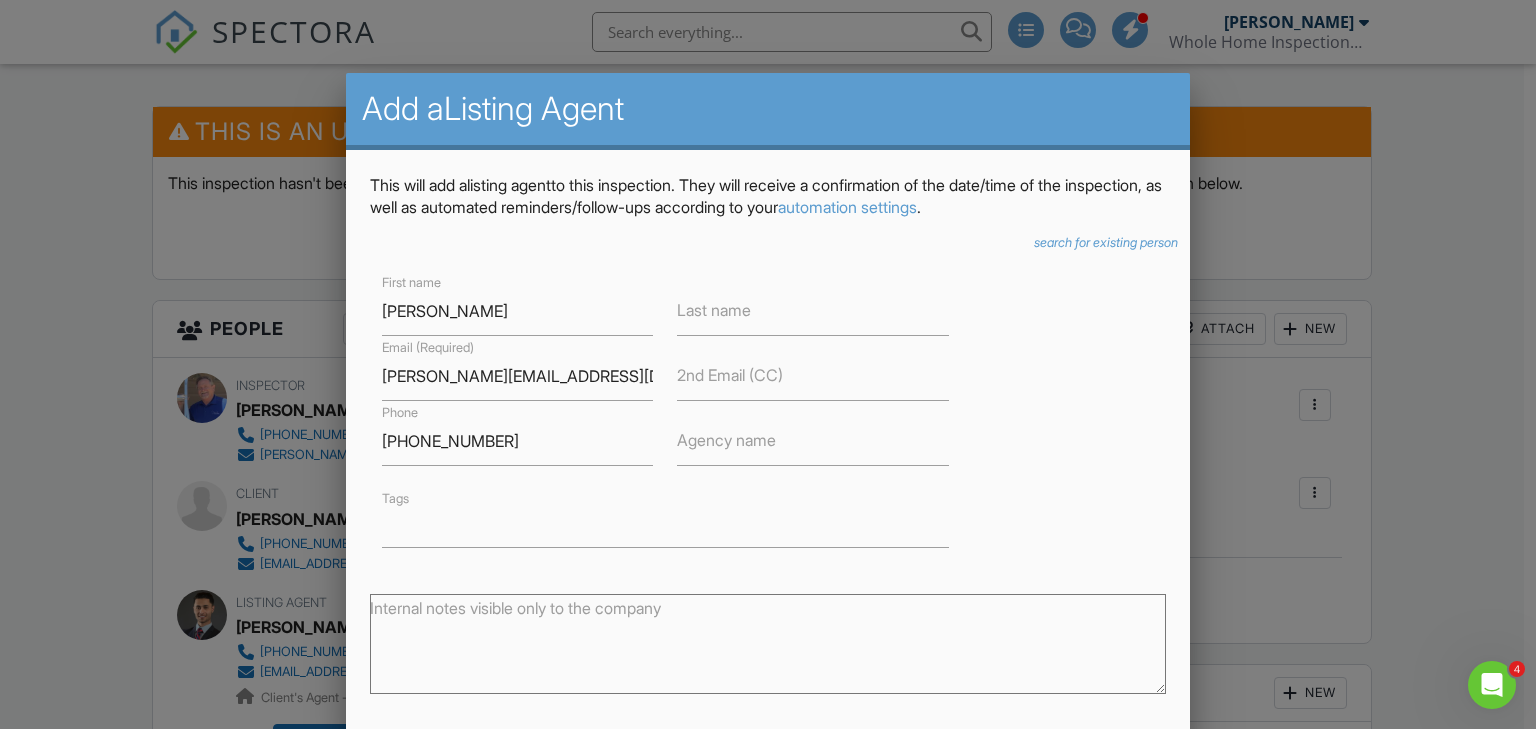click on "First name
Shannon Cunningham
Last name
Email (Required)
Shannon@azperformancerealty.com
2nd Email (CC)
Phone
623-267-6630
Agency name
Tags" at bounding box center [666, 409] 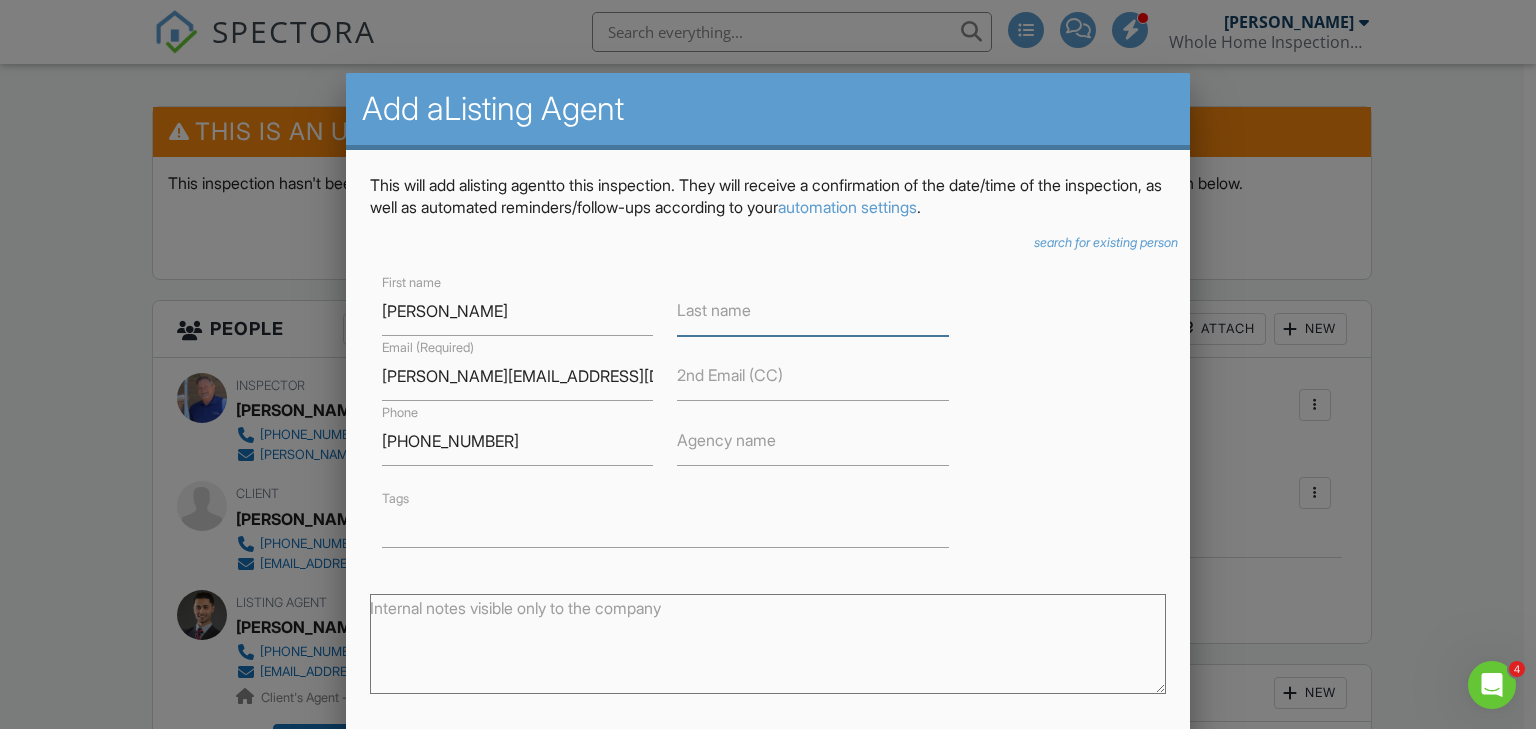 click at bounding box center (813, 311) 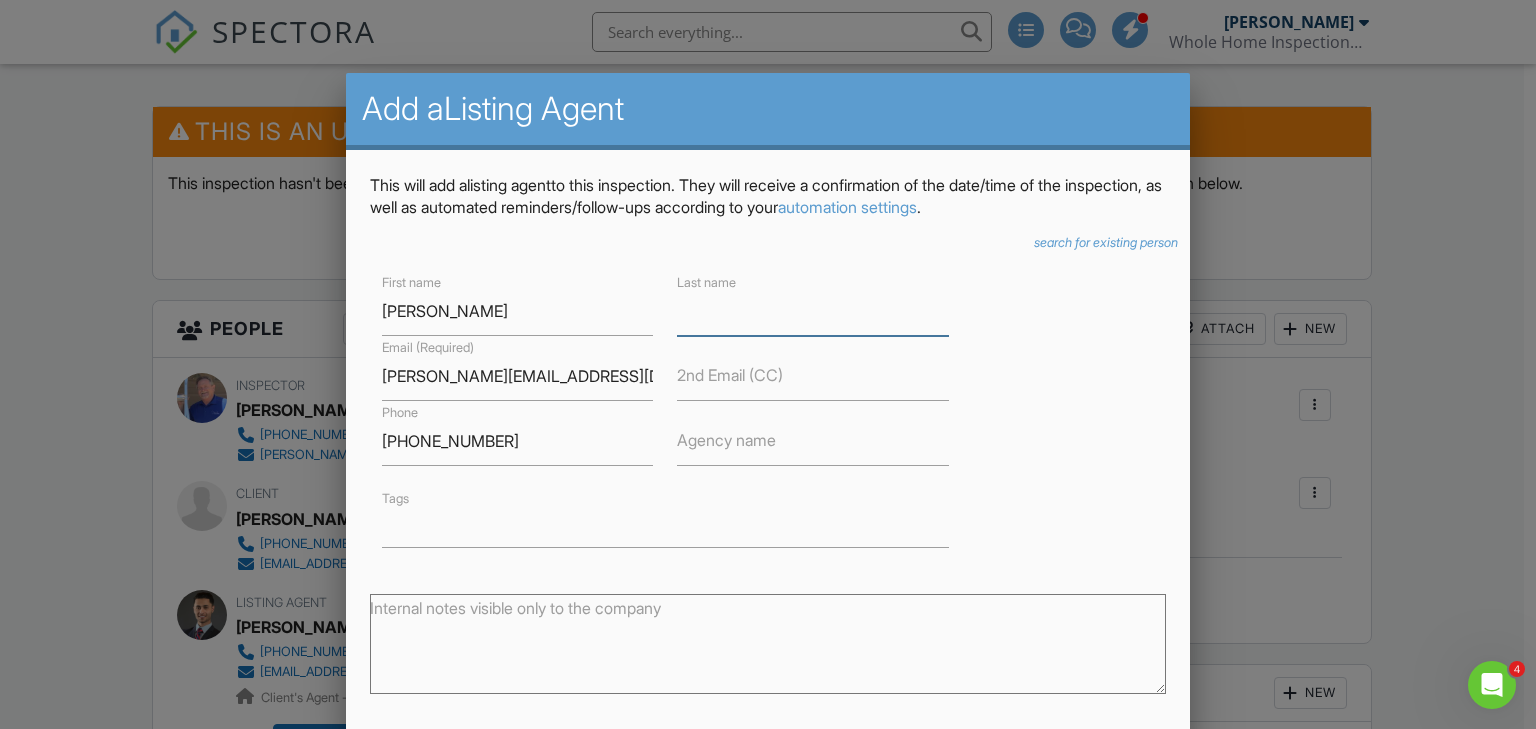 paste on "[PERSON_NAME]" 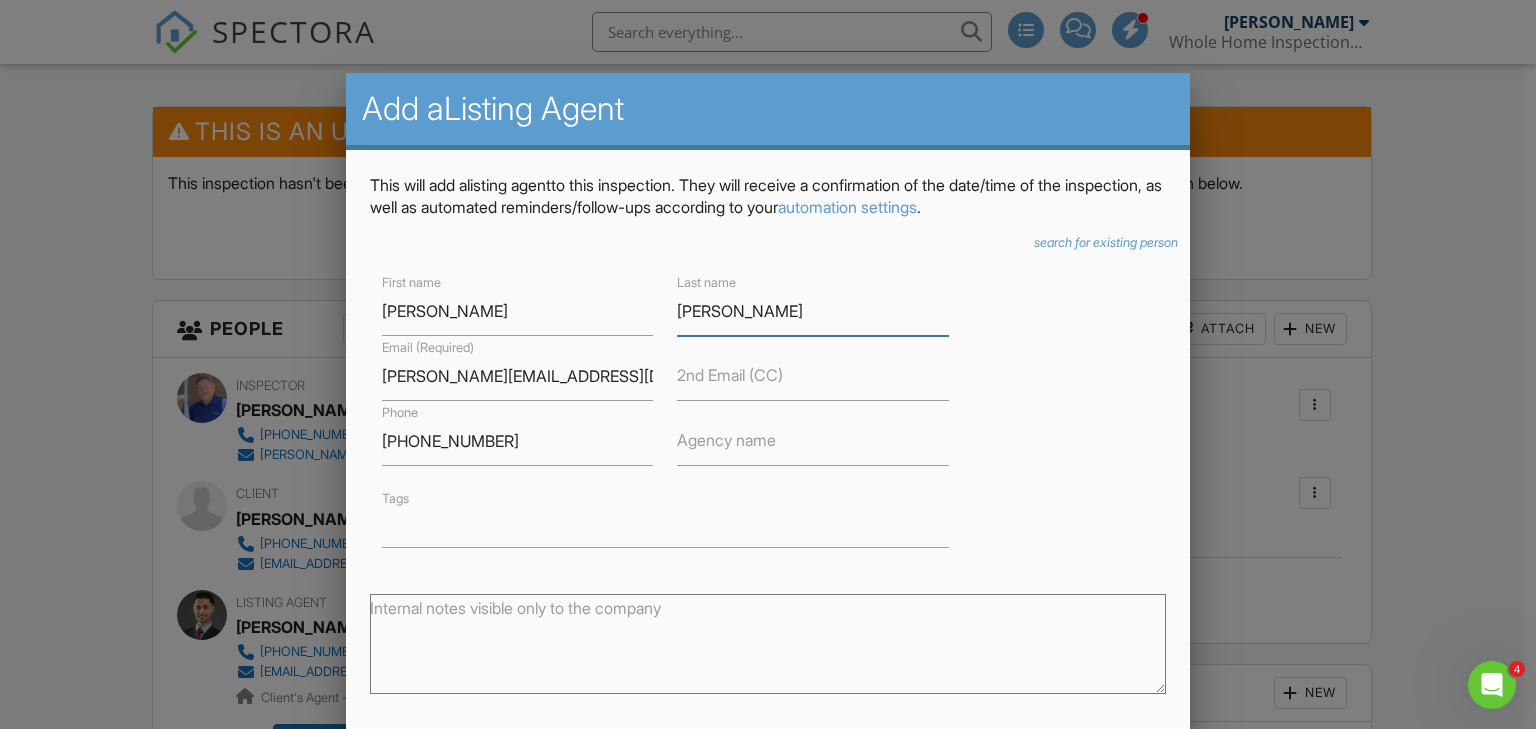drag, startPoint x: 747, startPoint y: 313, endPoint x: 572, endPoint y: 306, distance: 175.13994 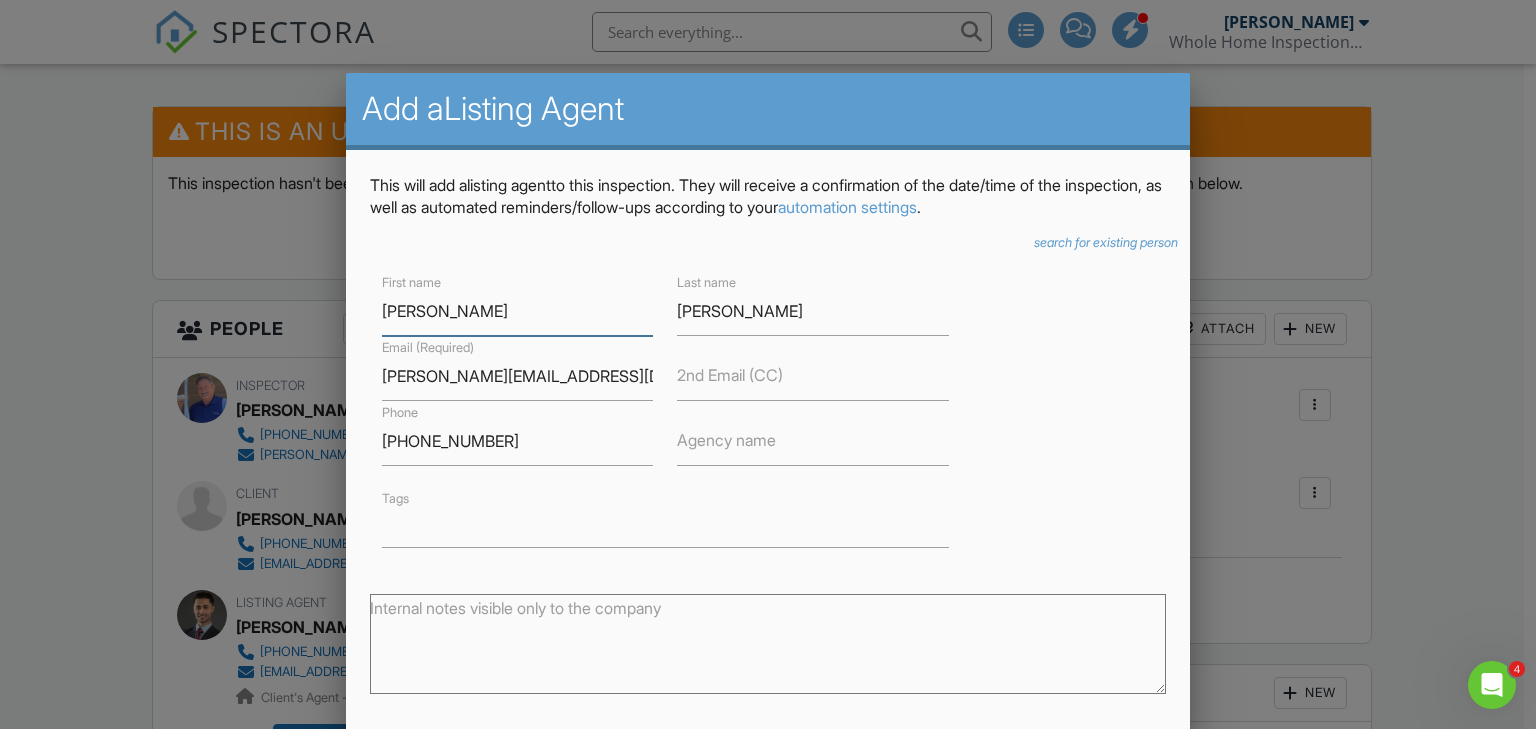 drag, startPoint x: 444, startPoint y: 308, endPoint x: 615, endPoint y: 310, distance: 171.01169 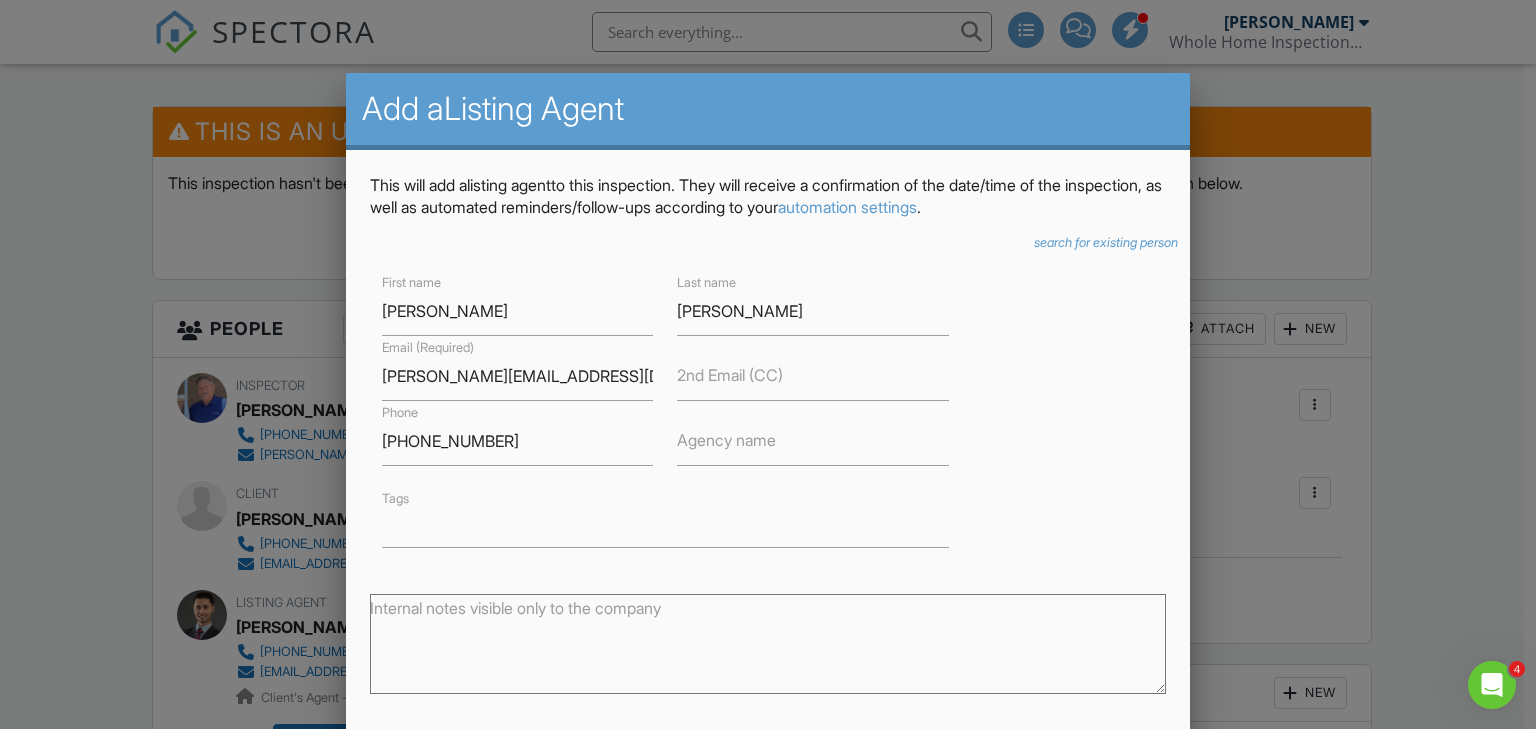 click on "First name
Shannon
Last name
Cunningham
Email (Required)
Shannon@azperformancerealty.com
2nd Email (CC)
Phone
623-267-6630
Agency name
Tags" at bounding box center (768, 409) 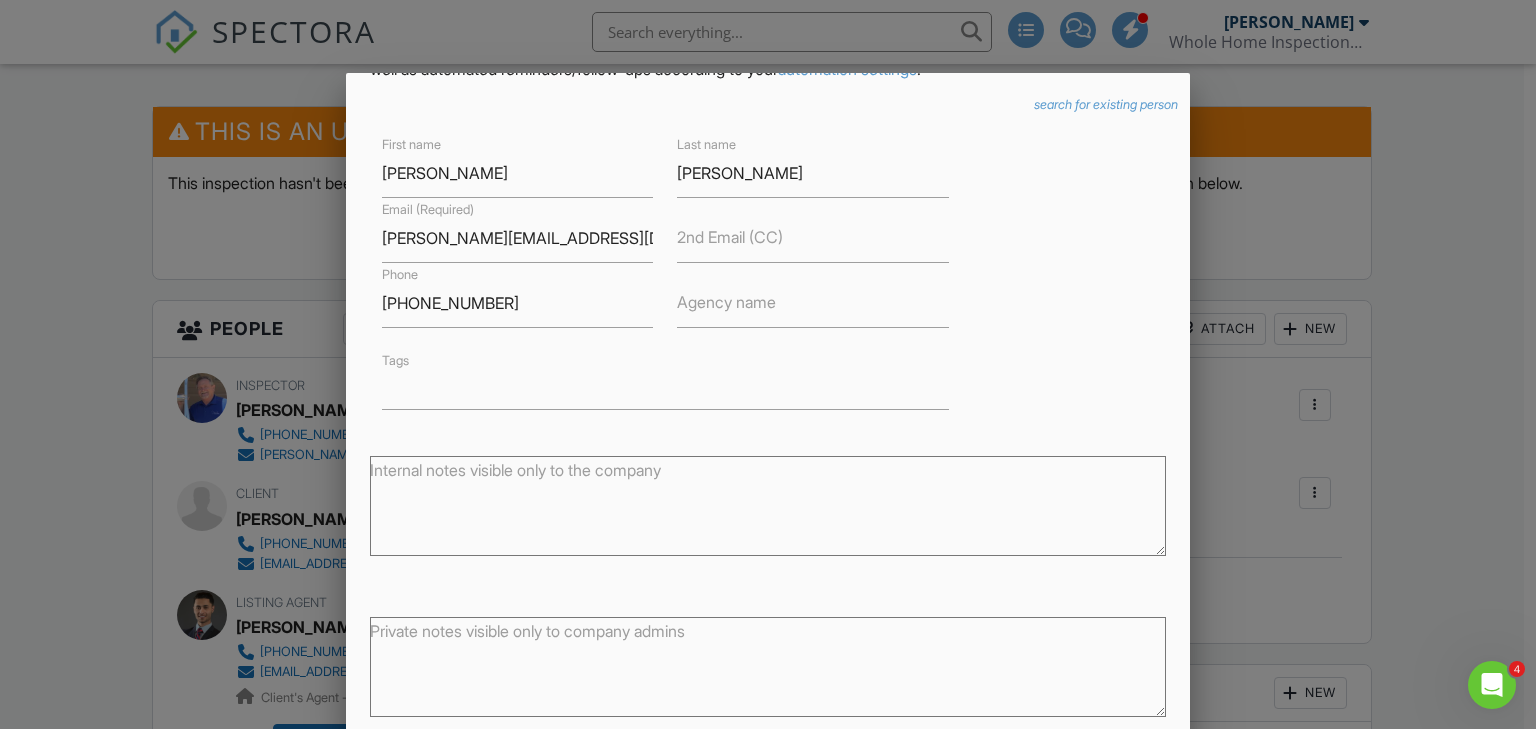 scroll, scrollTop: 217, scrollLeft: 0, axis: vertical 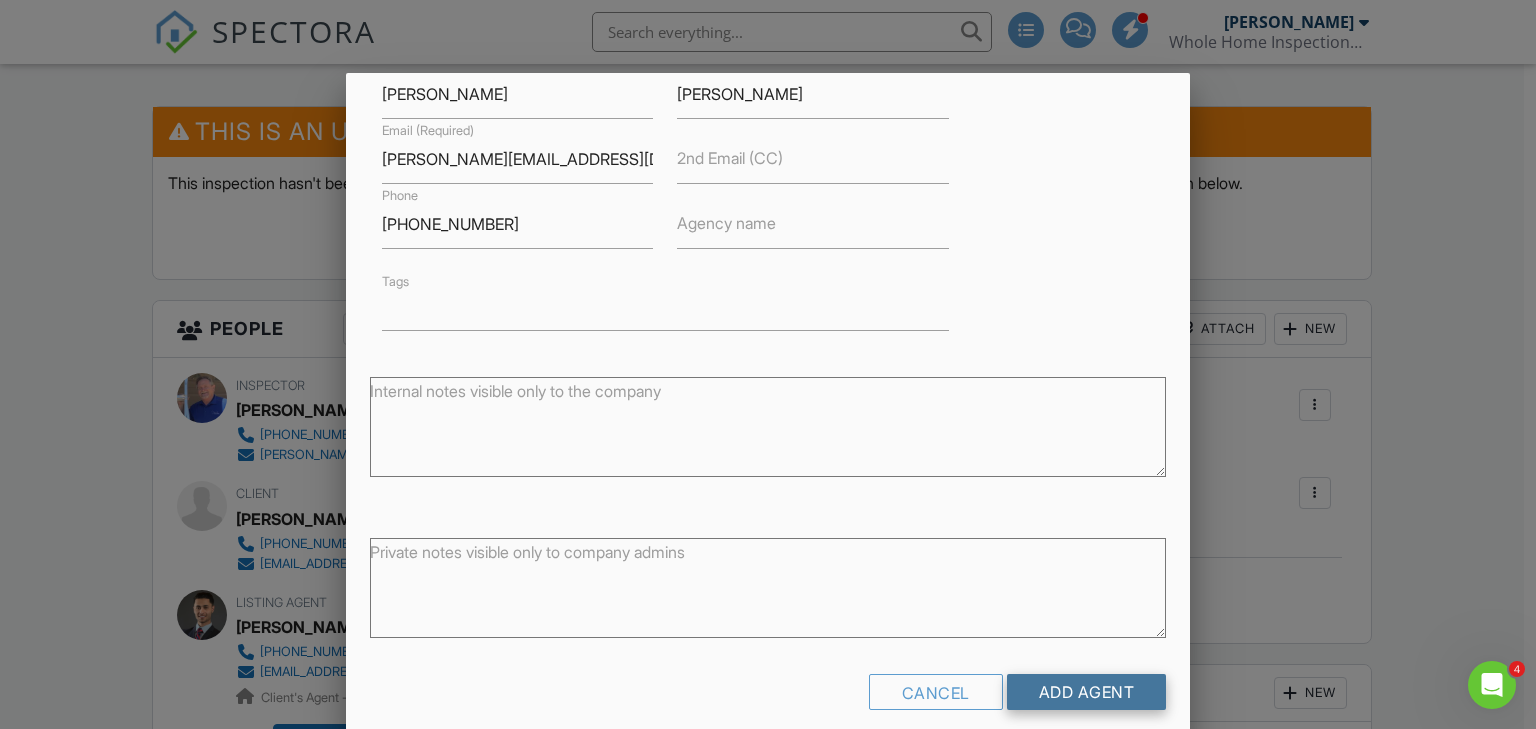 click on "Add Agent" at bounding box center [1087, 692] 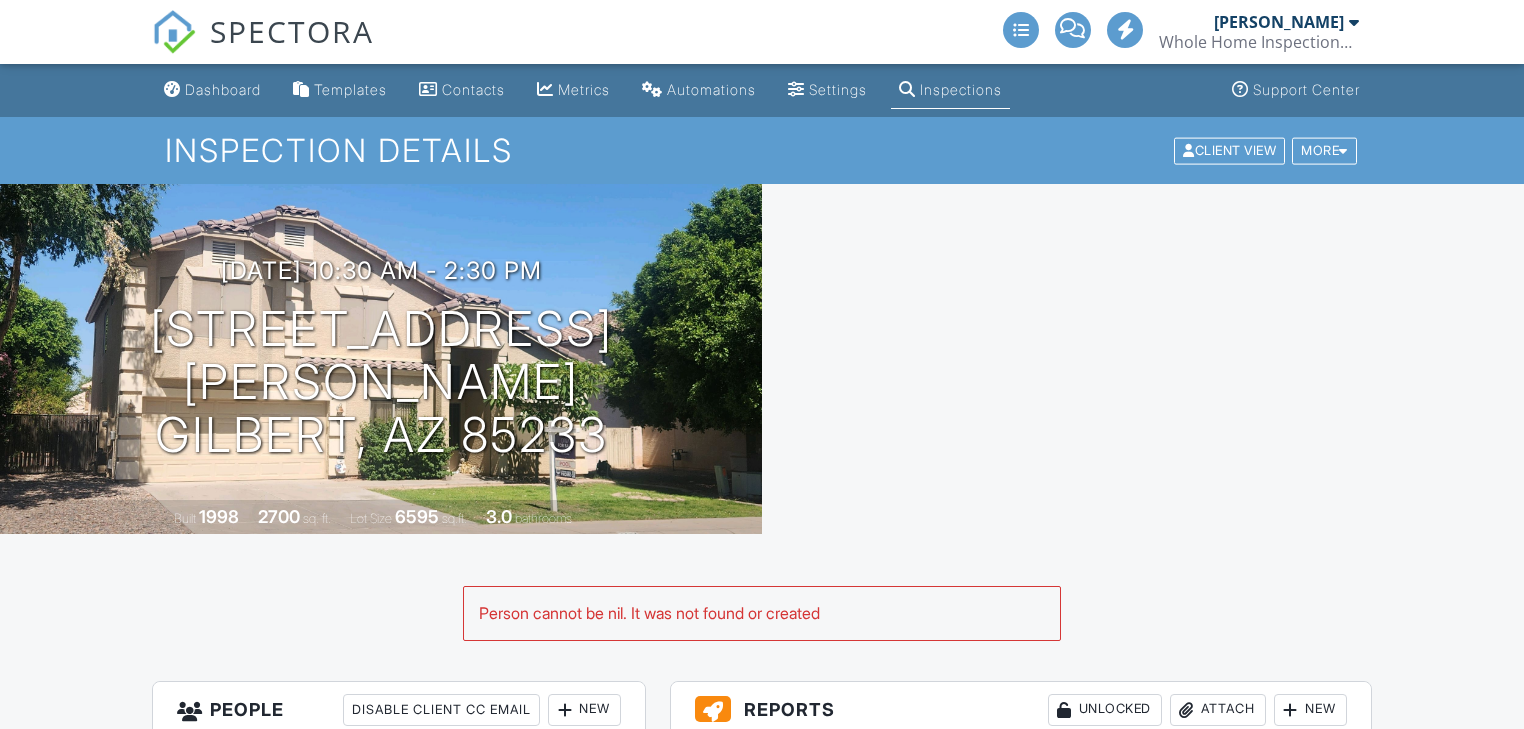 scroll, scrollTop: 0, scrollLeft: 0, axis: both 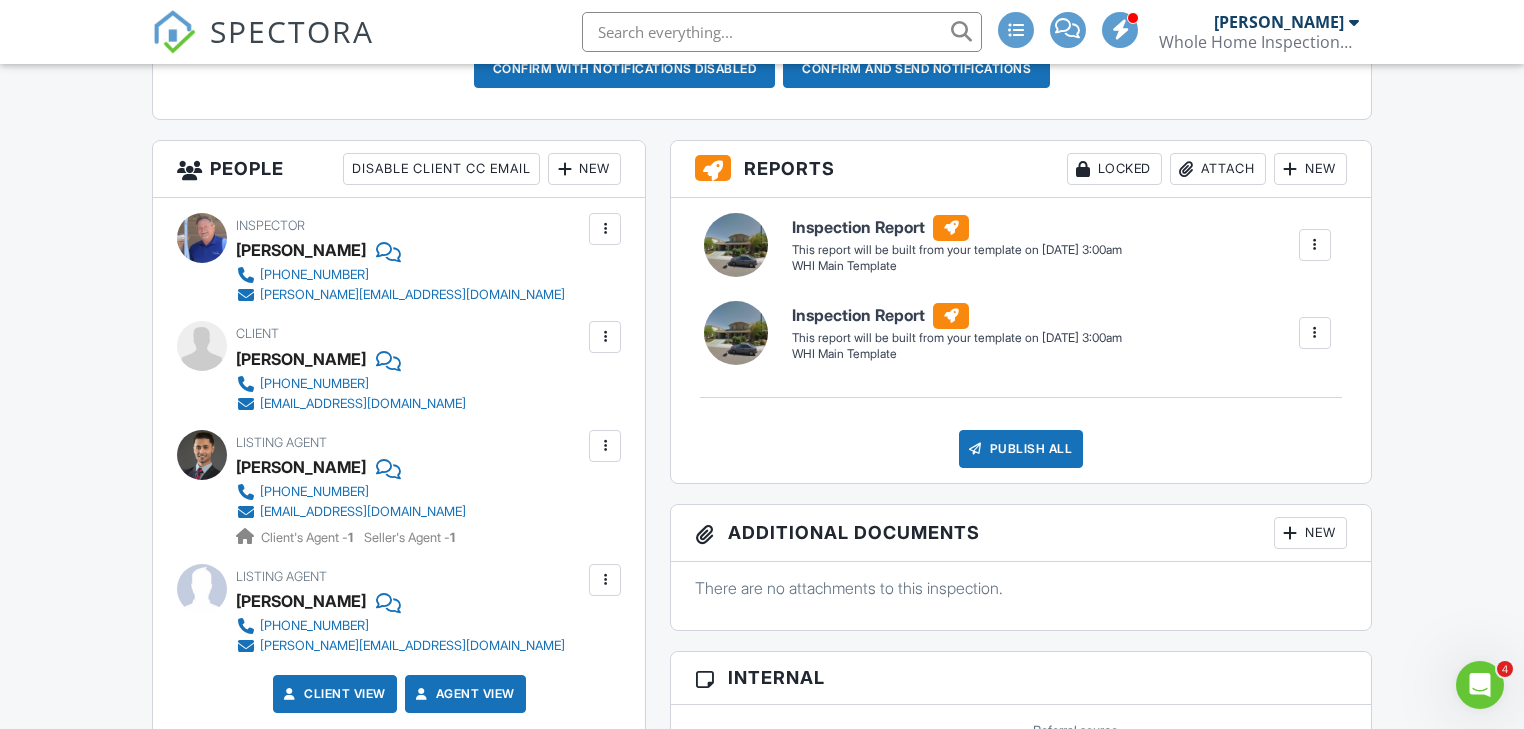 click at bounding box center (1315, 245) 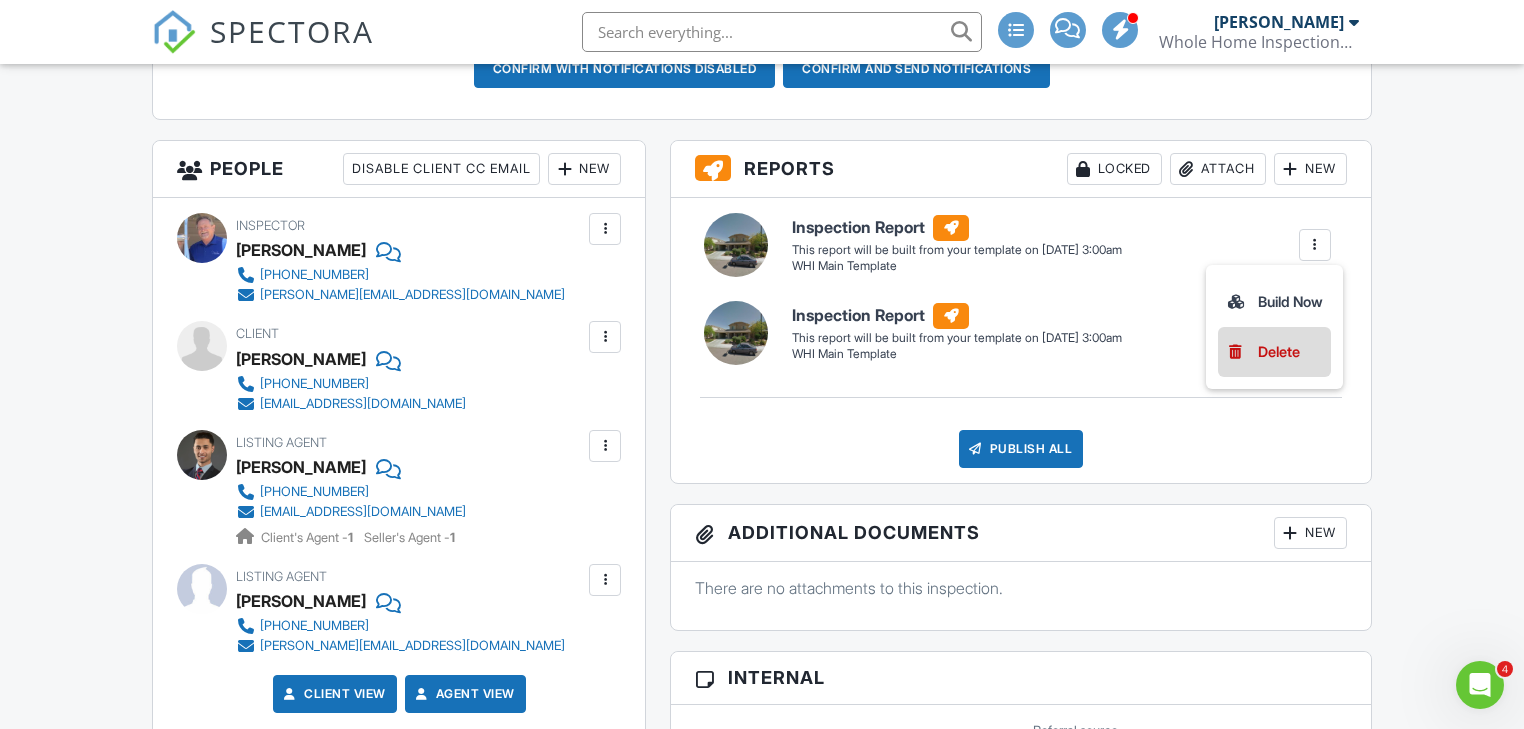 click on "Delete" at bounding box center (1279, 352) 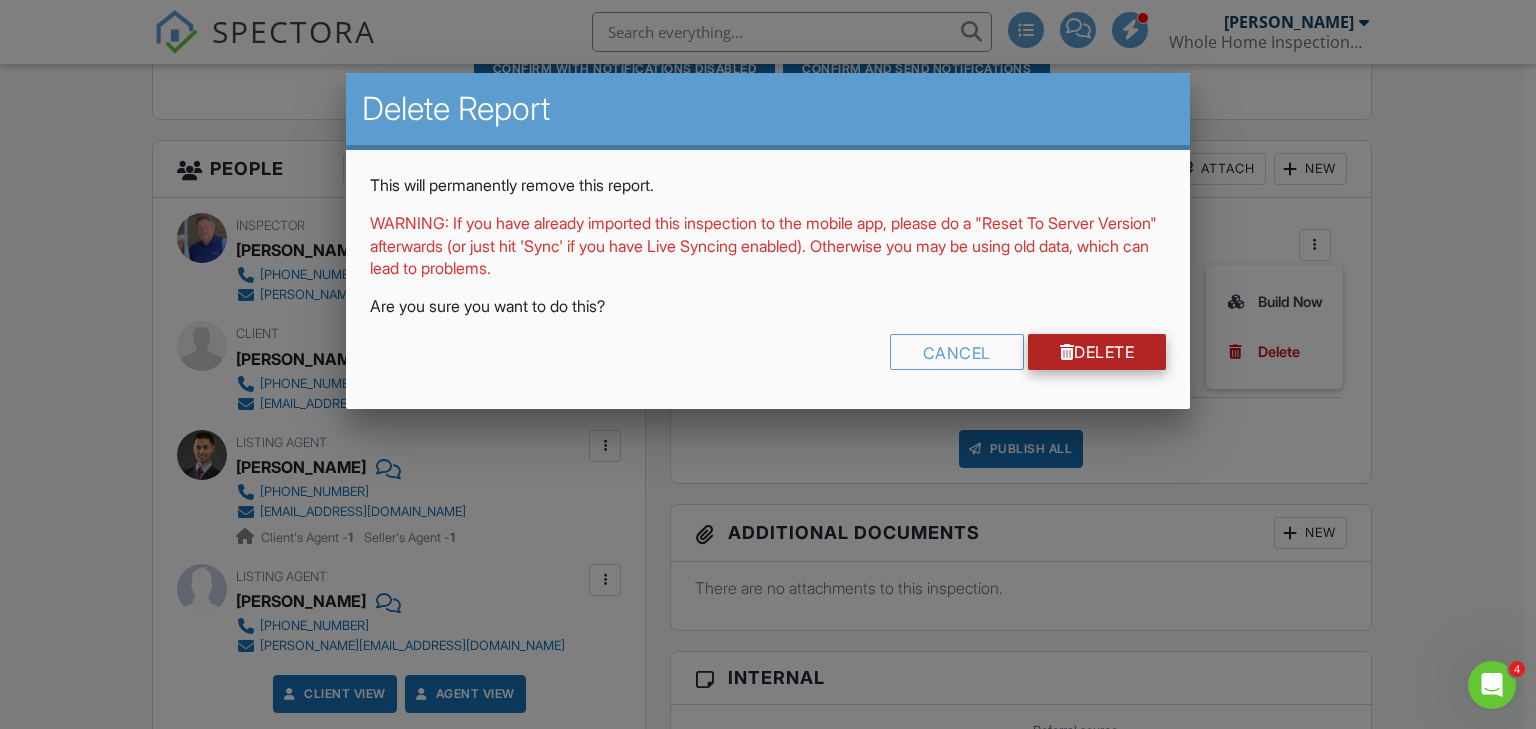 click on "Delete" at bounding box center (1097, 352) 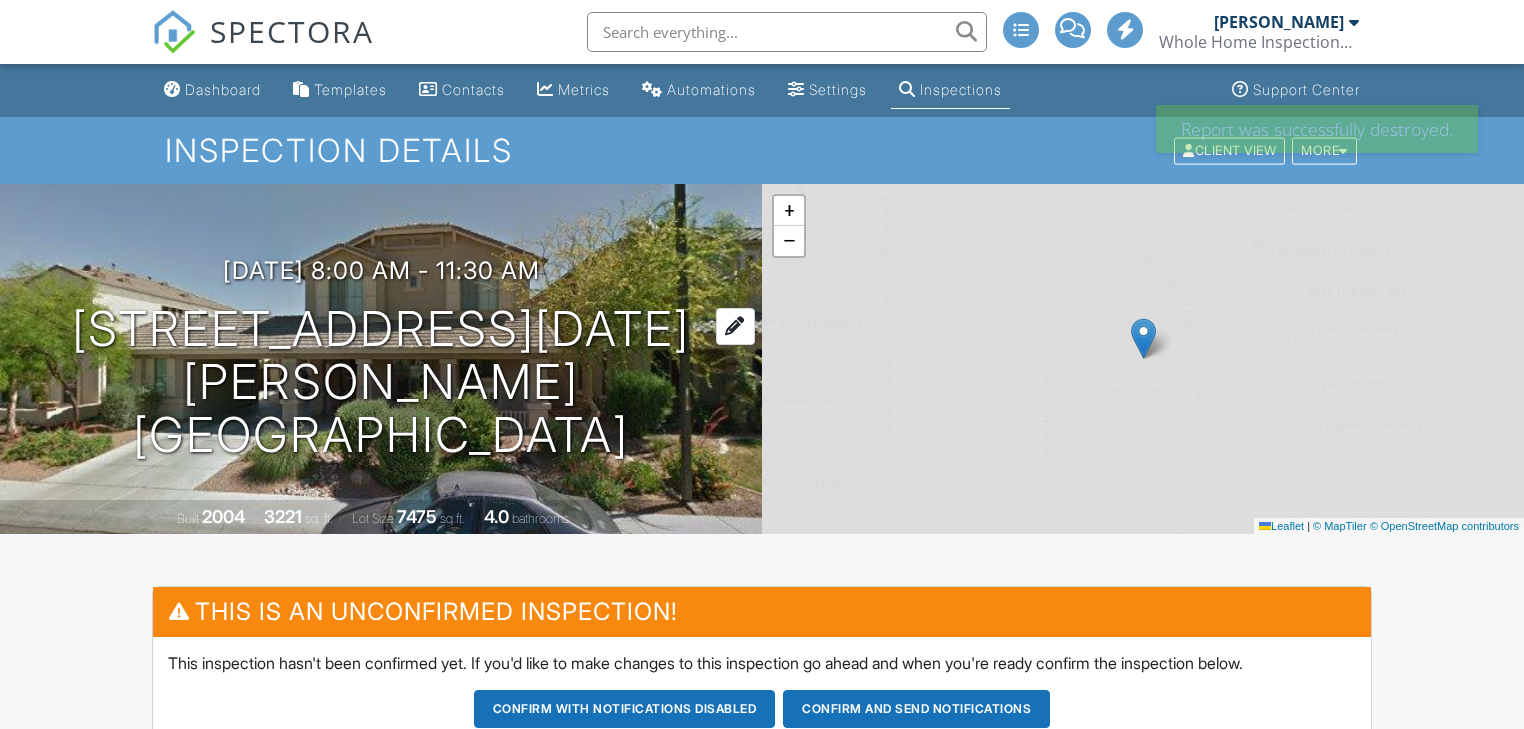 scroll, scrollTop: 0, scrollLeft: 0, axis: both 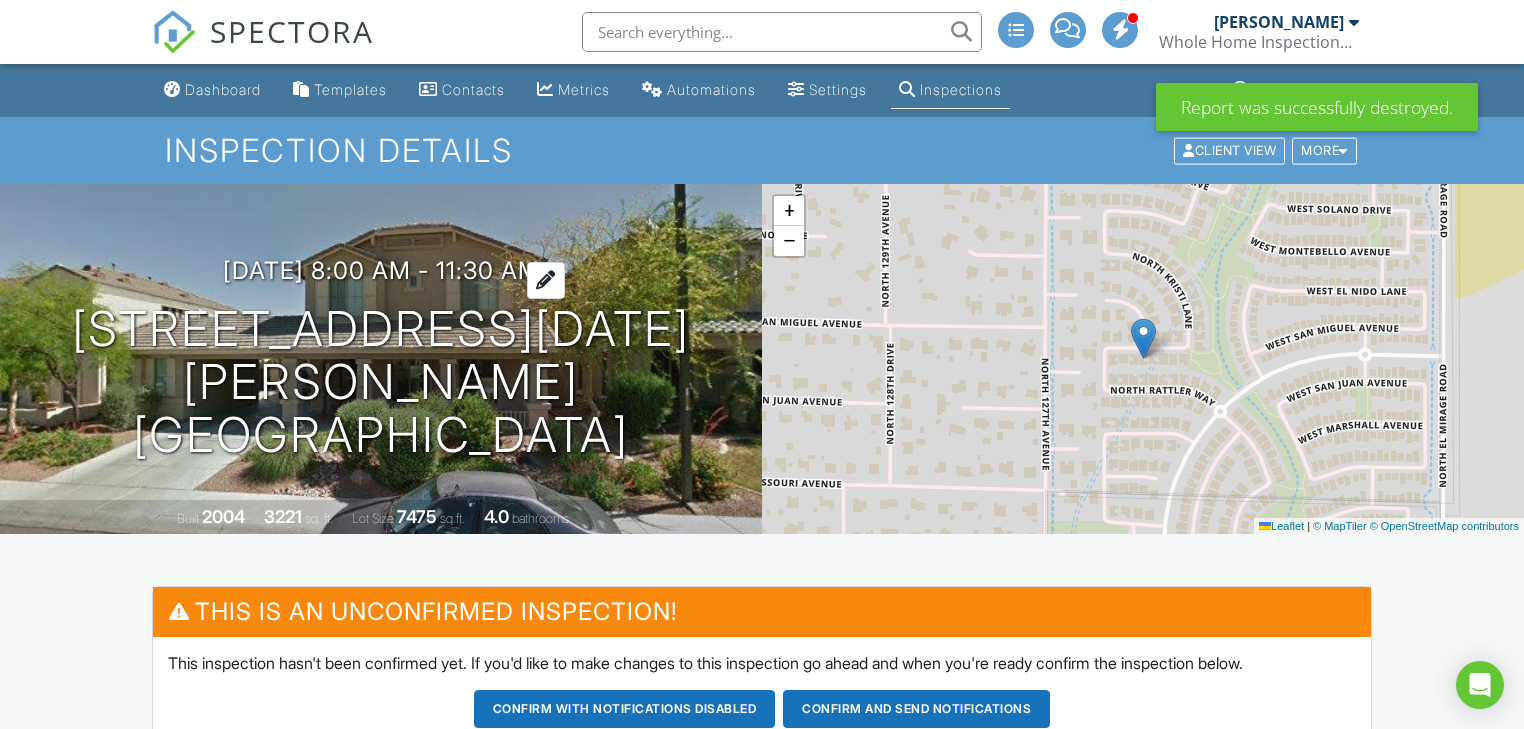 click on "07/12/2025  8:00 am
- 11:30 am" at bounding box center [381, 270] 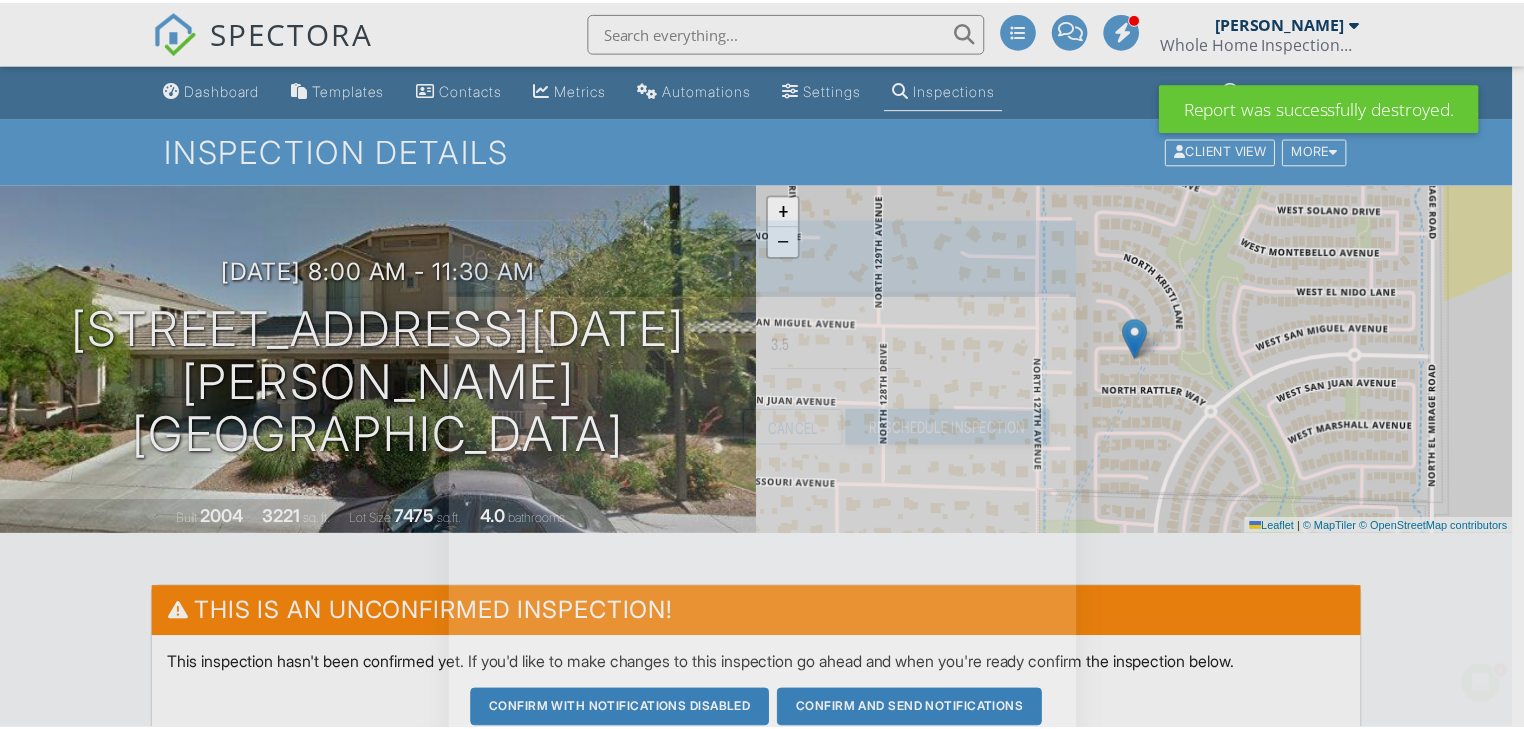 scroll, scrollTop: 0, scrollLeft: 0, axis: both 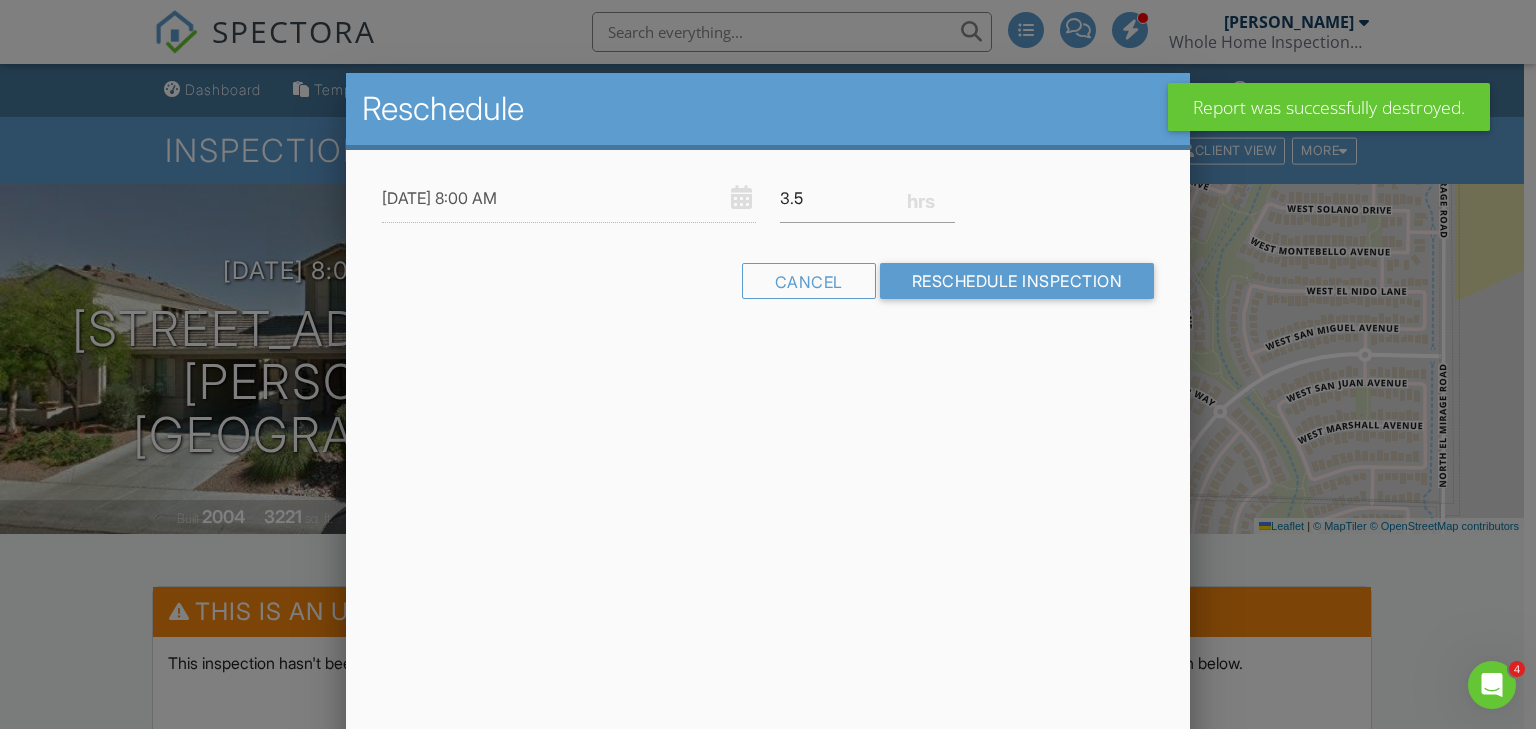 drag, startPoint x: 80, startPoint y: 635, endPoint x: 92, endPoint y: 627, distance: 14.422205 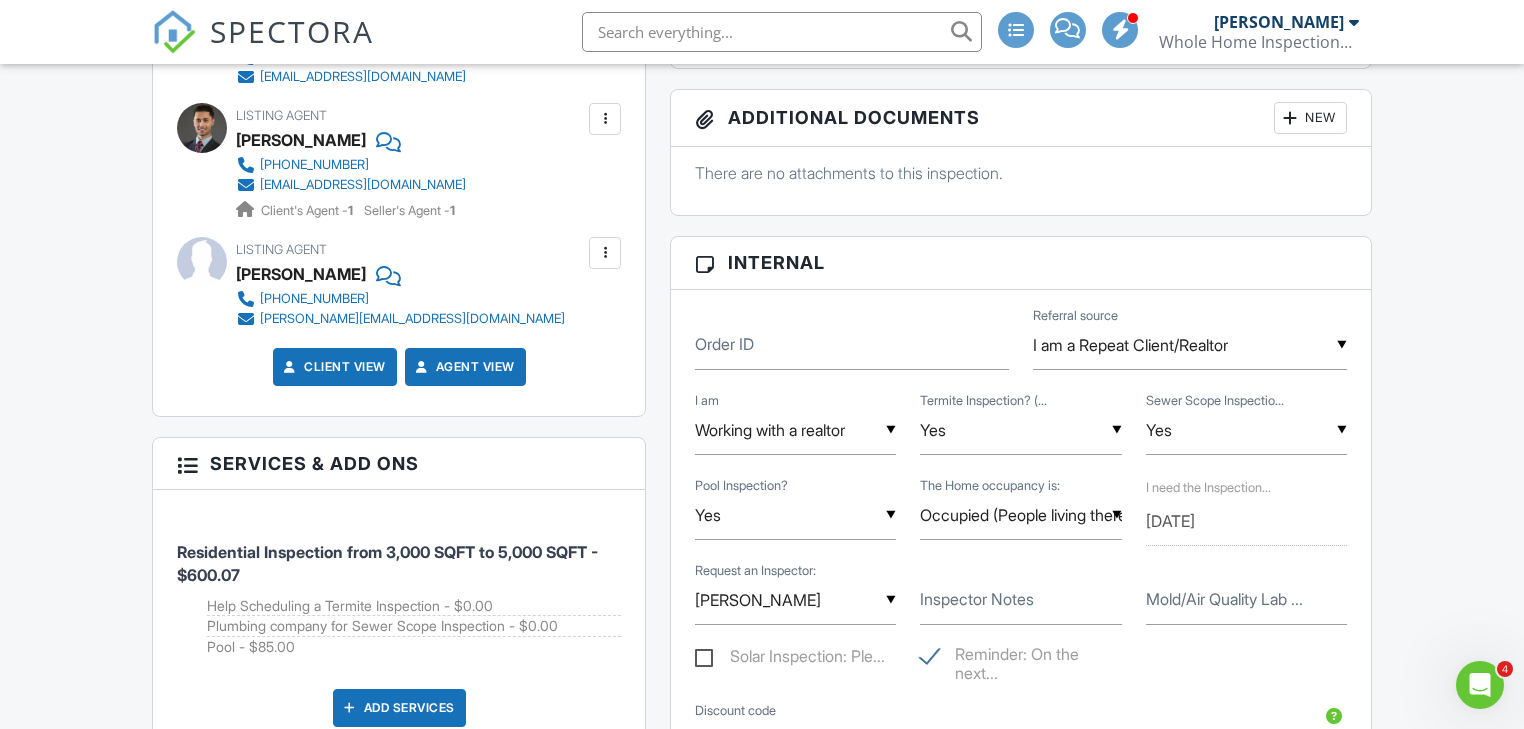 scroll, scrollTop: 1120, scrollLeft: 0, axis: vertical 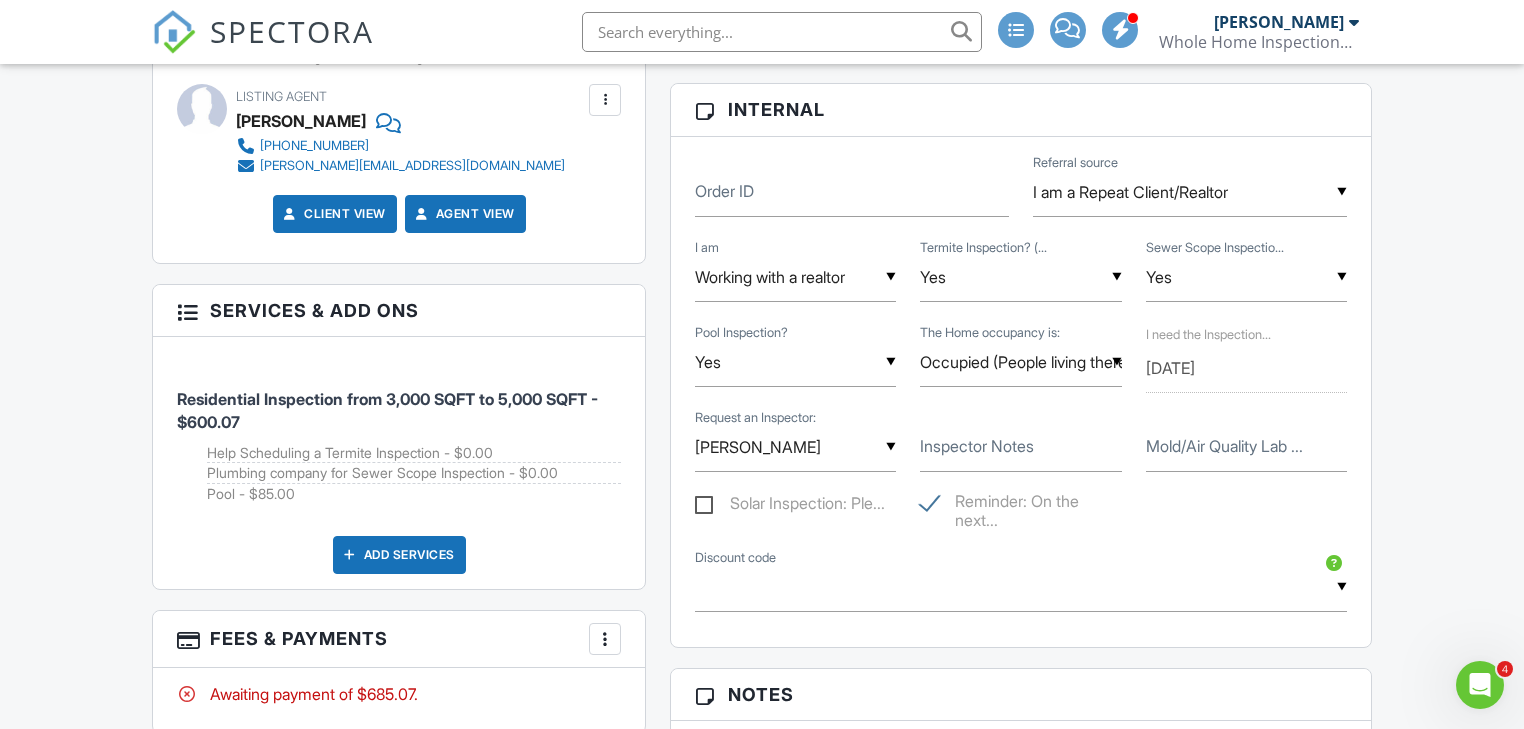 click on "Inspector Notes" at bounding box center (977, 446) 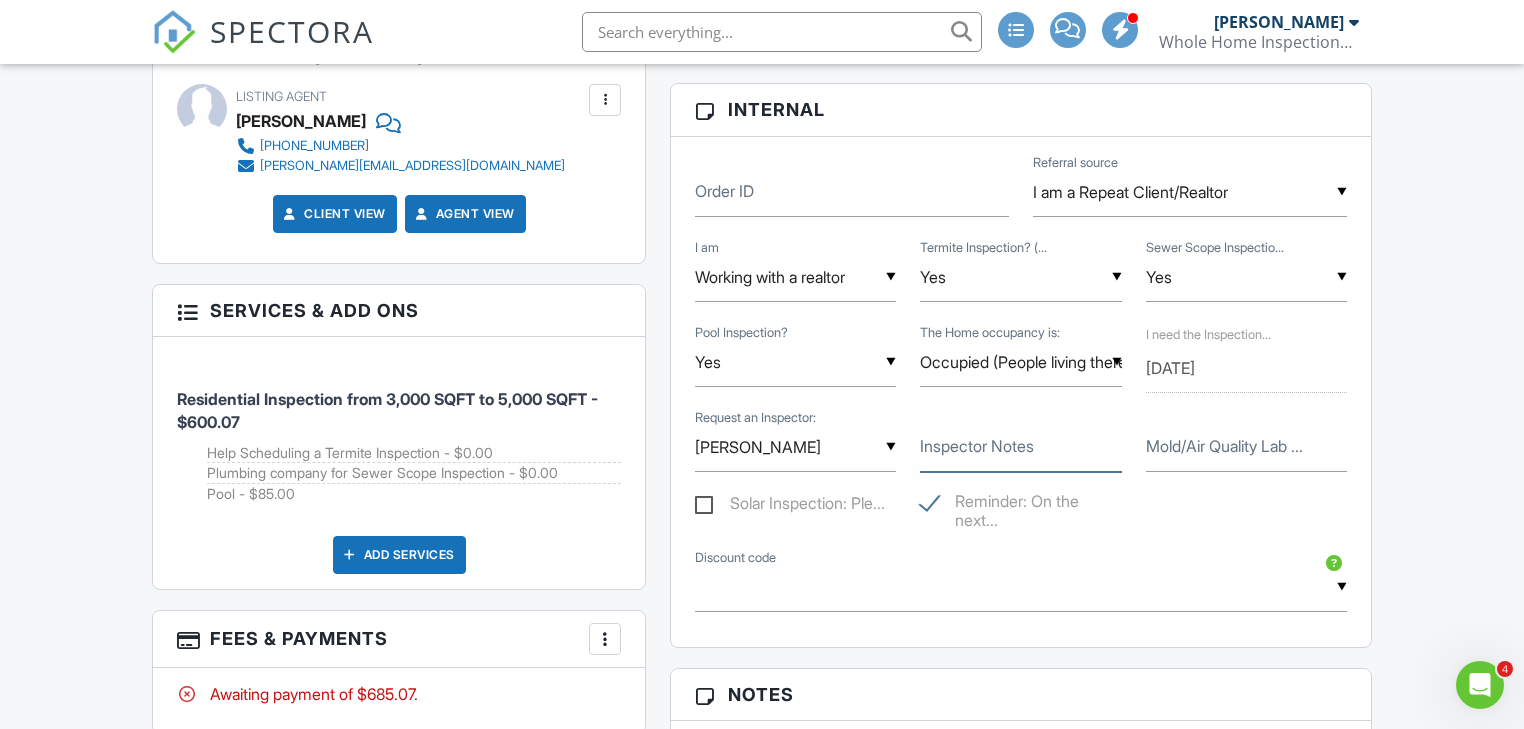 click on "Inspector Notes" at bounding box center [1020, 447] 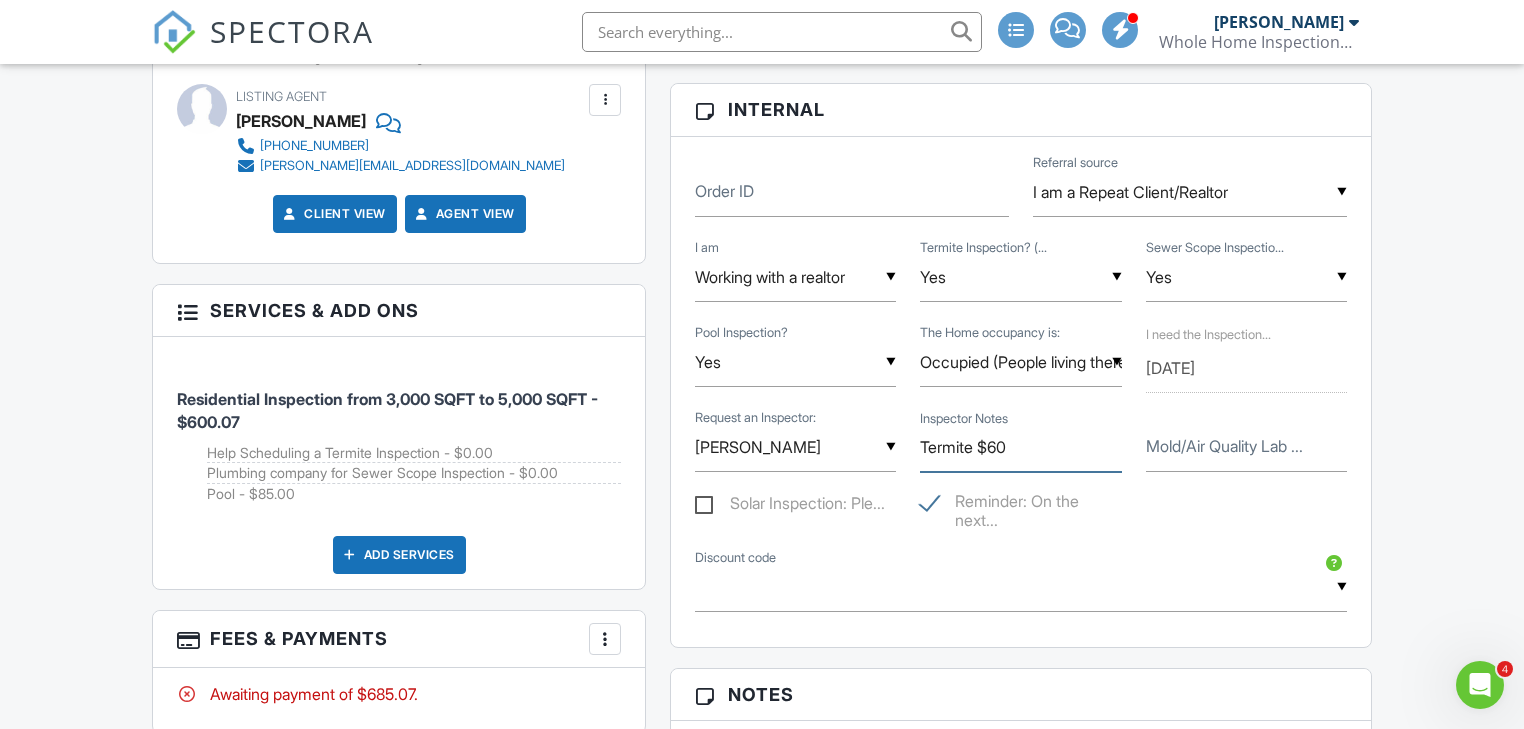 click on "Termite $60" at bounding box center (1020, 447) 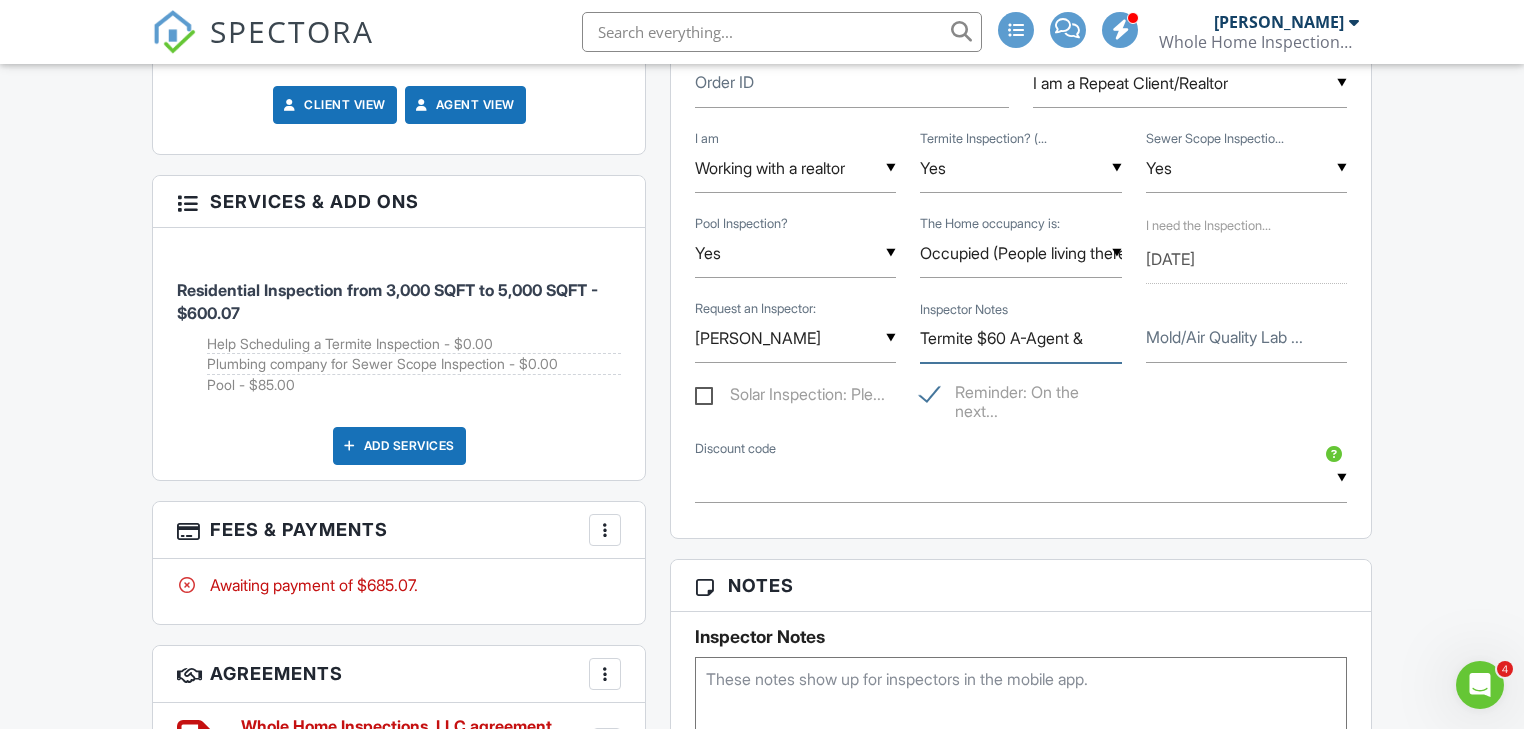 scroll, scrollTop: 1600, scrollLeft: 0, axis: vertical 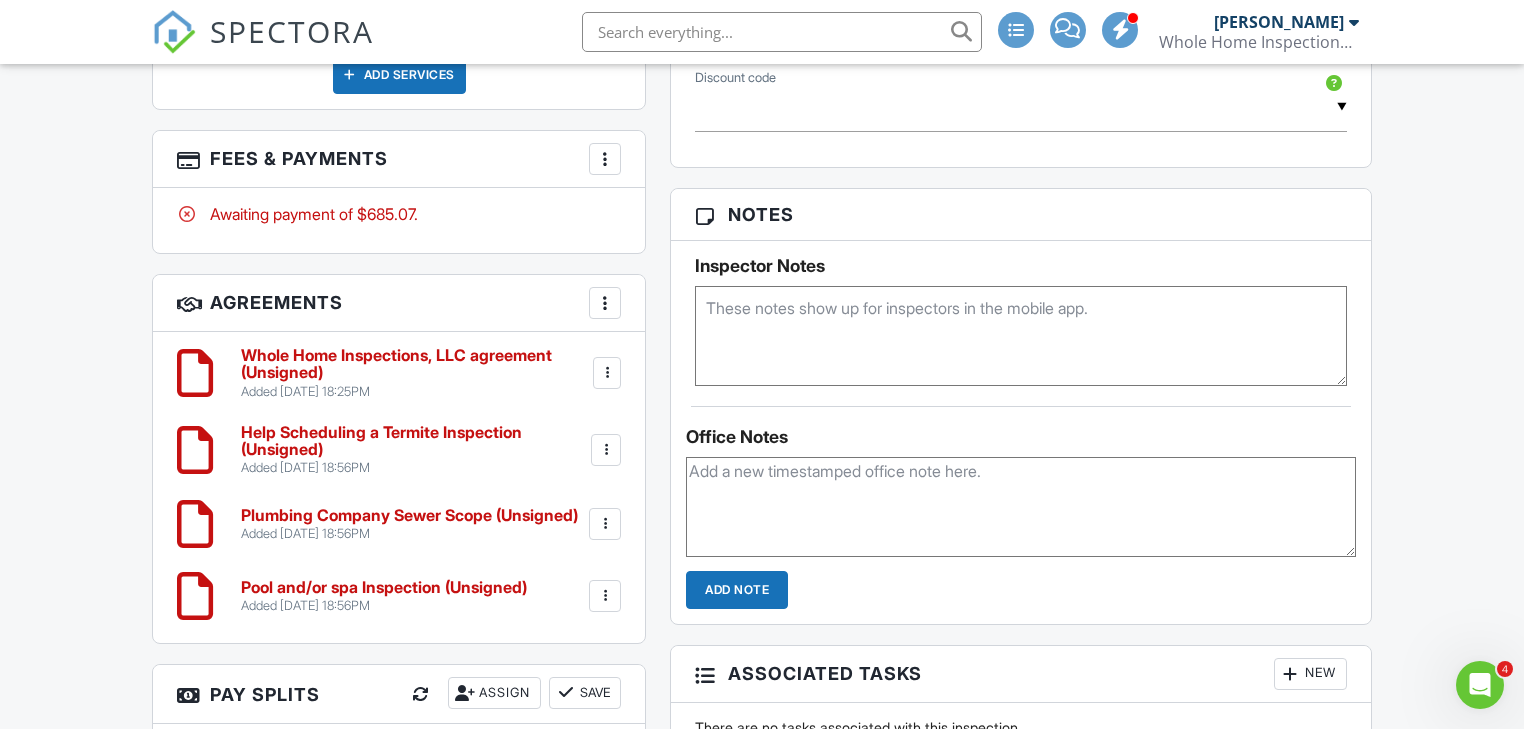 type on "Termite $60 A-Agent &" 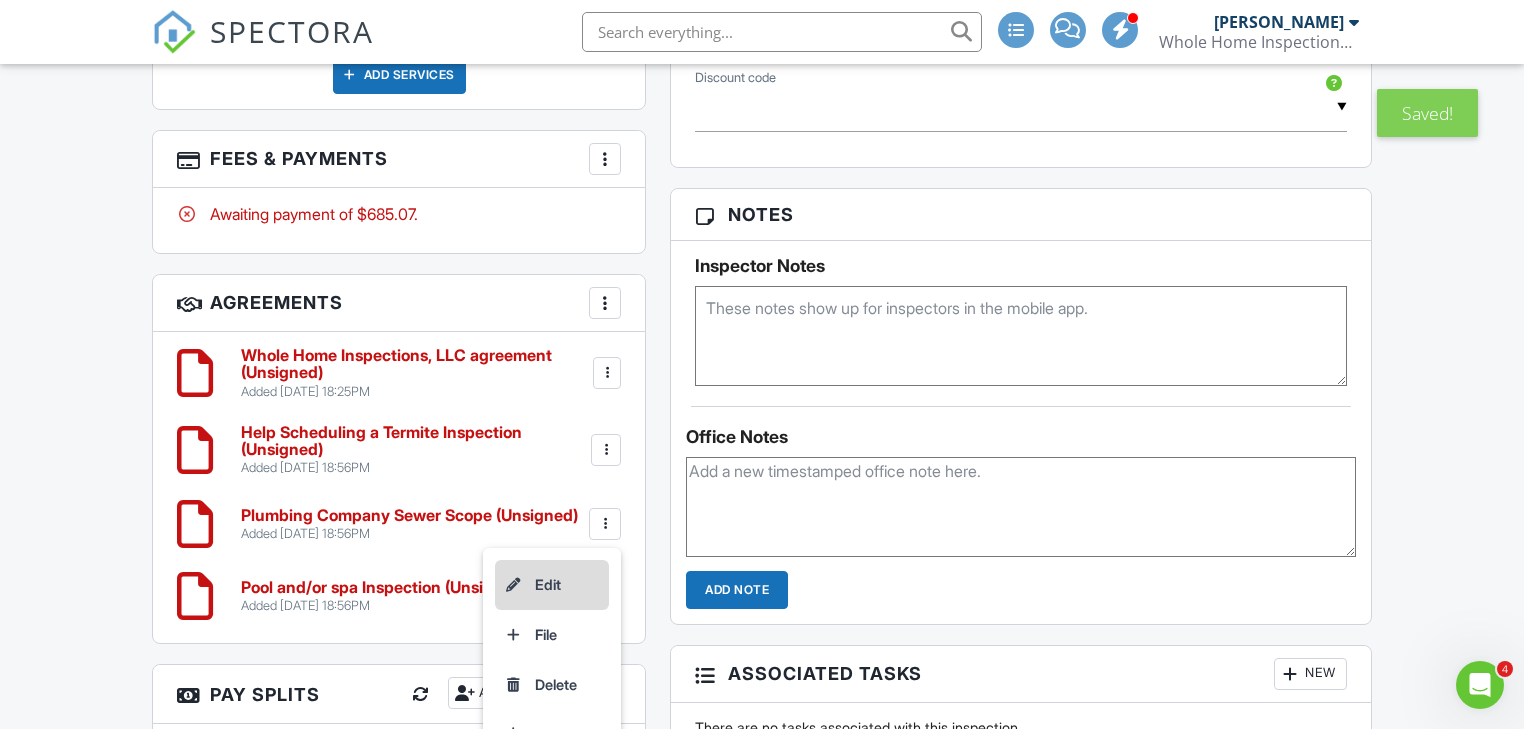 click on "Edit" at bounding box center [552, 585] 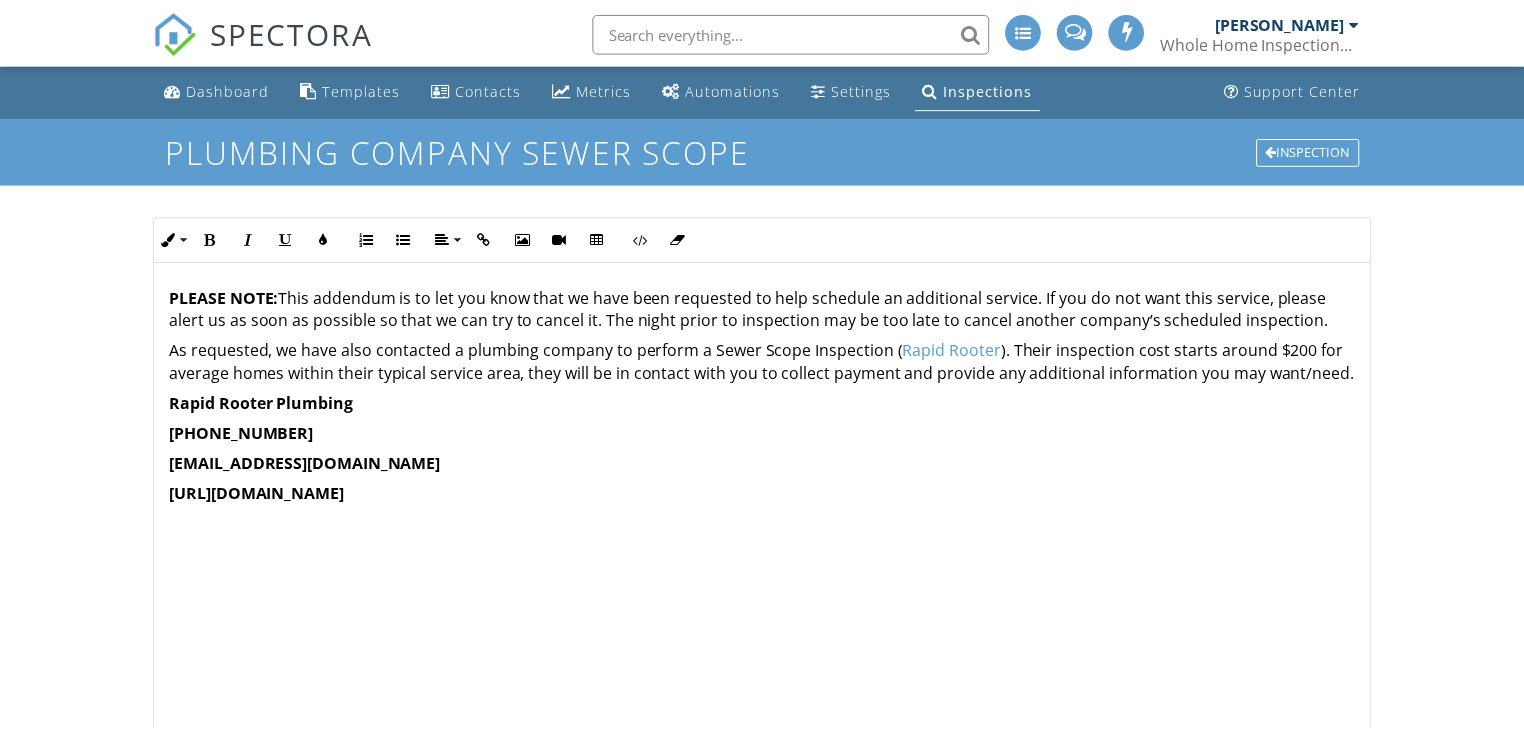 scroll, scrollTop: 0, scrollLeft: 0, axis: both 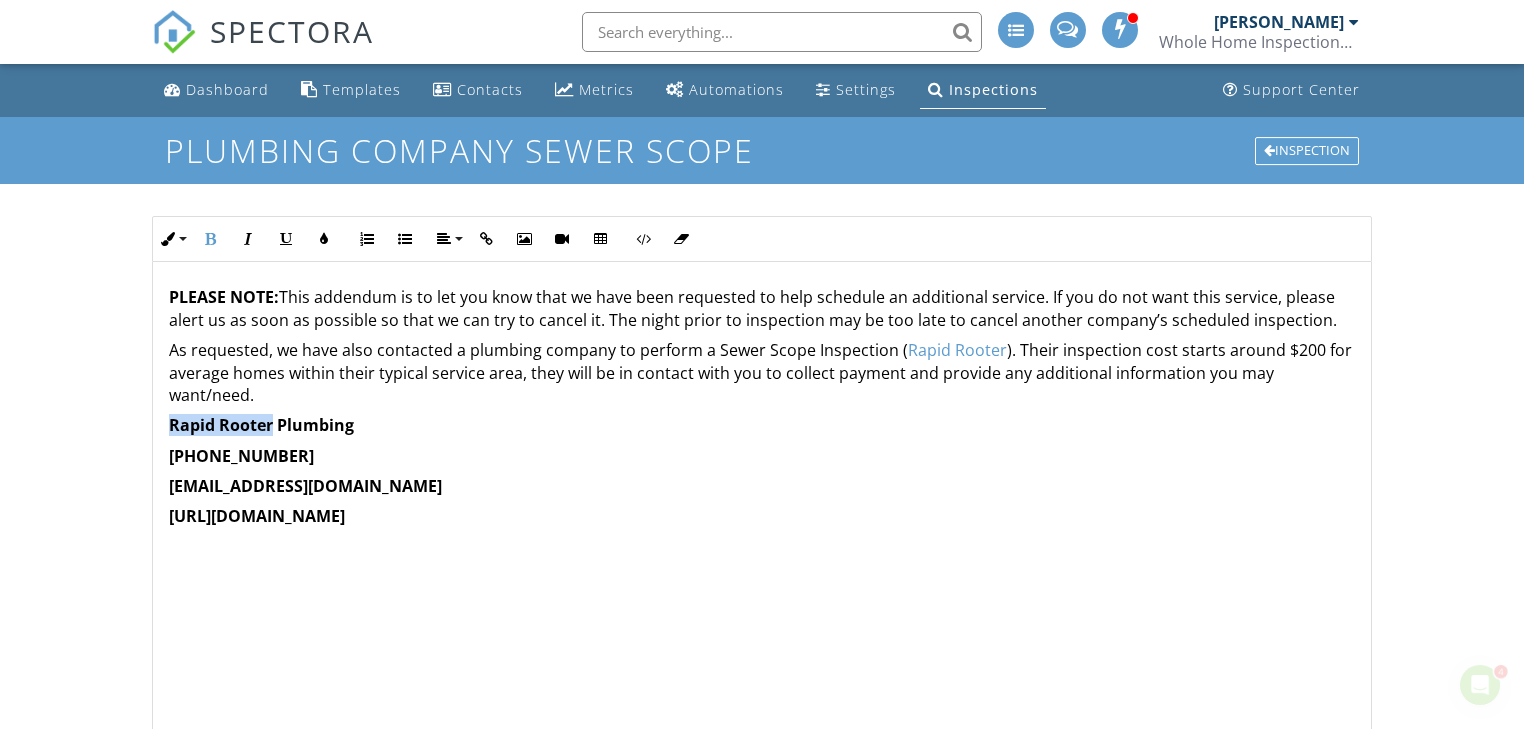 drag, startPoint x: 274, startPoint y: 427, endPoint x: 109, endPoint y: 431, distance: 165.04848 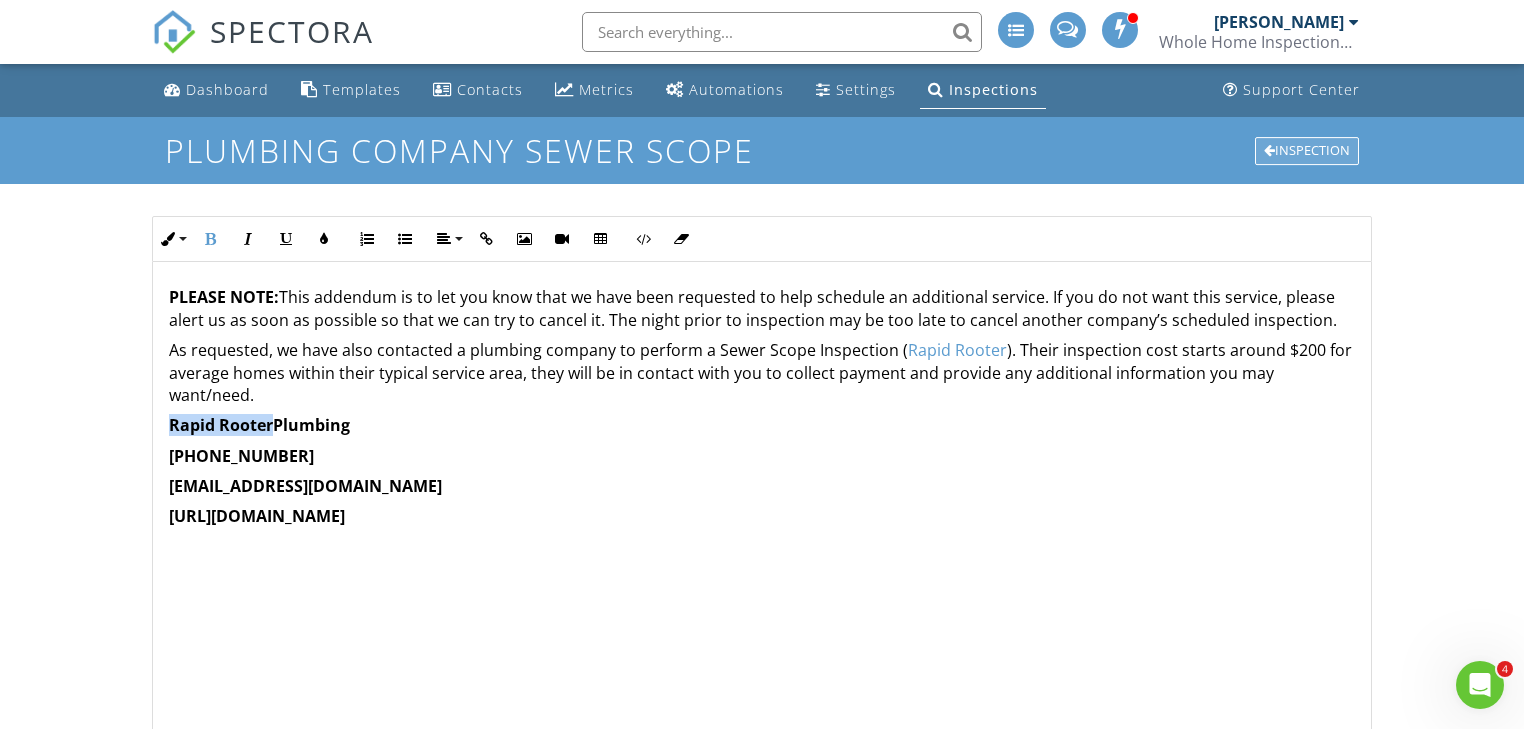 click on "Inspection" at bounding box center [1307, 151] 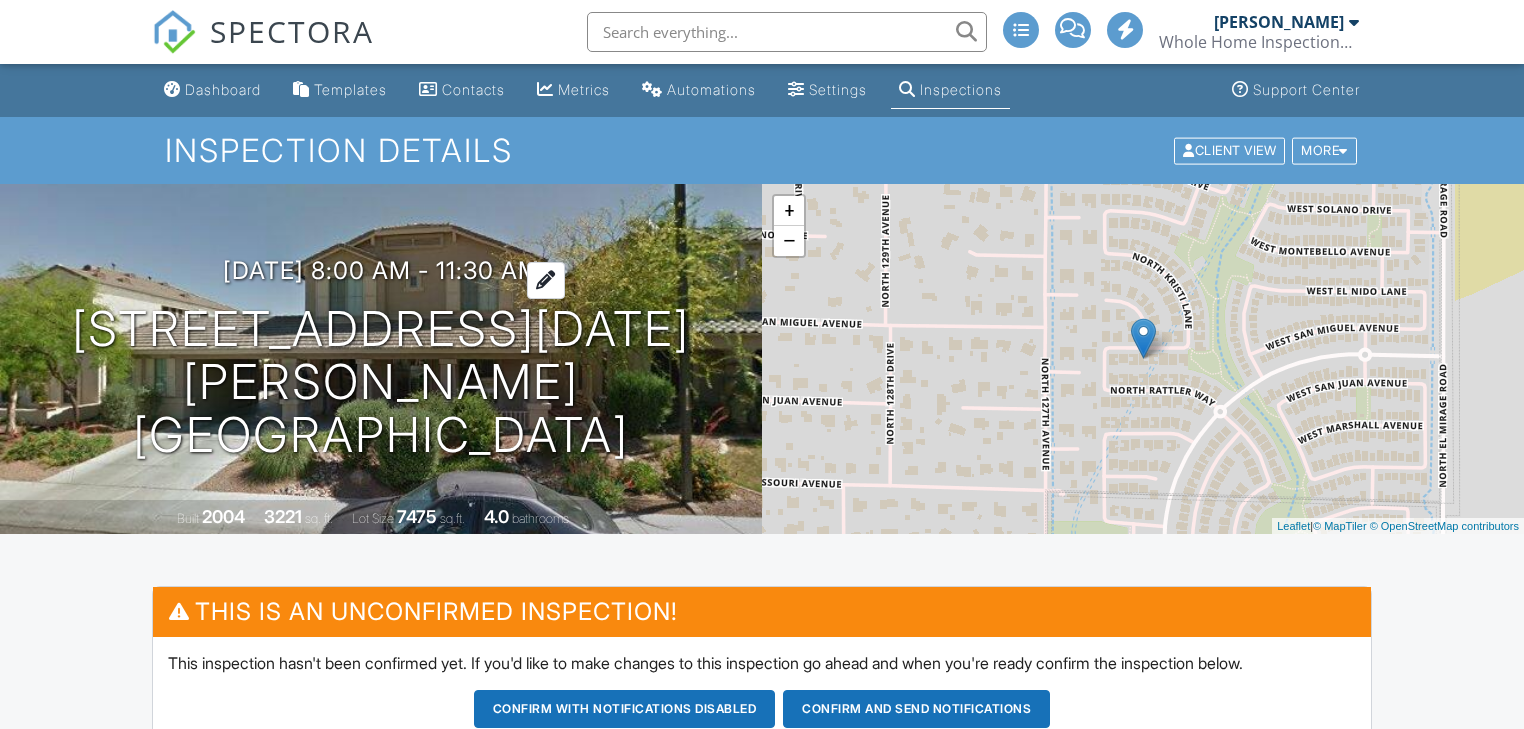 scroll, scrollTop: 0, scrollLeft: 0, axis: both 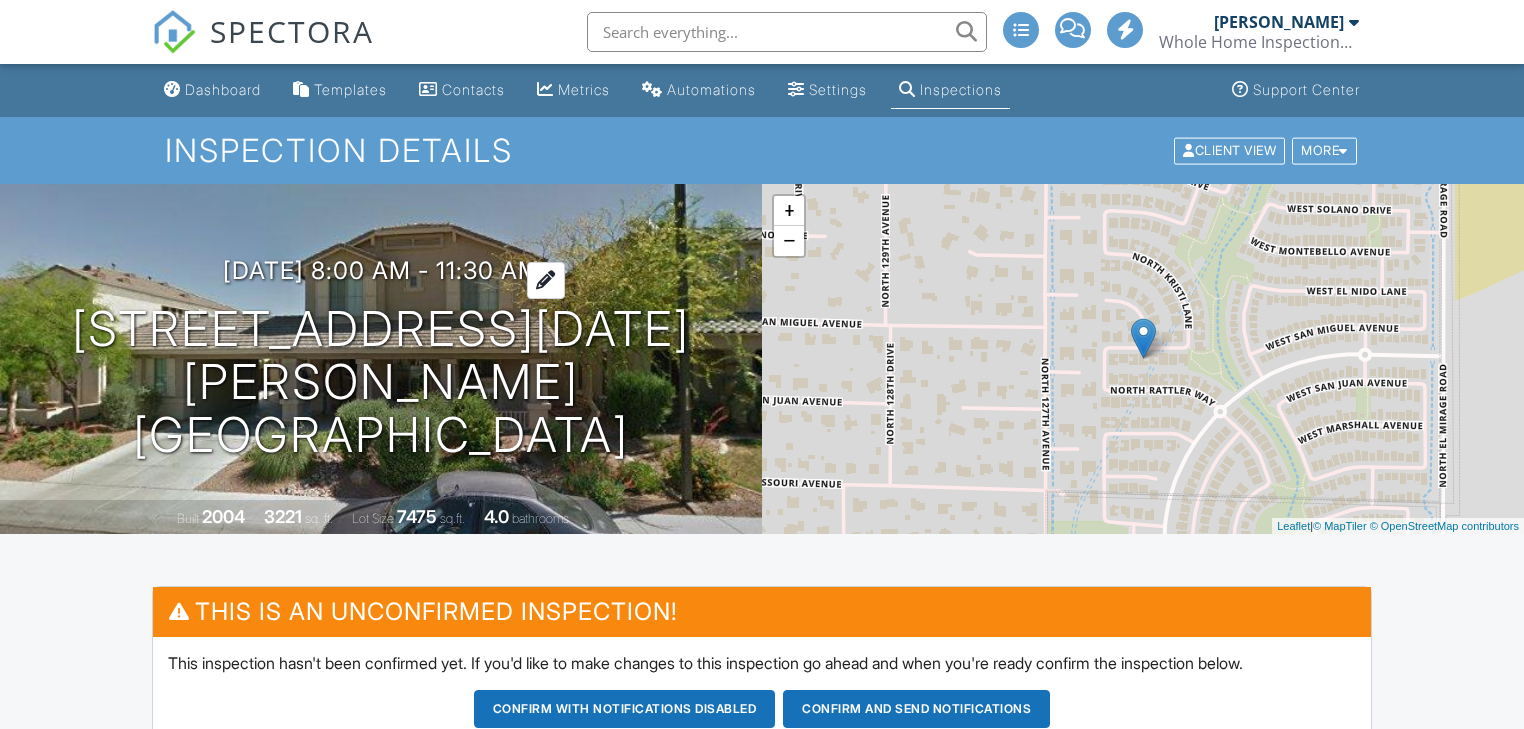 click on "[DATE]  8:00 am
- 11:30 am" at bounding box center [381, 270] 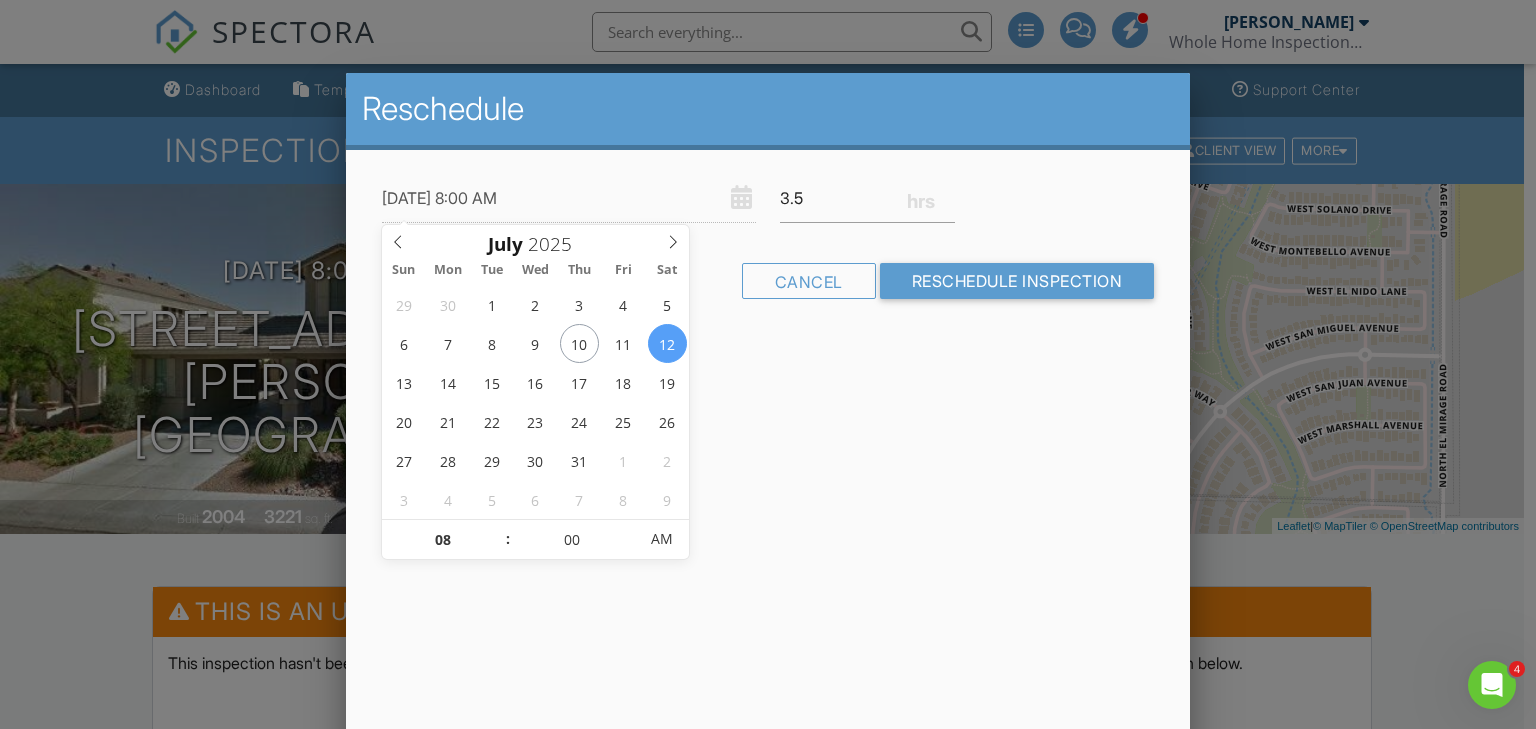scroll, scrollTop: 0, scrollLeft: 0, axis: both 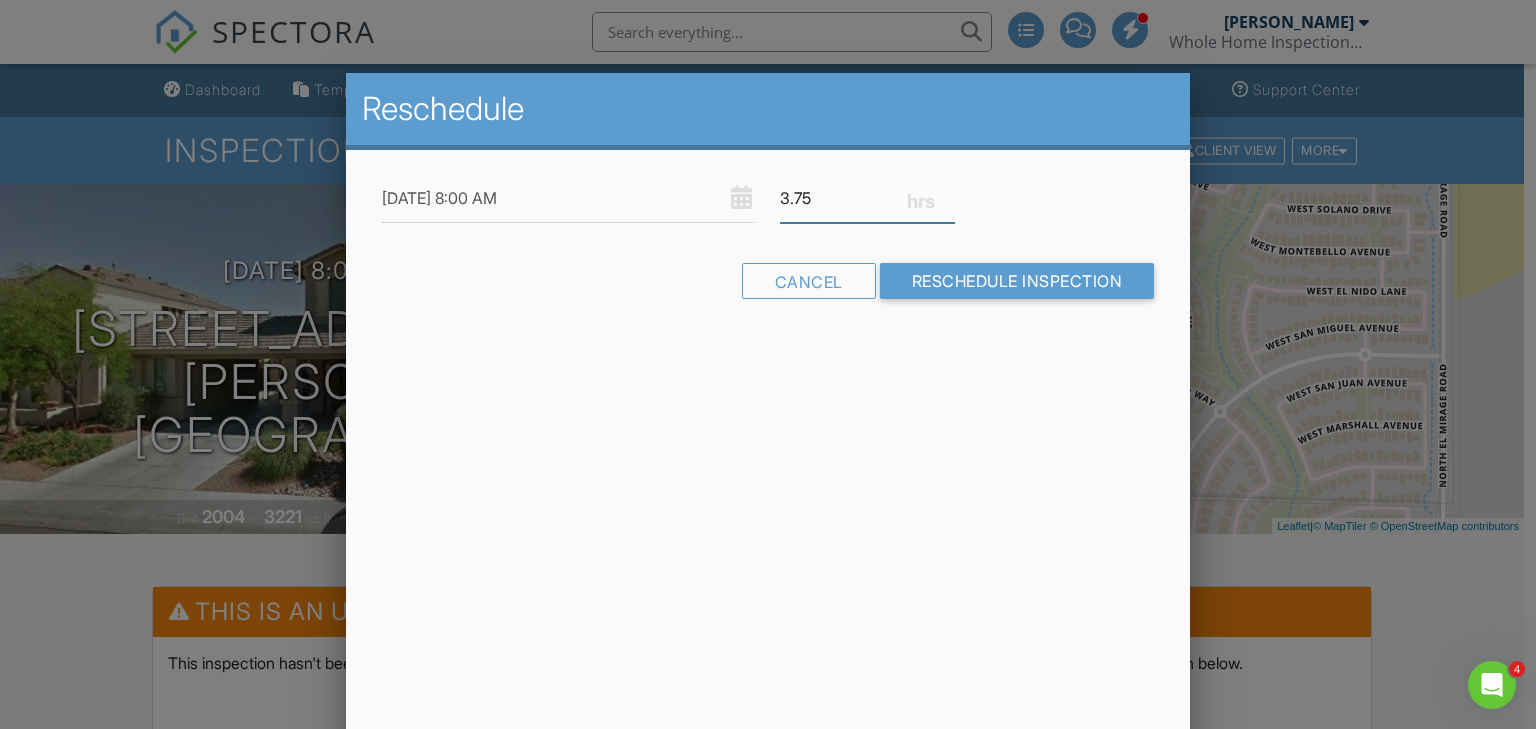click on "3.75" at bounding box center (867, 198) 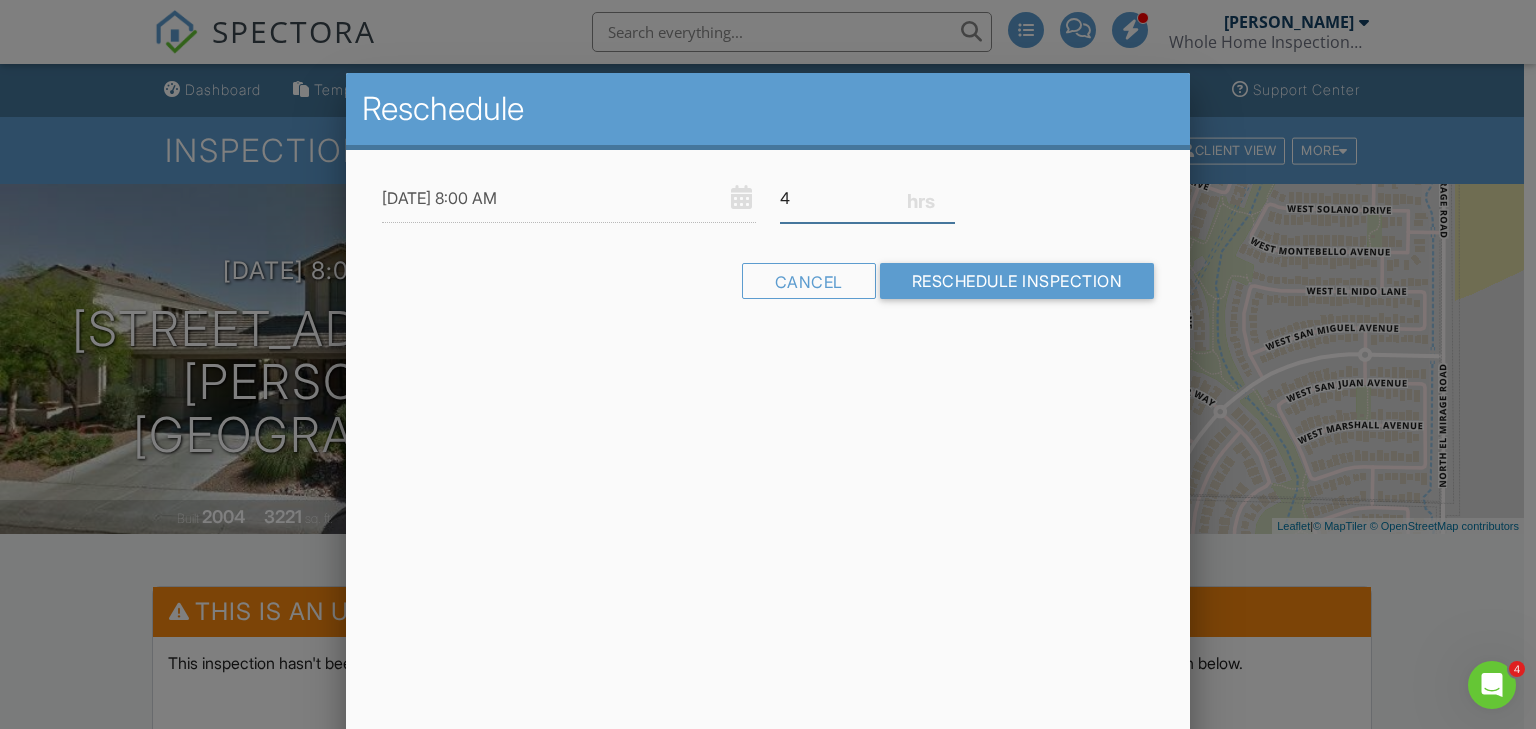 click on "4" at bounding box center (867, 198) 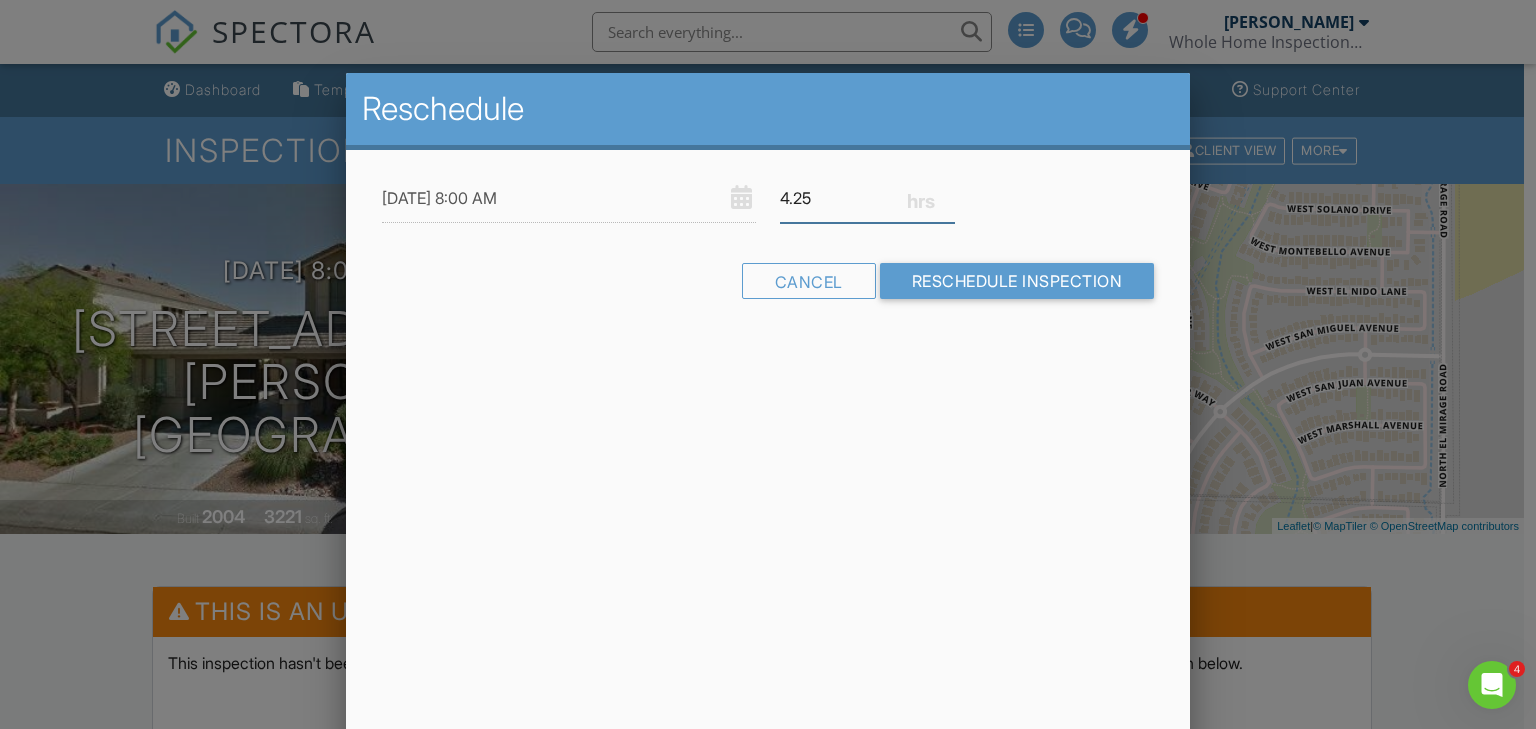 click on "4.25" at bounding box center (867, 198) 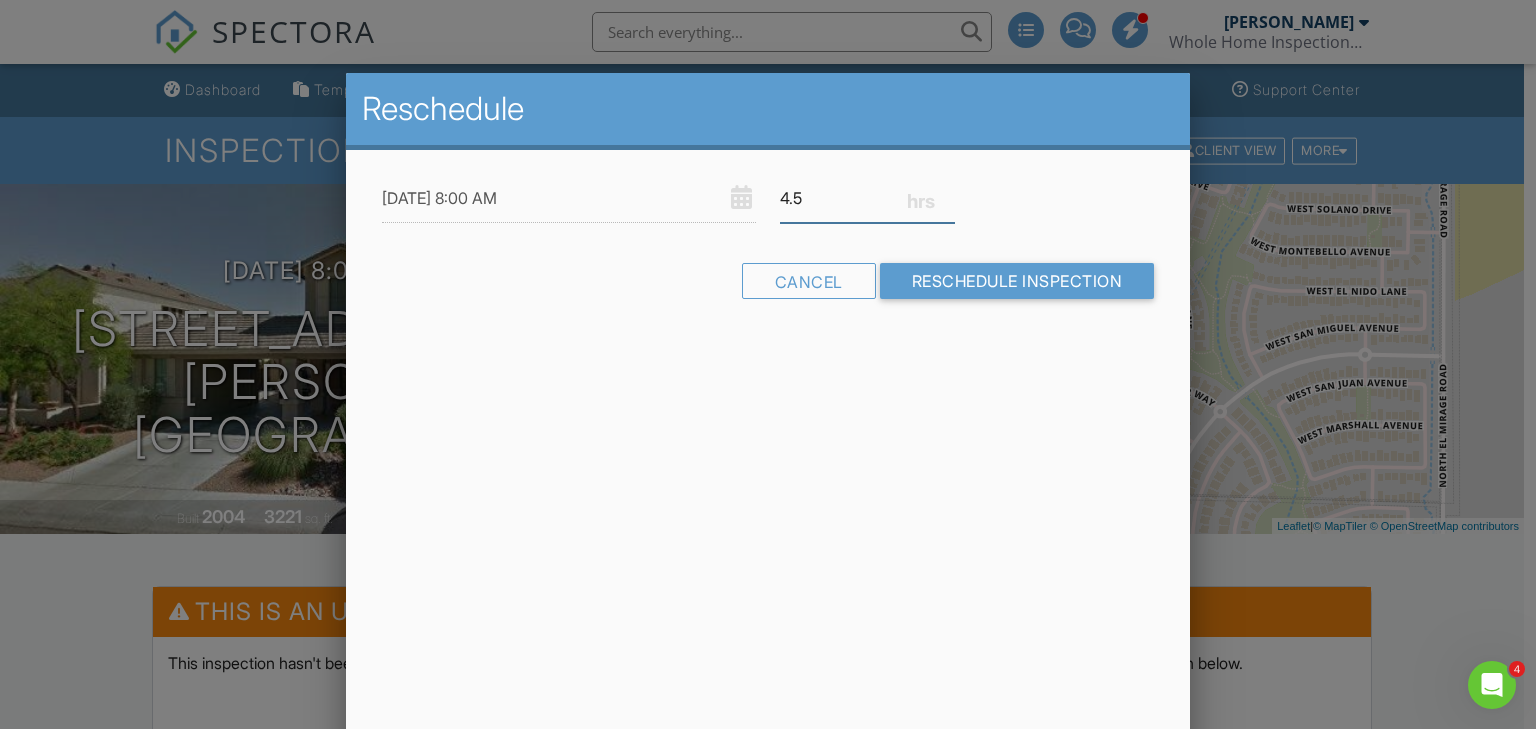 click on "4.5" at bounding box center (867, 198) 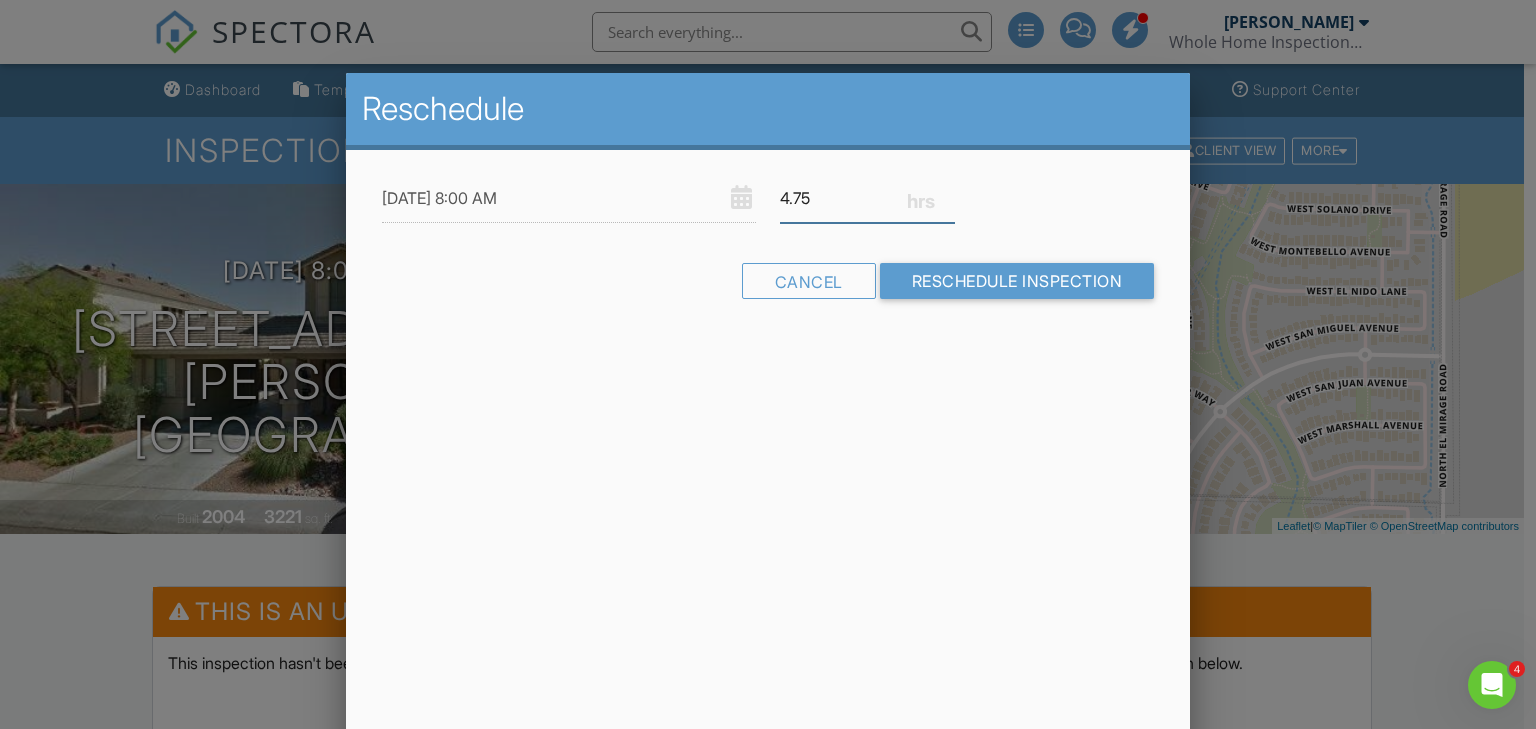click on "4.75" at bounding box center (867, 198) 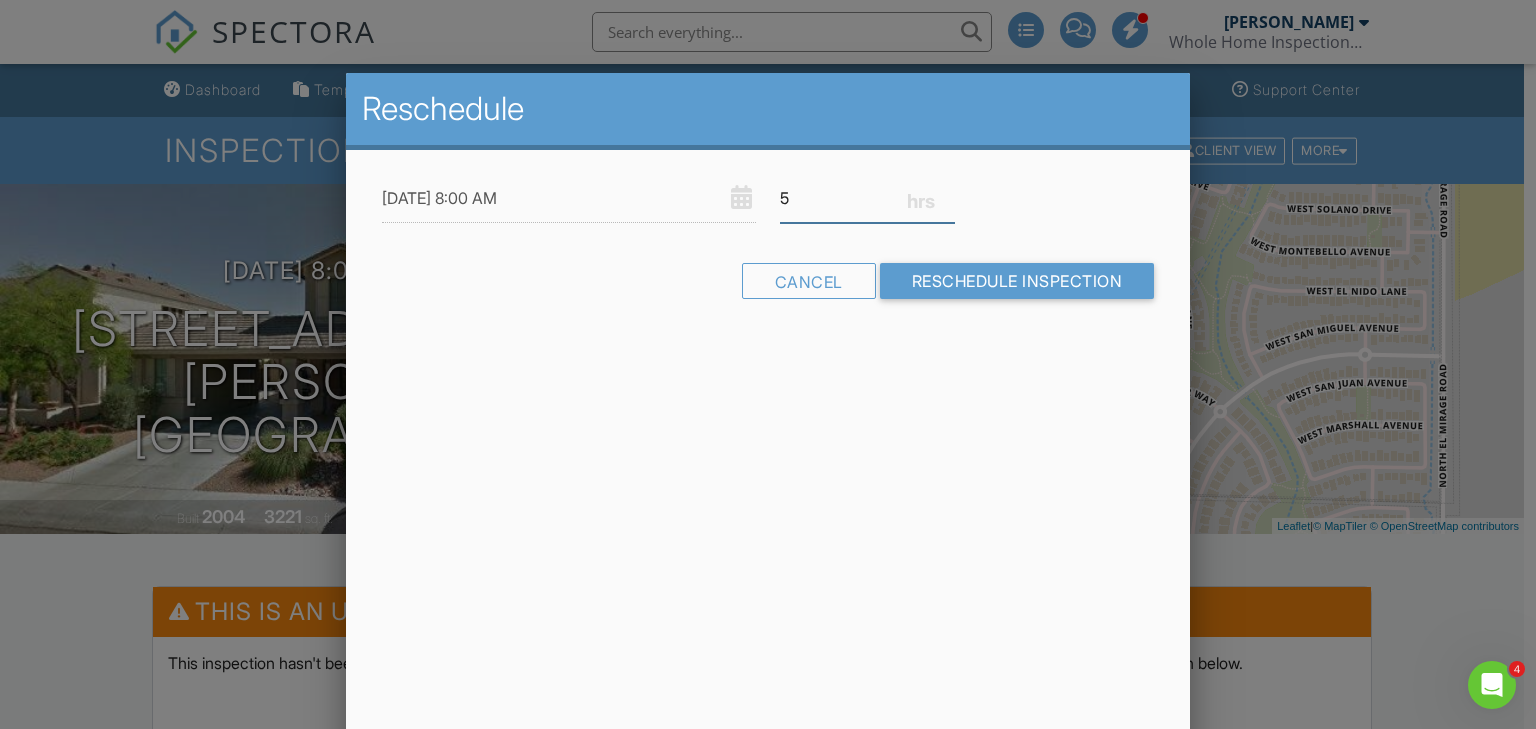 click on "5" at bounding box center [867, 198] 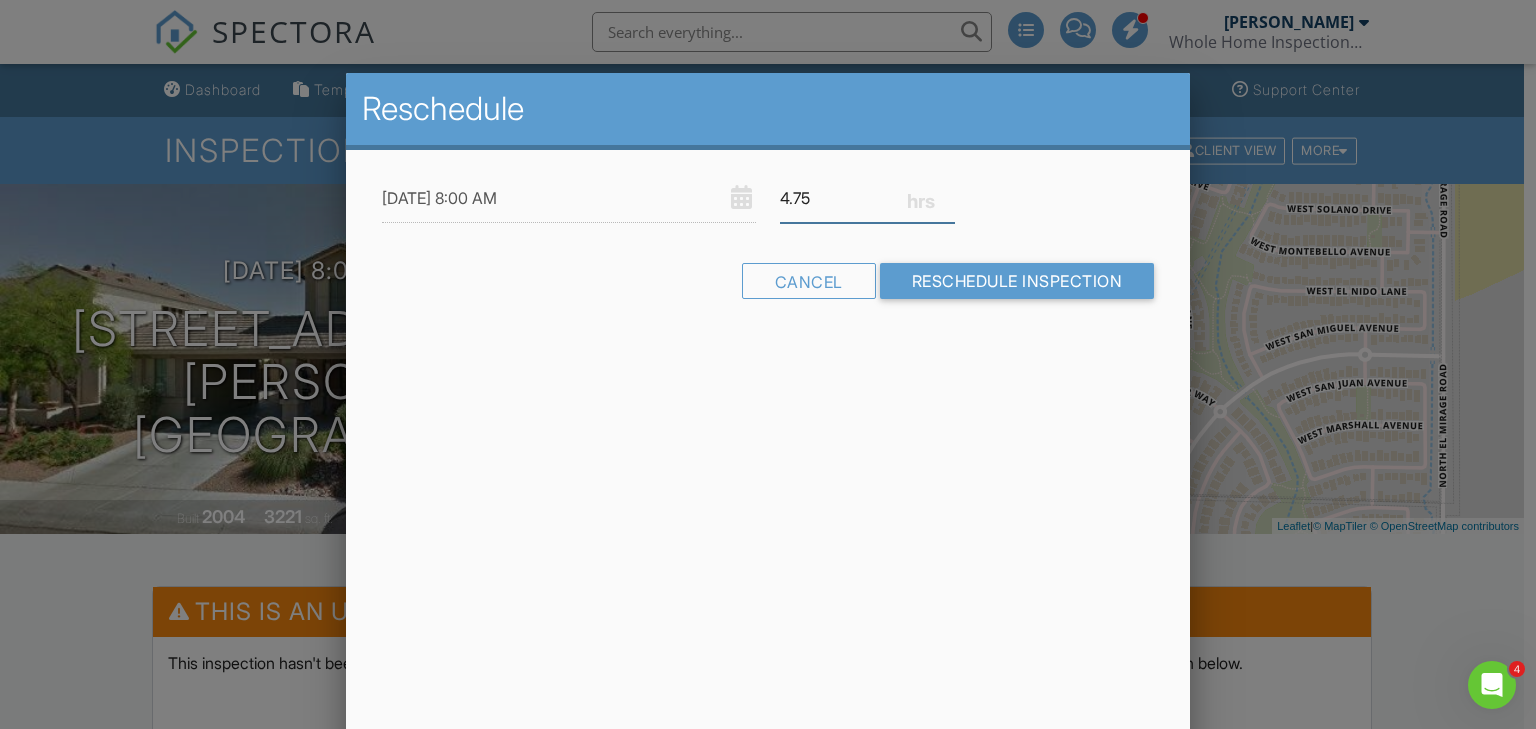 click on "4.75" at bounding box center (867, 198) 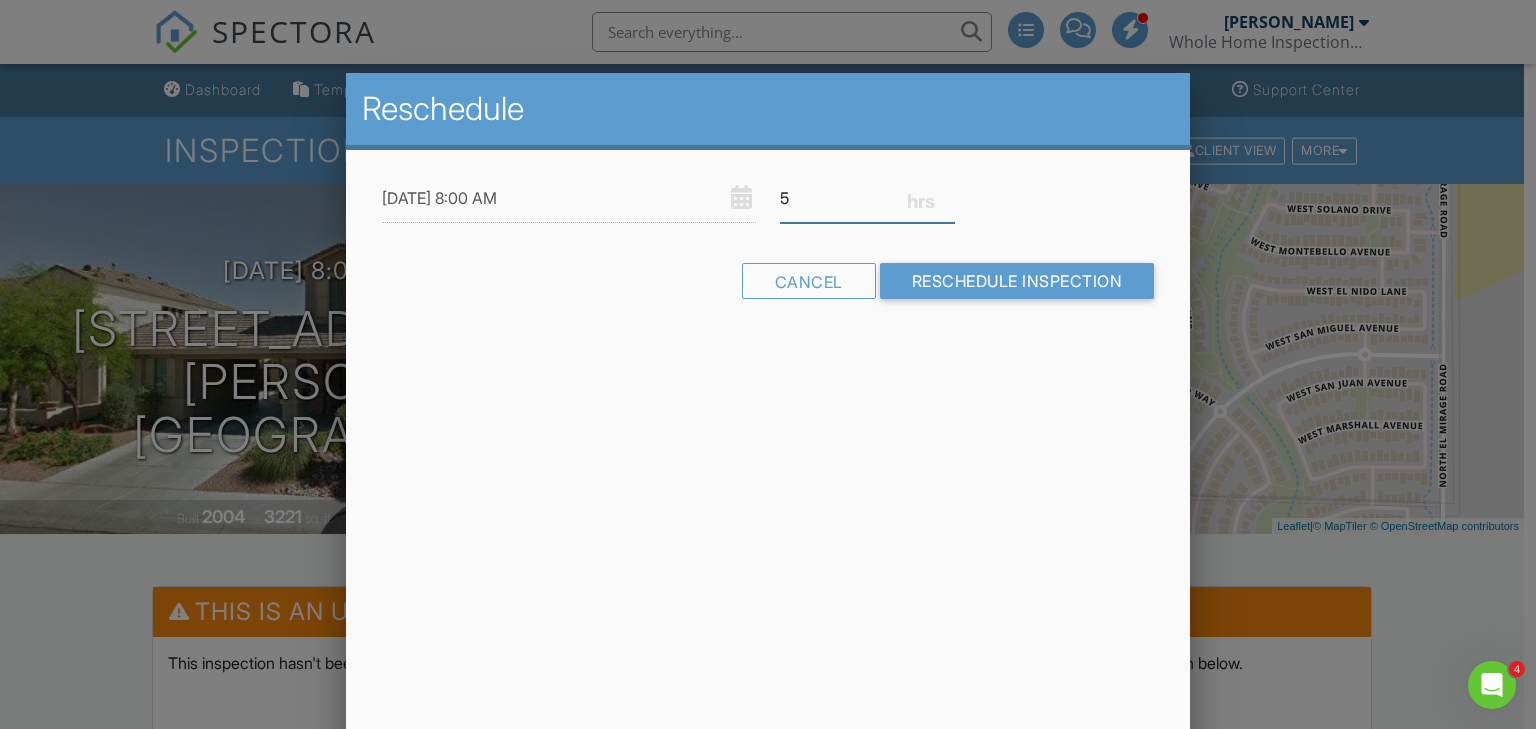 type on "5" 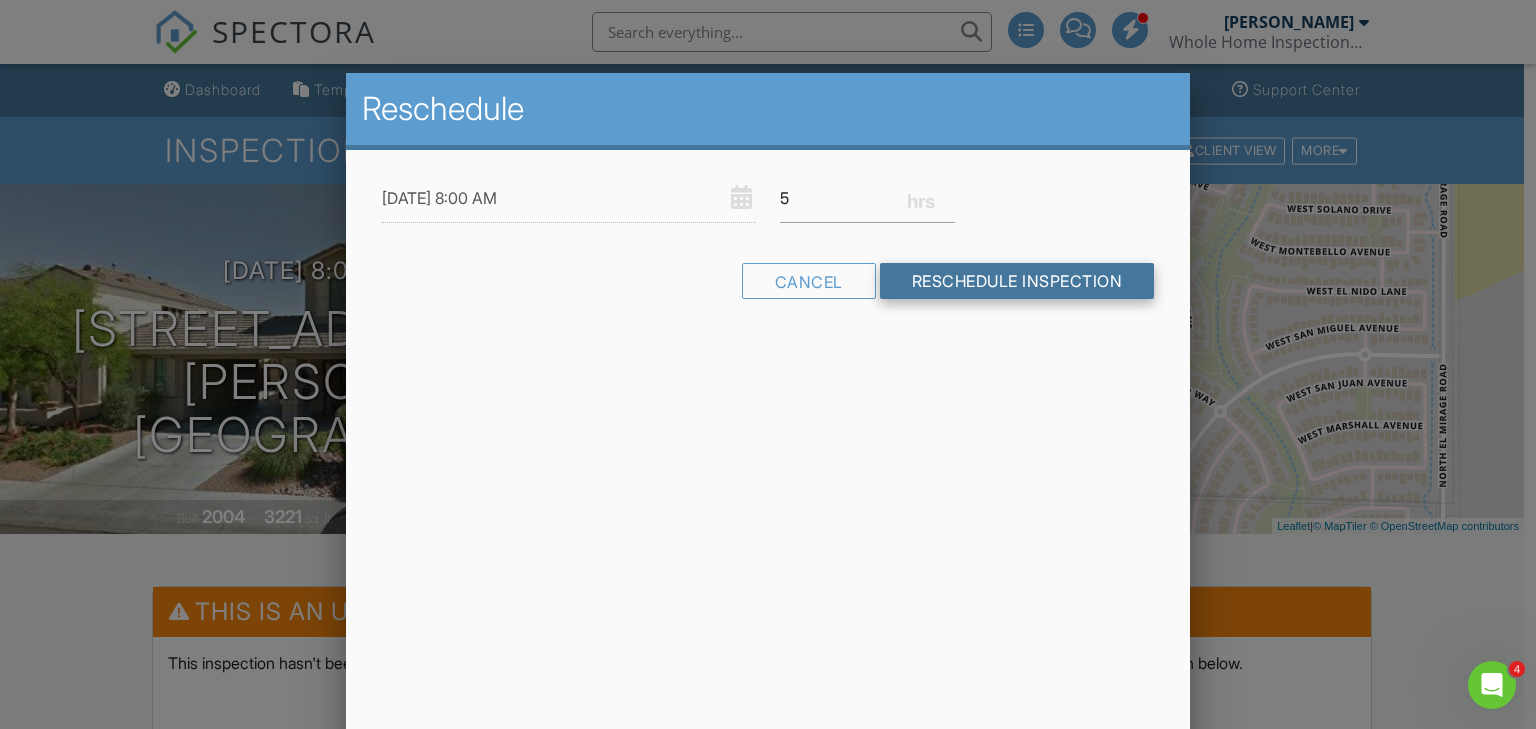click on "Reschedule Inspection" at bounding box center [1017, 281] 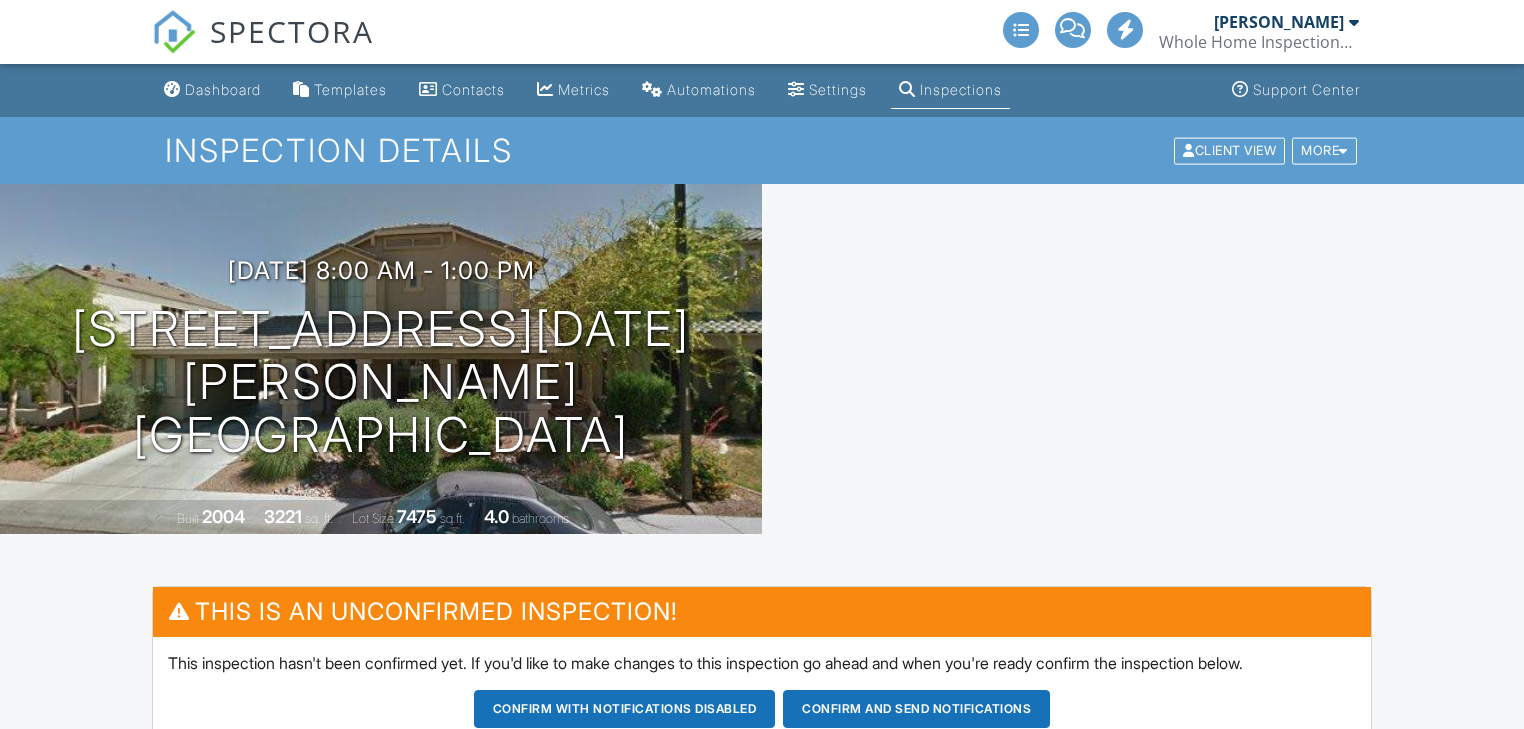 scroll, scrollTop: 640, scrollLeft: 0, axis: vertical 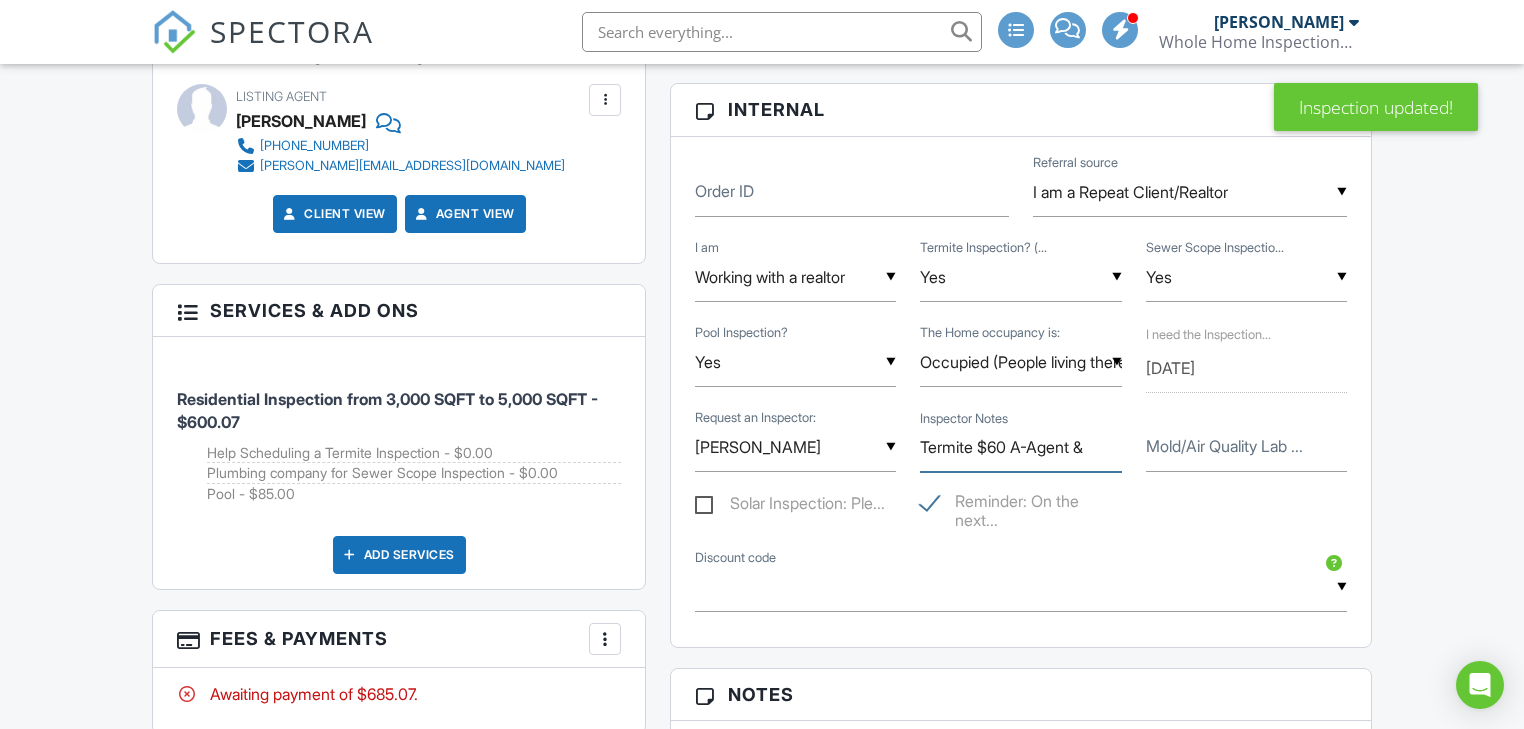 click on "Termite $60 A-Agent &" at bounding box center [1020, 447] 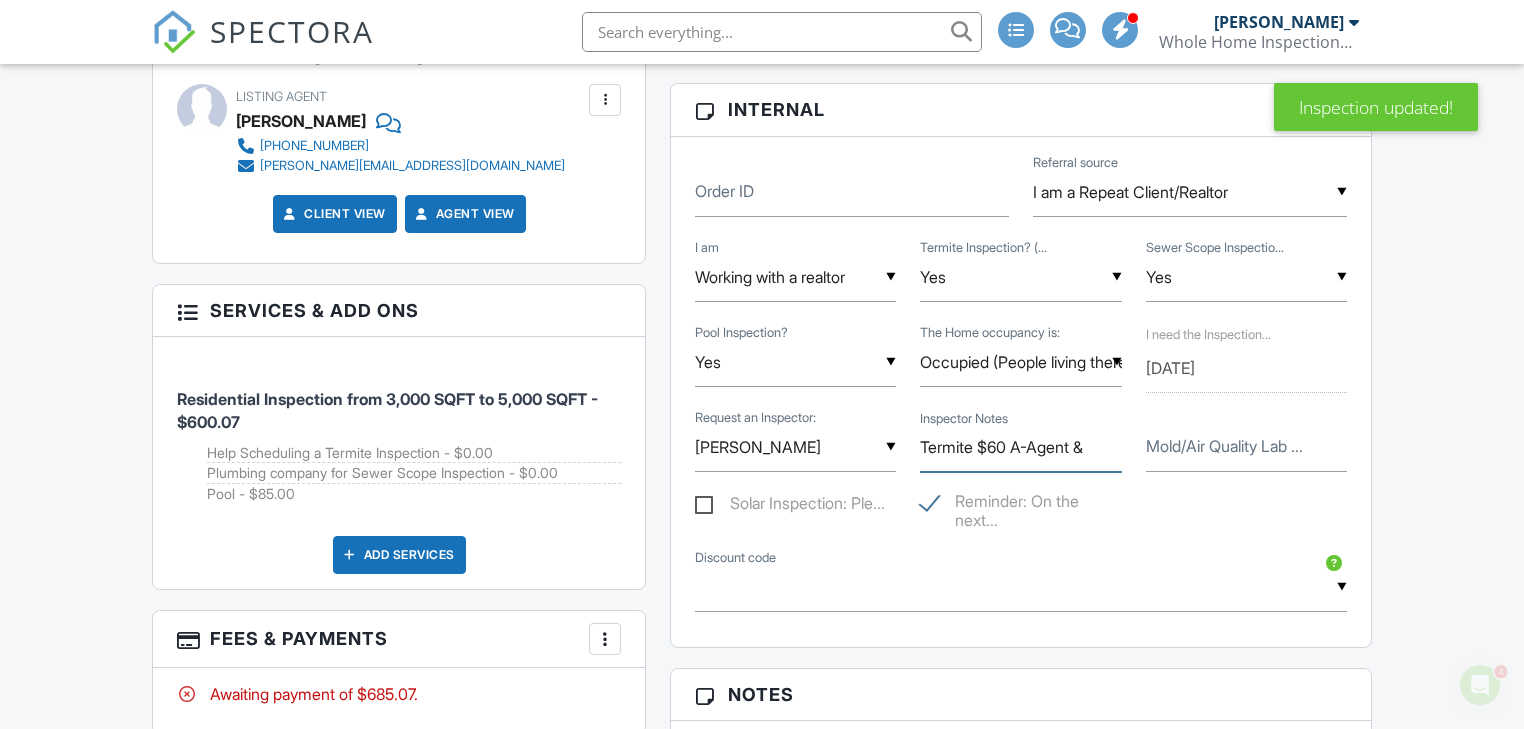 scroll, scrollTop: 0, scrollLeft: 0, axis: both 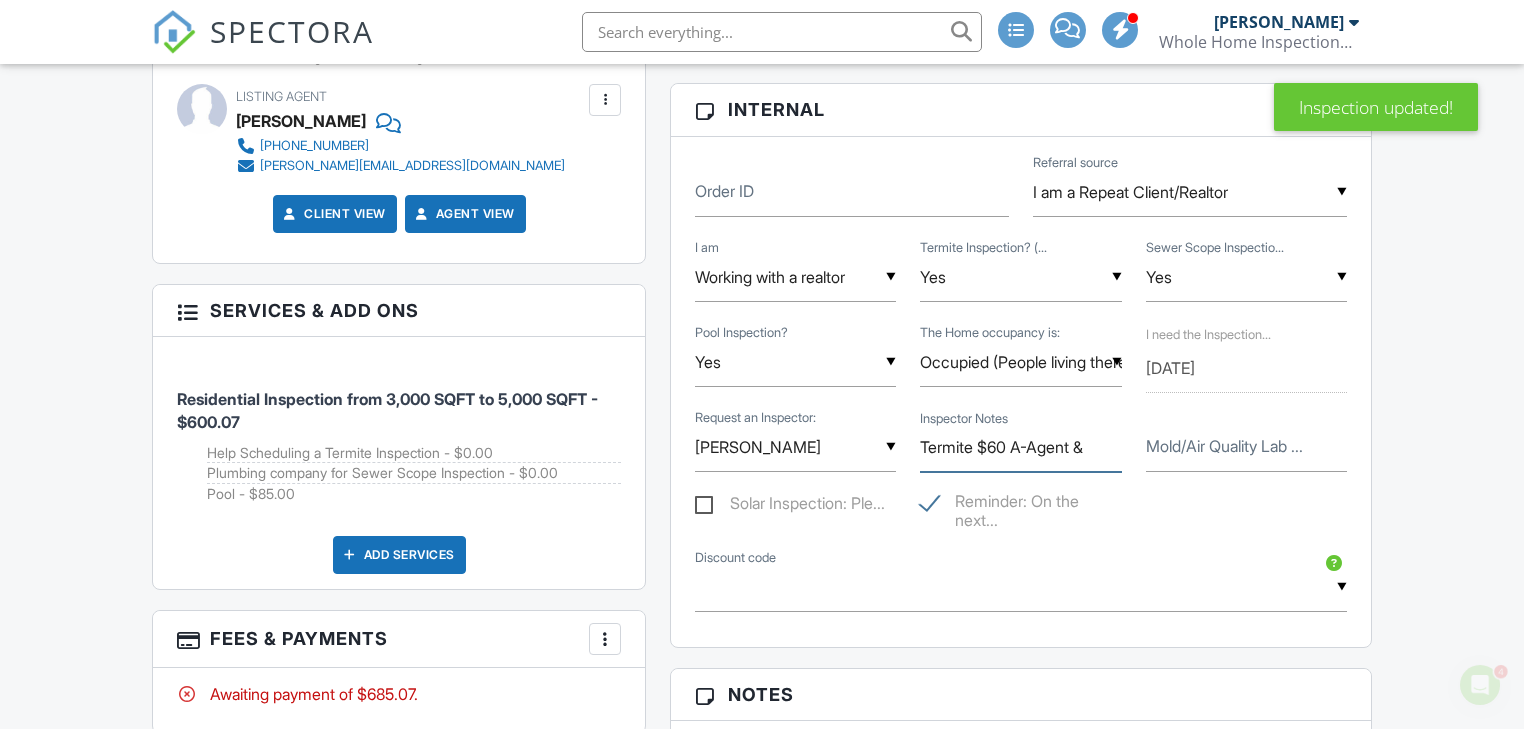 paste on "Rapid Rooter" 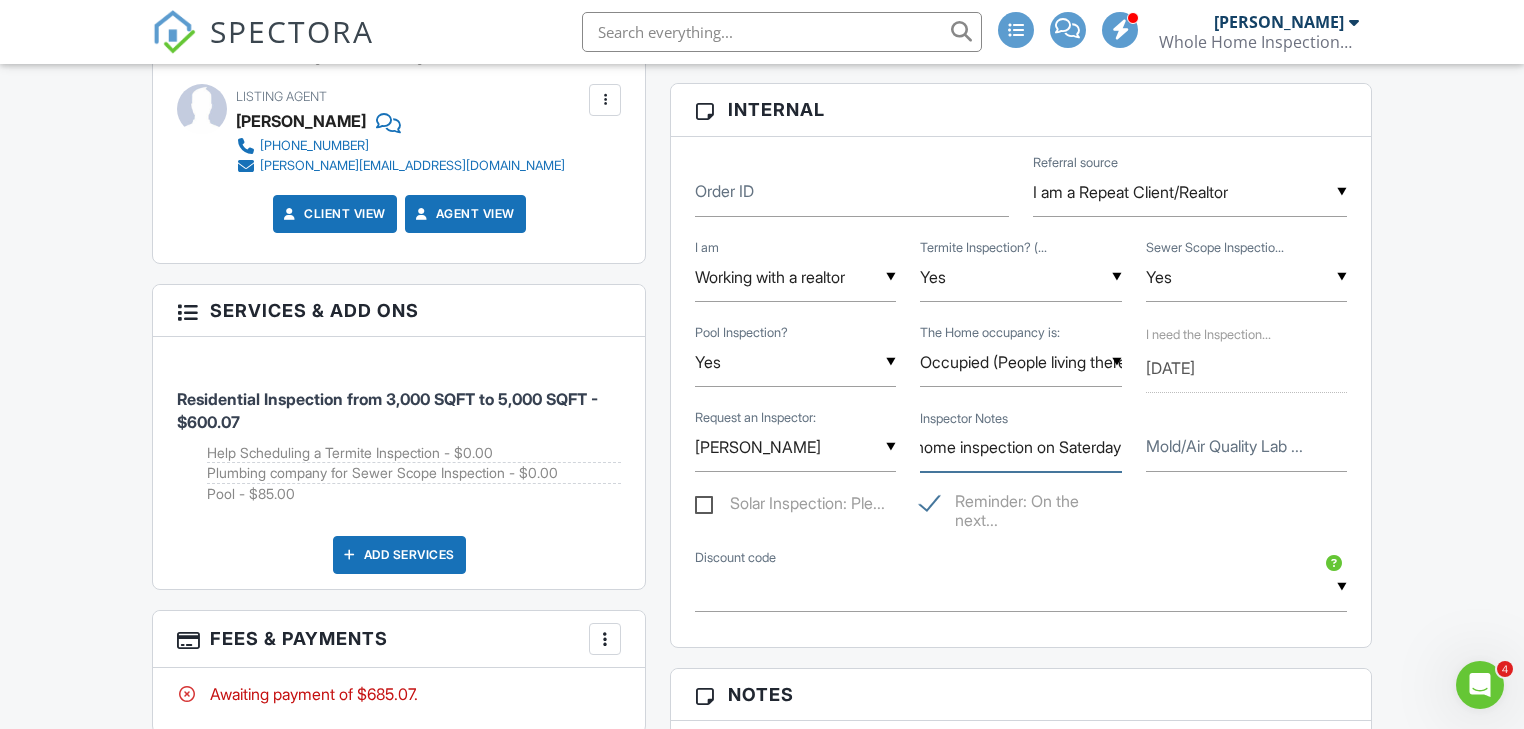 scroll, scrollTop: 0, scrollLeft: 473, axis: horizontal 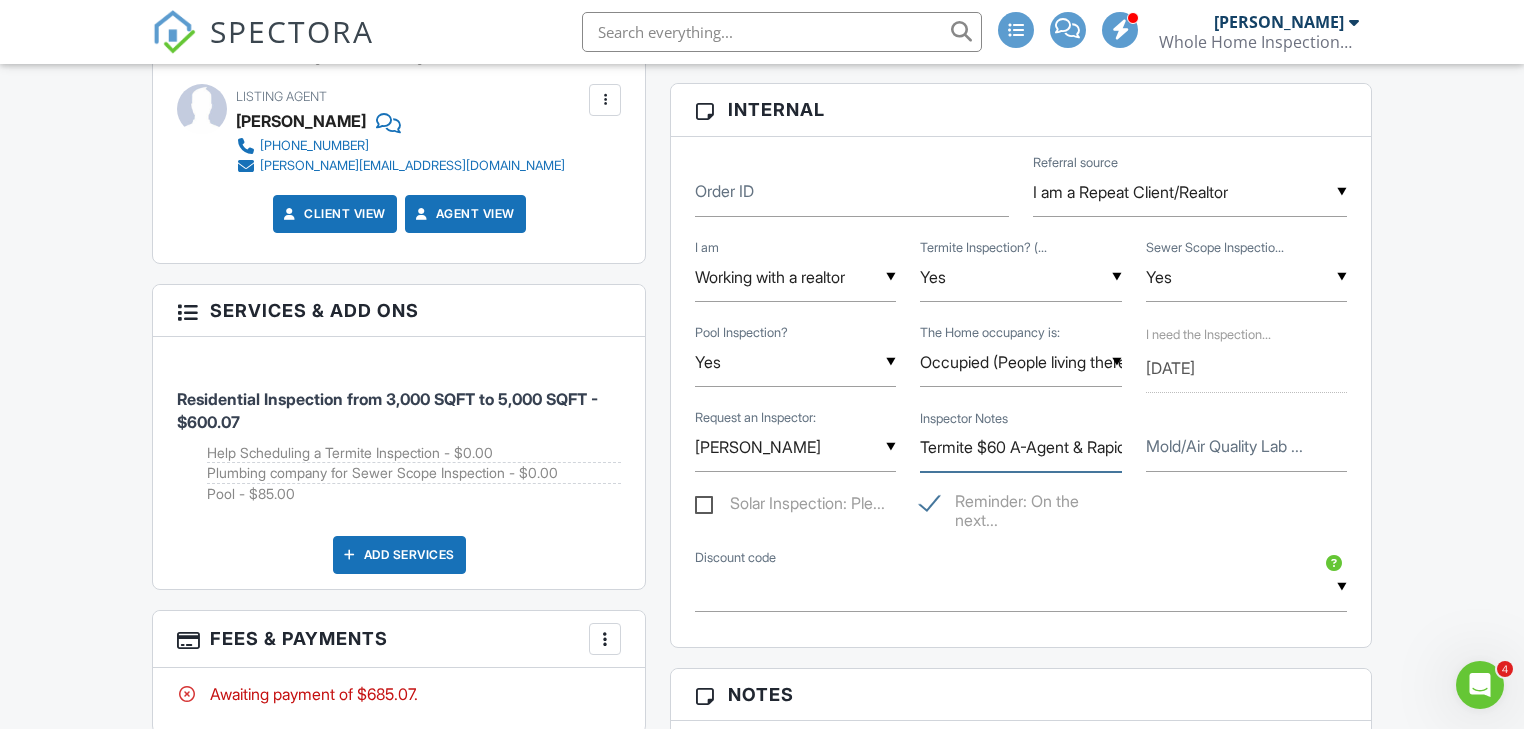 click on "Termite $60 A-Agent & Rapid Rooter Since we are doing the home inspection on Saturday, Please work with the Listing agent on doing your inspection on Friday the 11th or" at bounding box center (1020, 447) 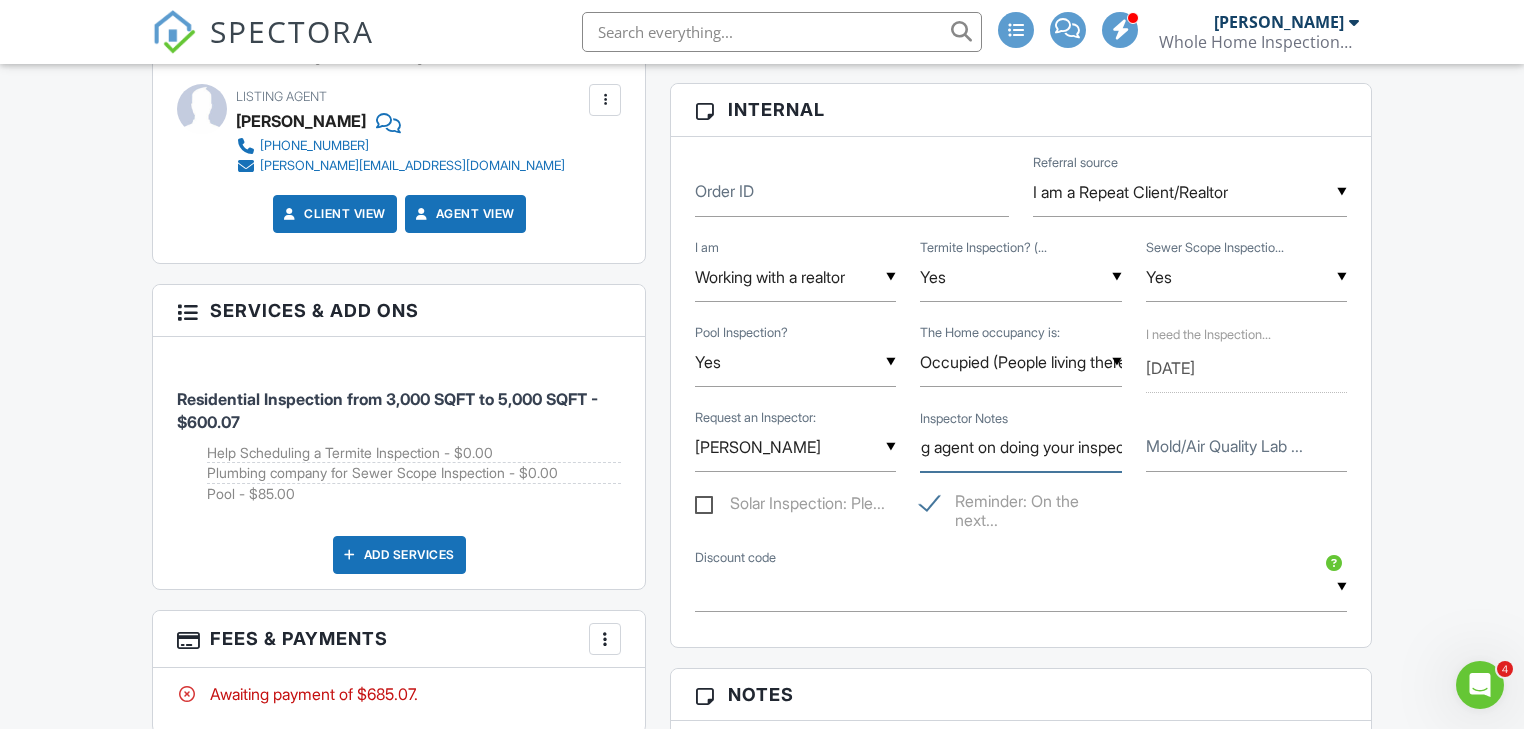 scroll, scrollTop: 0, scrollLeft: 1087, axis: horizontal 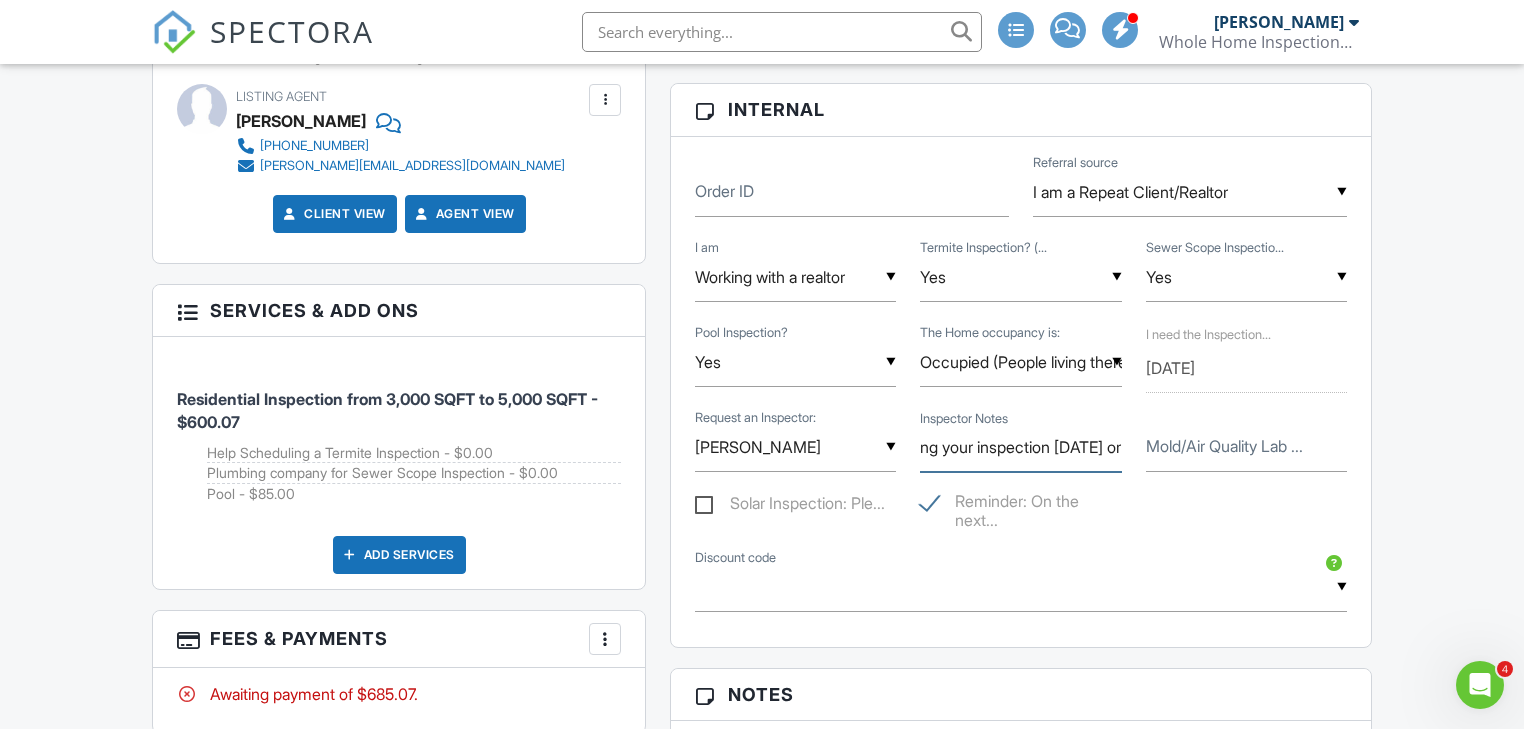 drag, startPoint x: 1084, startPoint y: 448, endPoint x: 1228, endPoint y: 439, distance: 144.28098 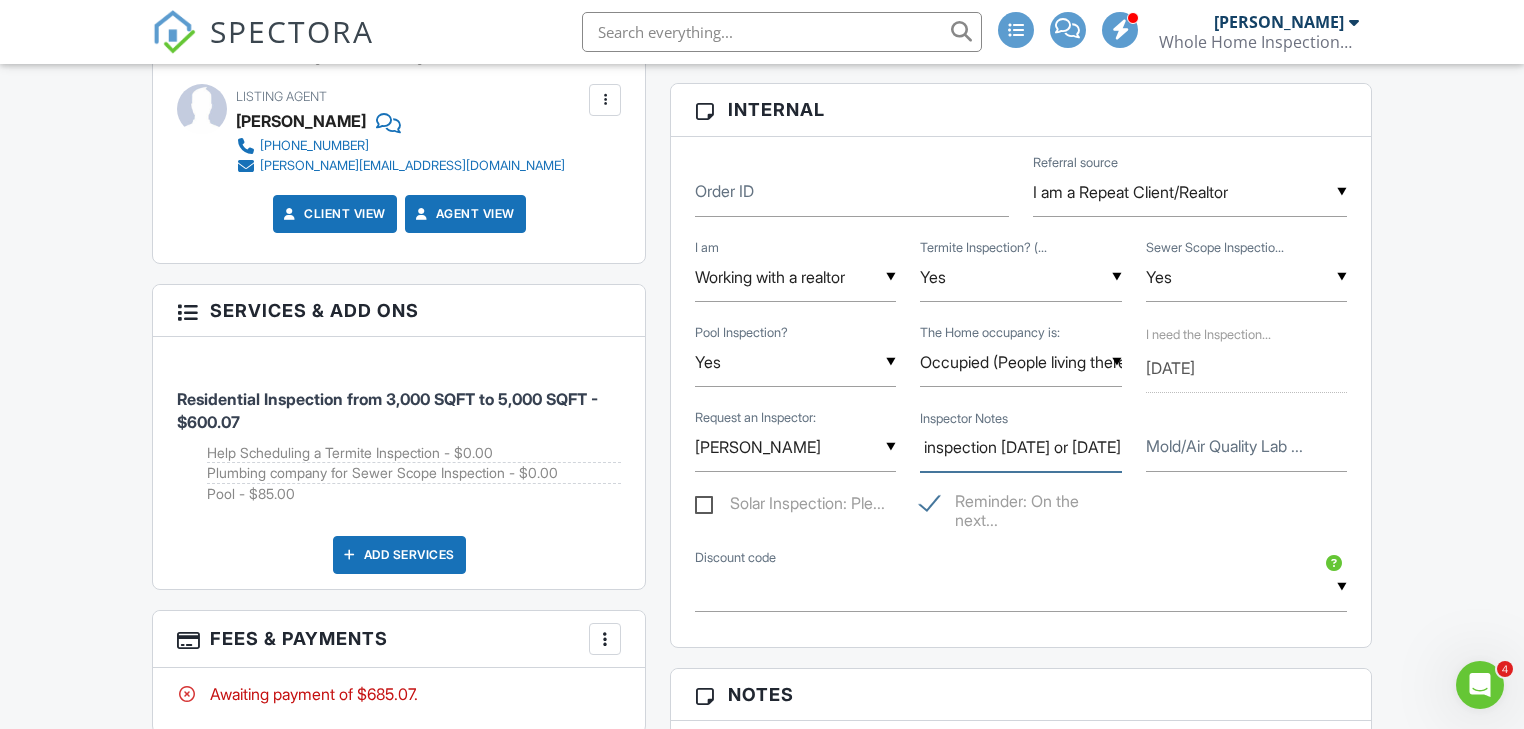 scroll, scrollTop: 0, scrollLeft: 1211, axis: horizontal 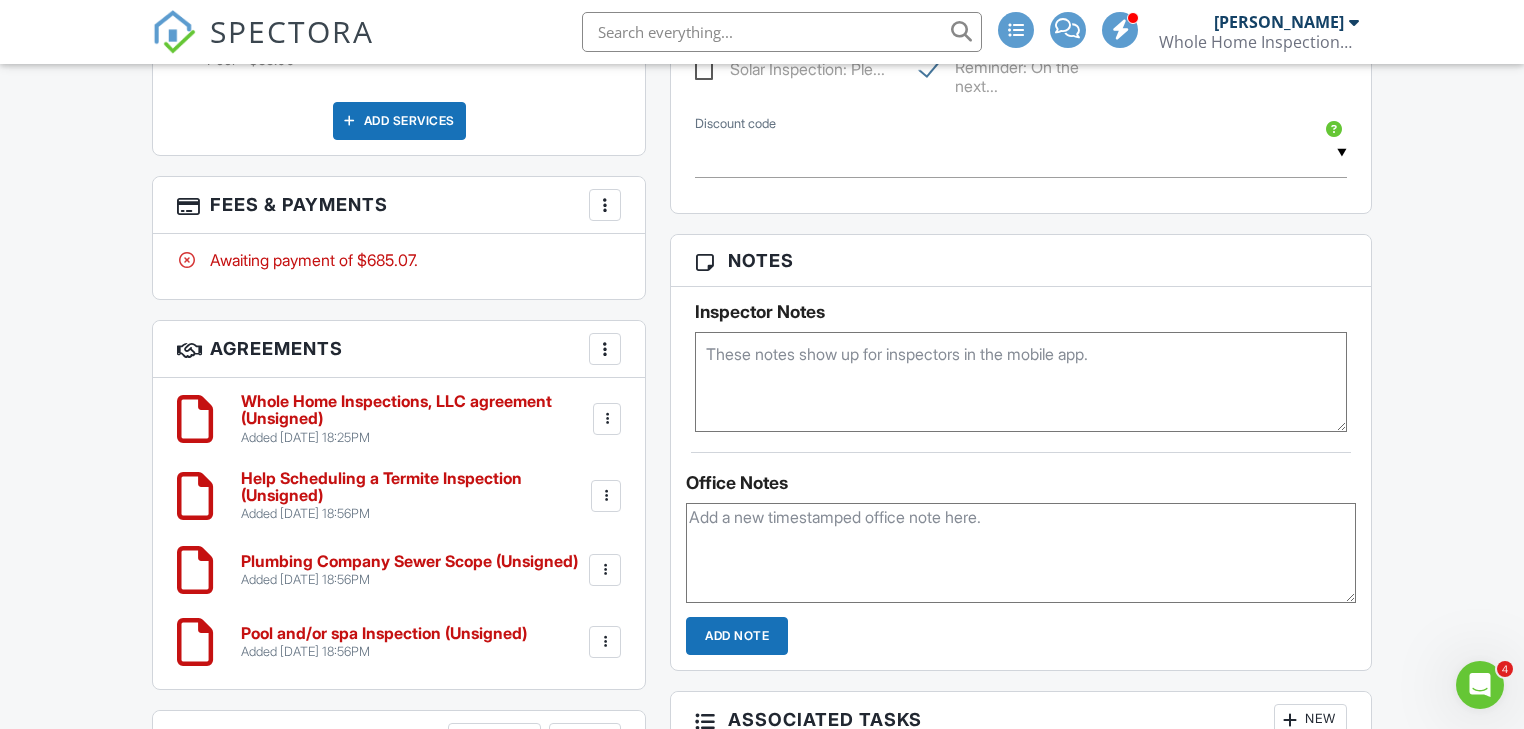 type on "Termite $60 A-Agent & Rapid Rooter Since we are doing the home inspection [DATE], Please work with the Listing agent on doing your inspection [DATE] or [DATE]" 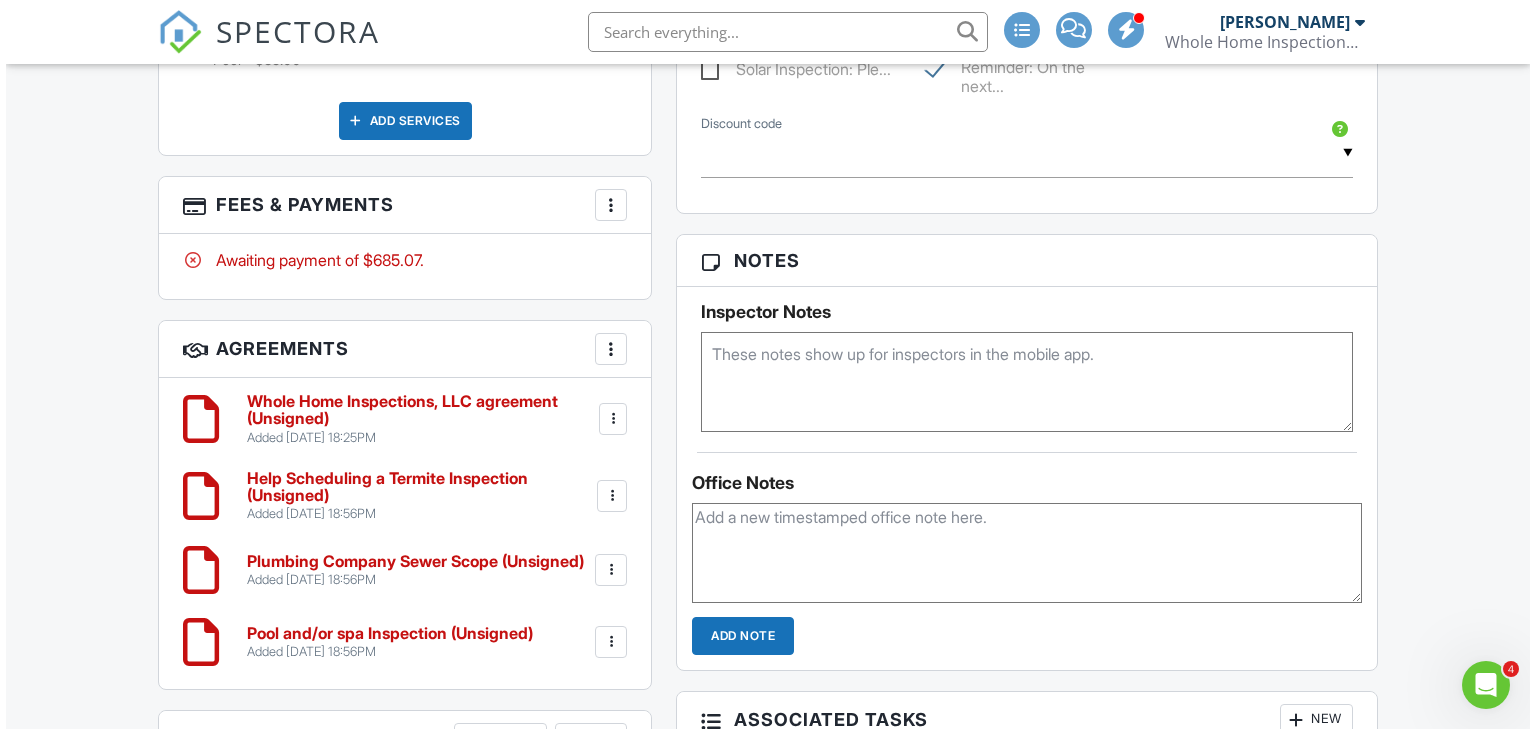 scroll, scrollTop: 0, scrollLeft: 0, axis: both 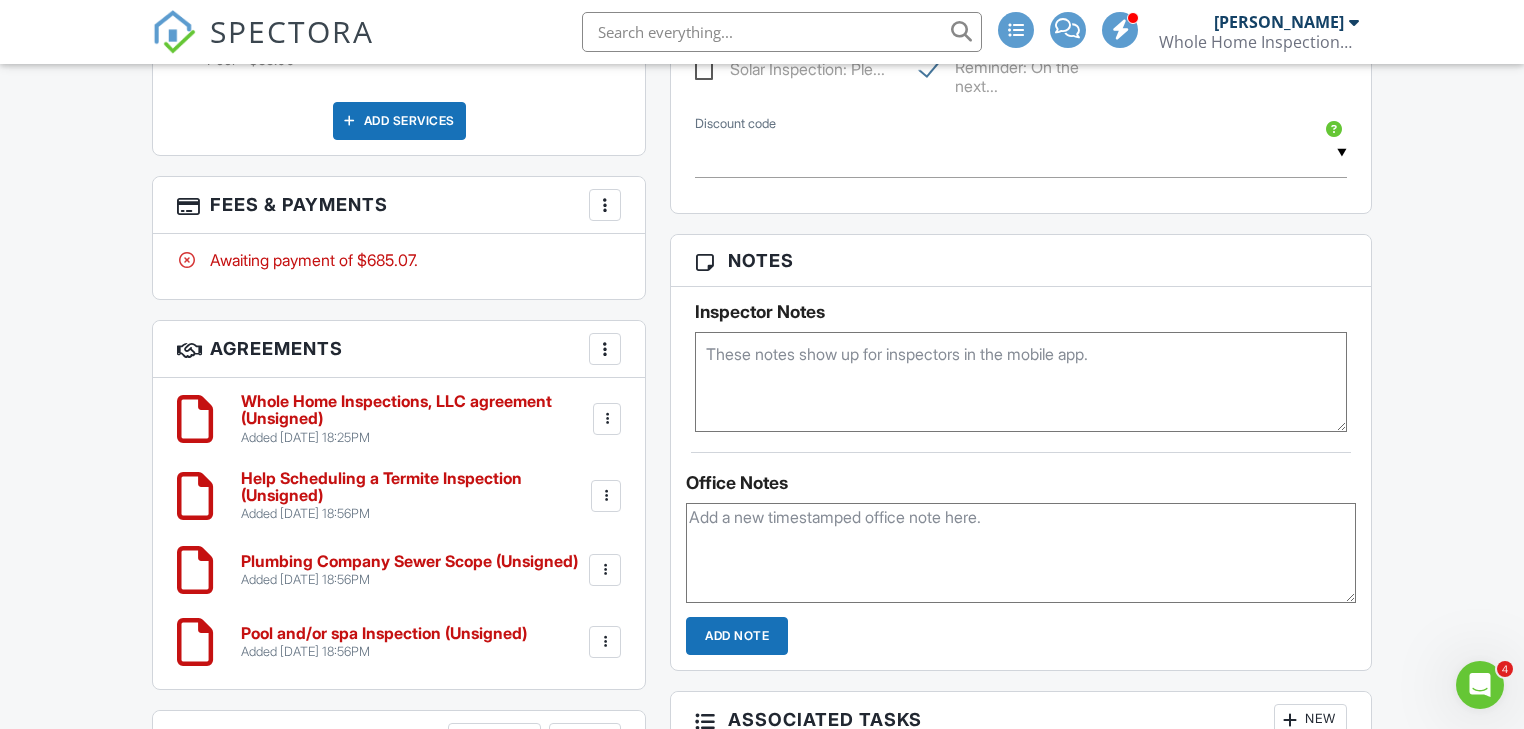 click at bounding box center [605, 349] 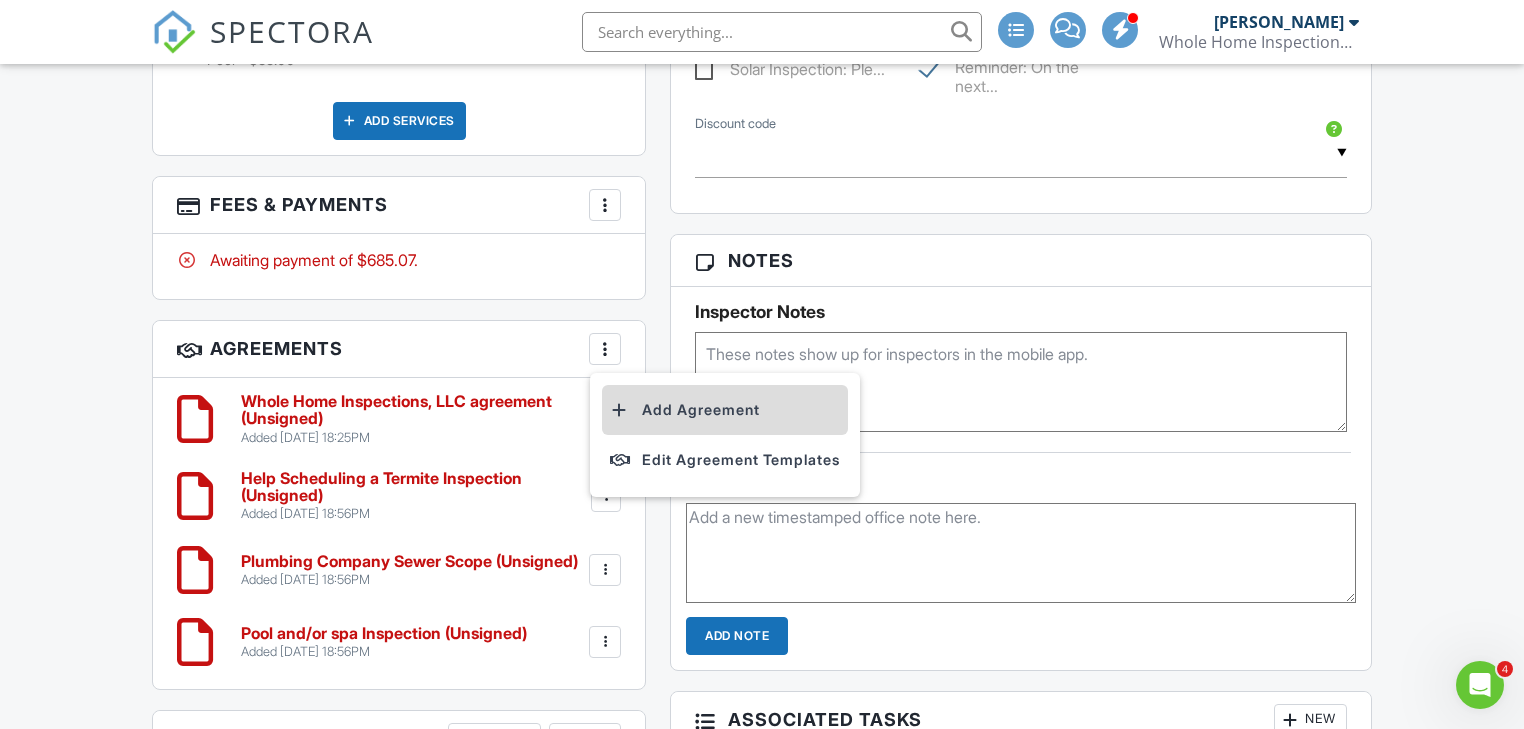 click on "Add Agreement" at bounding box center [725, 410] 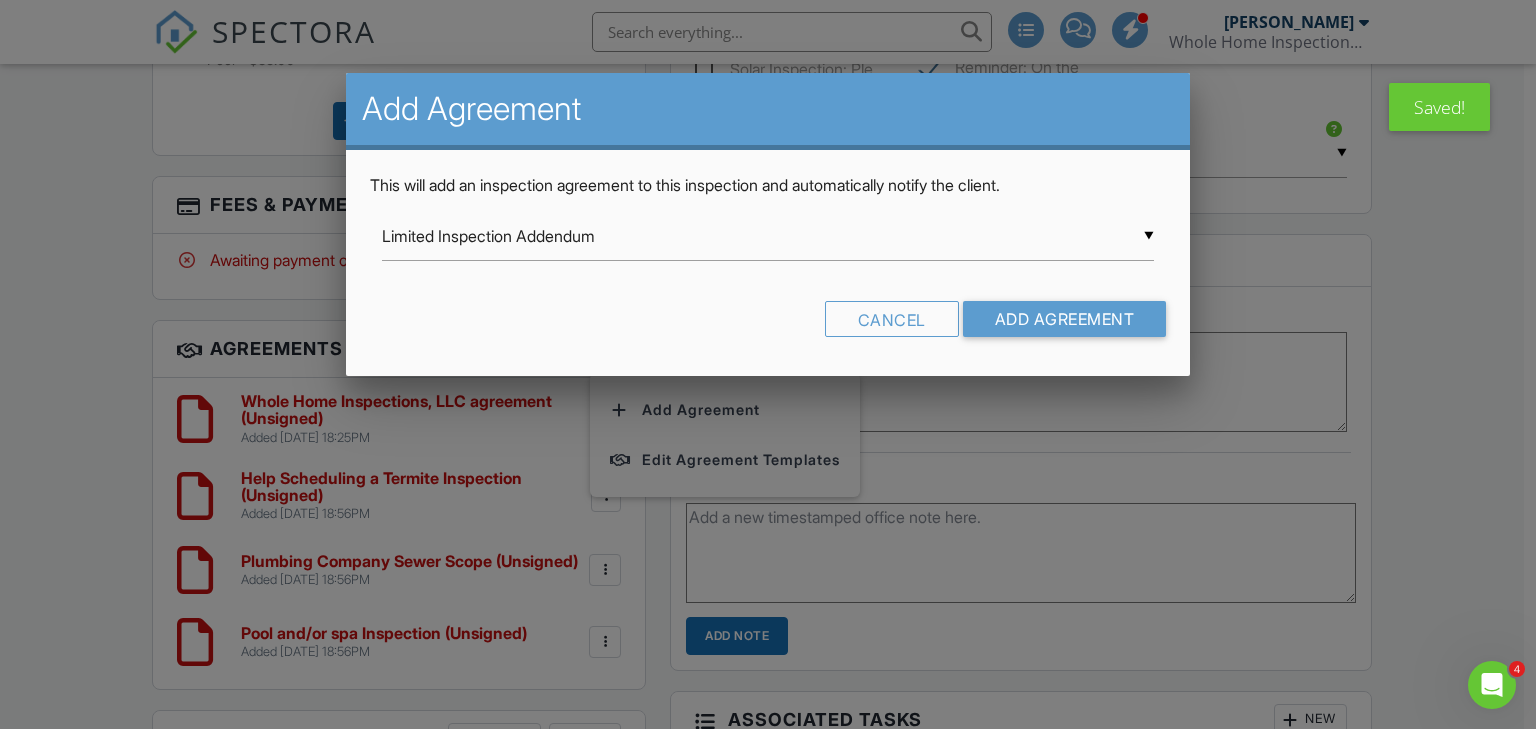 click on "▼ Limited Inspection Addendum Limited Inspection Addendum Pool and/or spa Inspection  Help scheduling additional service(s) No termite request No Sewer Scope inspection requested Sylvan Construction Services, LLC No Pool/Water Feature Inspection Re-inspection Only Inspecting specific items Help Scheduling a Pool Specialist  Lab / Mold Testing New Build Inspection As requested, Information about Solar Inspections  Whole Home Inspections, LLC agreement Help Scheduling a Sewer Scope Inspection (Not a Plumbing company) Help Scheduling a Termite Inspection Plumbing Company Sewer Scope Limited Inspection Addendum
Pool and/or spa Inspection
Help scheduling additional service(s)
No termite request
No Sewer Scope inspection requested
Sylvan Construction Services, LLC
No Pool/Water Feature Inspection
Re-inspection
Only Inspecting specific items
Help Scheduling a Pool Specialist
Lab / Mold Testing
New Build Inspection
As requested, Information about Solar Inspections" at bounding box center (768, 236) 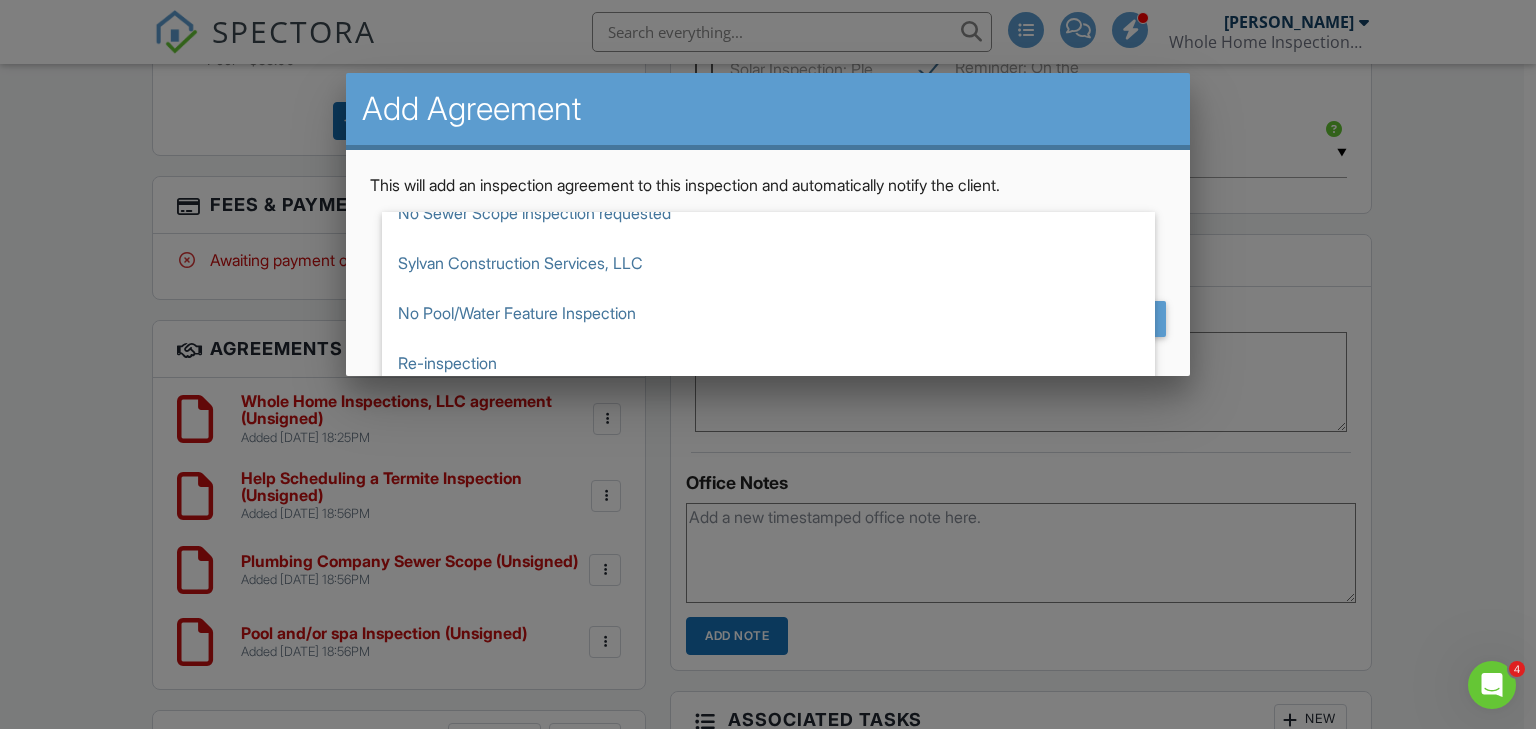 scroll, scrollTop: 333, scrollLeft: 0, axis: vertical 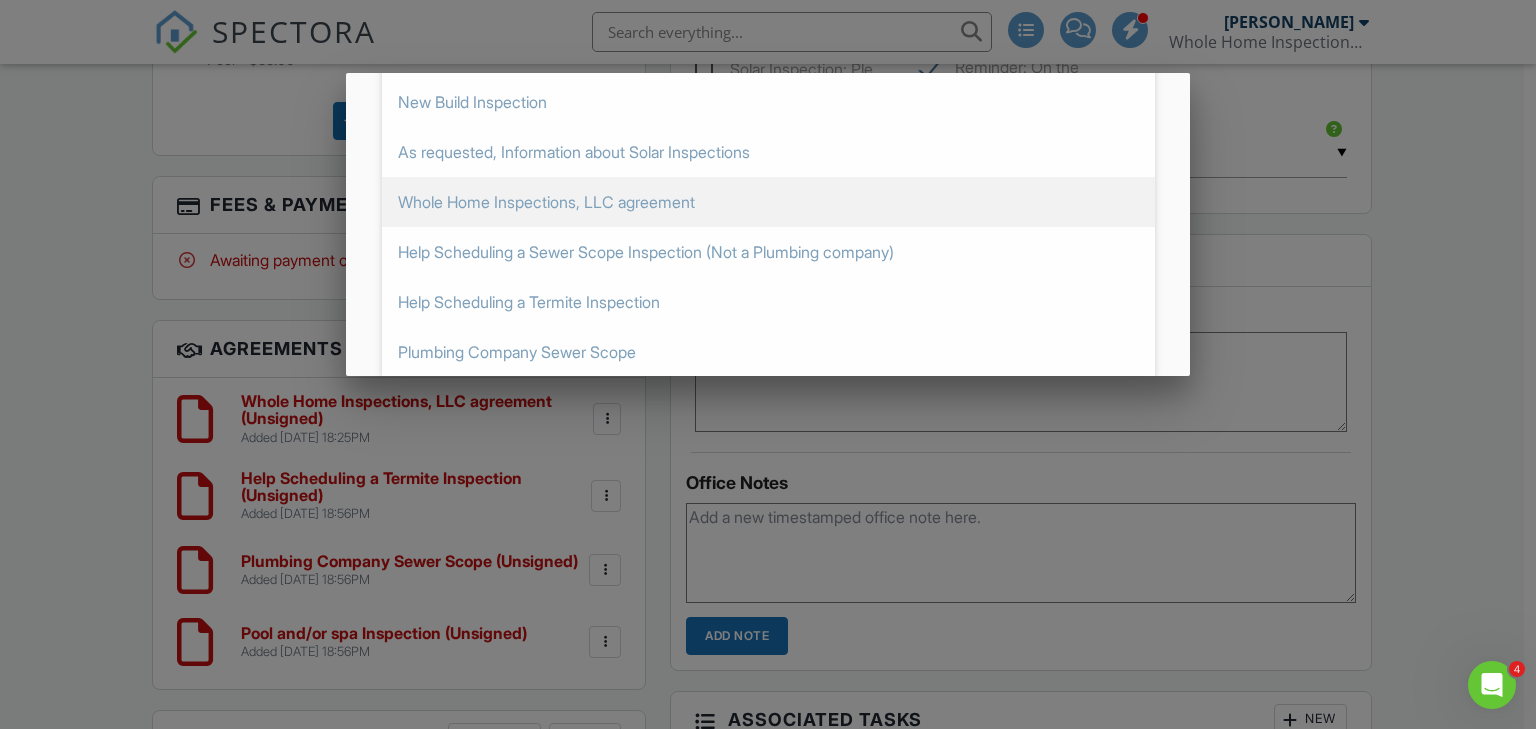 click on "Whole Home Inspections, LLC agreement" at bounding box center (768, 202) 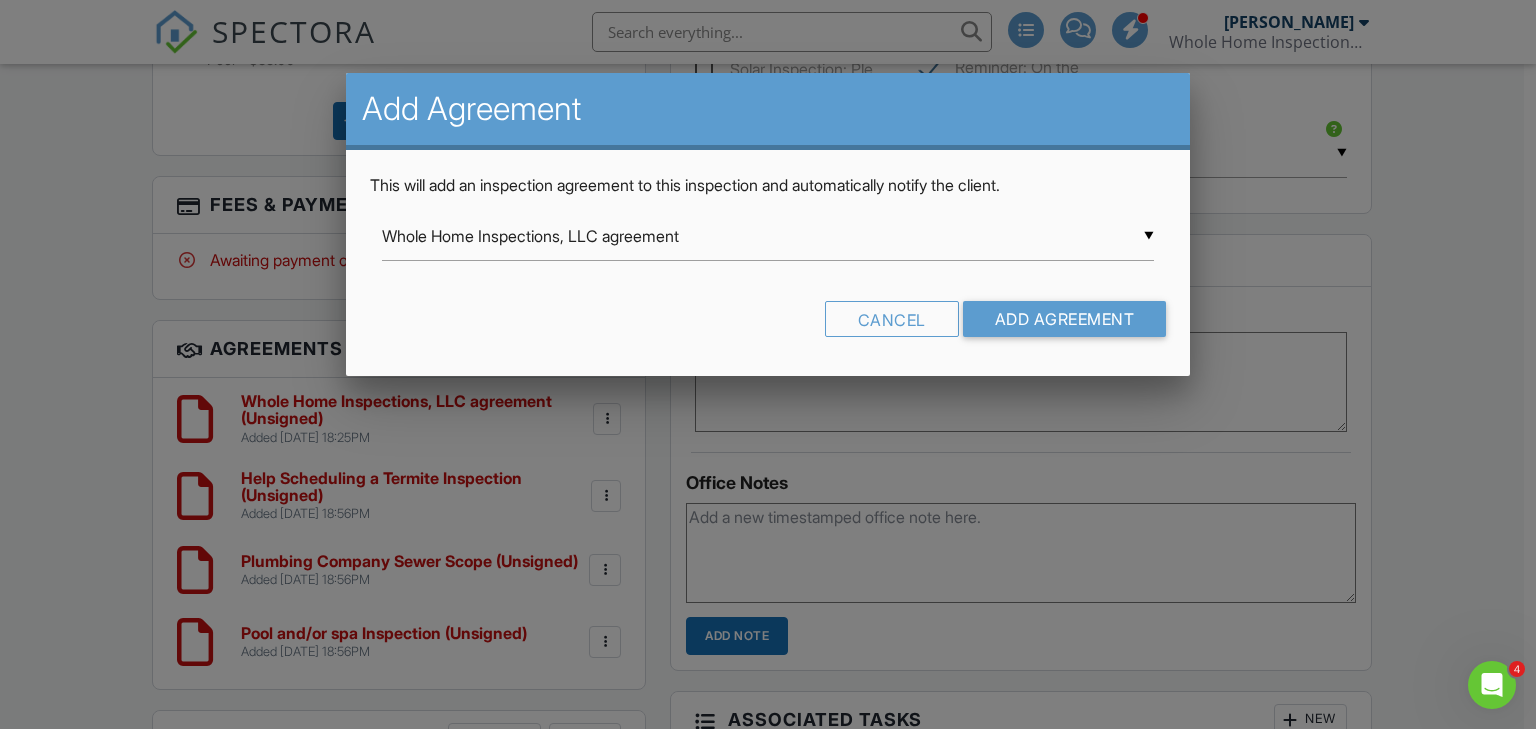 scroll, scrollTop: 0, scrollLeft: 0, axis: both 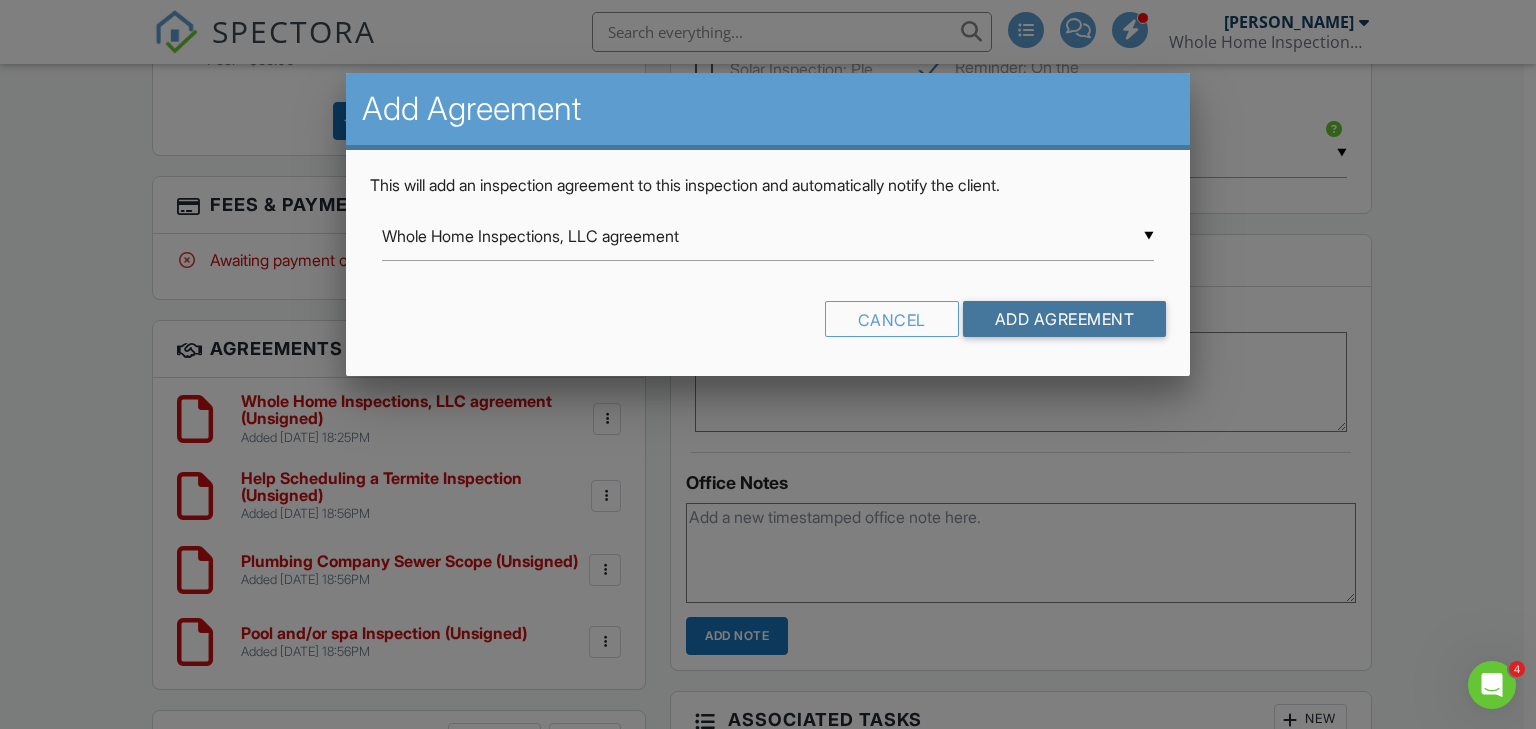 drag, startPoint x: 1099, startPoint y: 317, endPoint x: 772, endPoint y: 348, distance: 328.46613 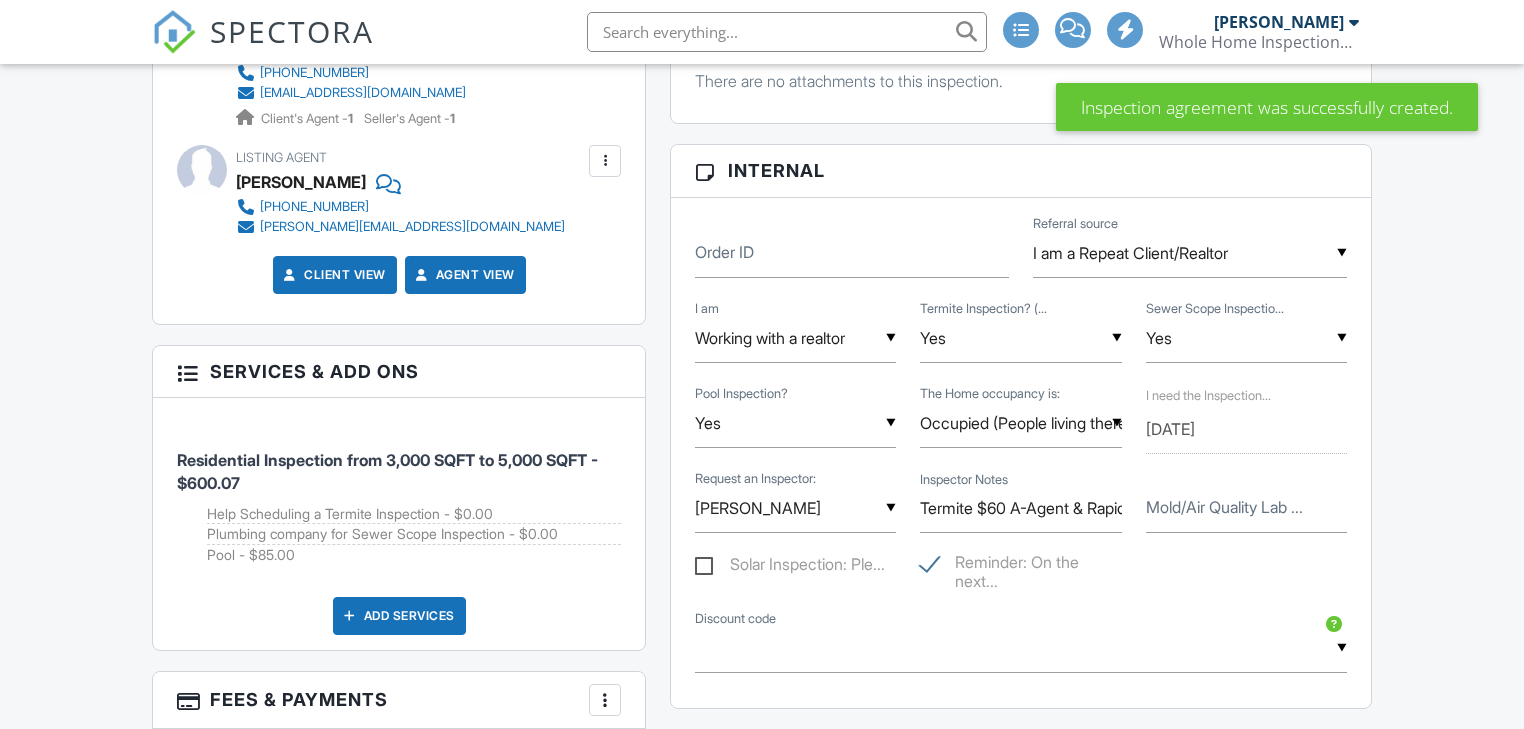 scroll, scrollTop: 0, scrollLeft: 0, axis: both 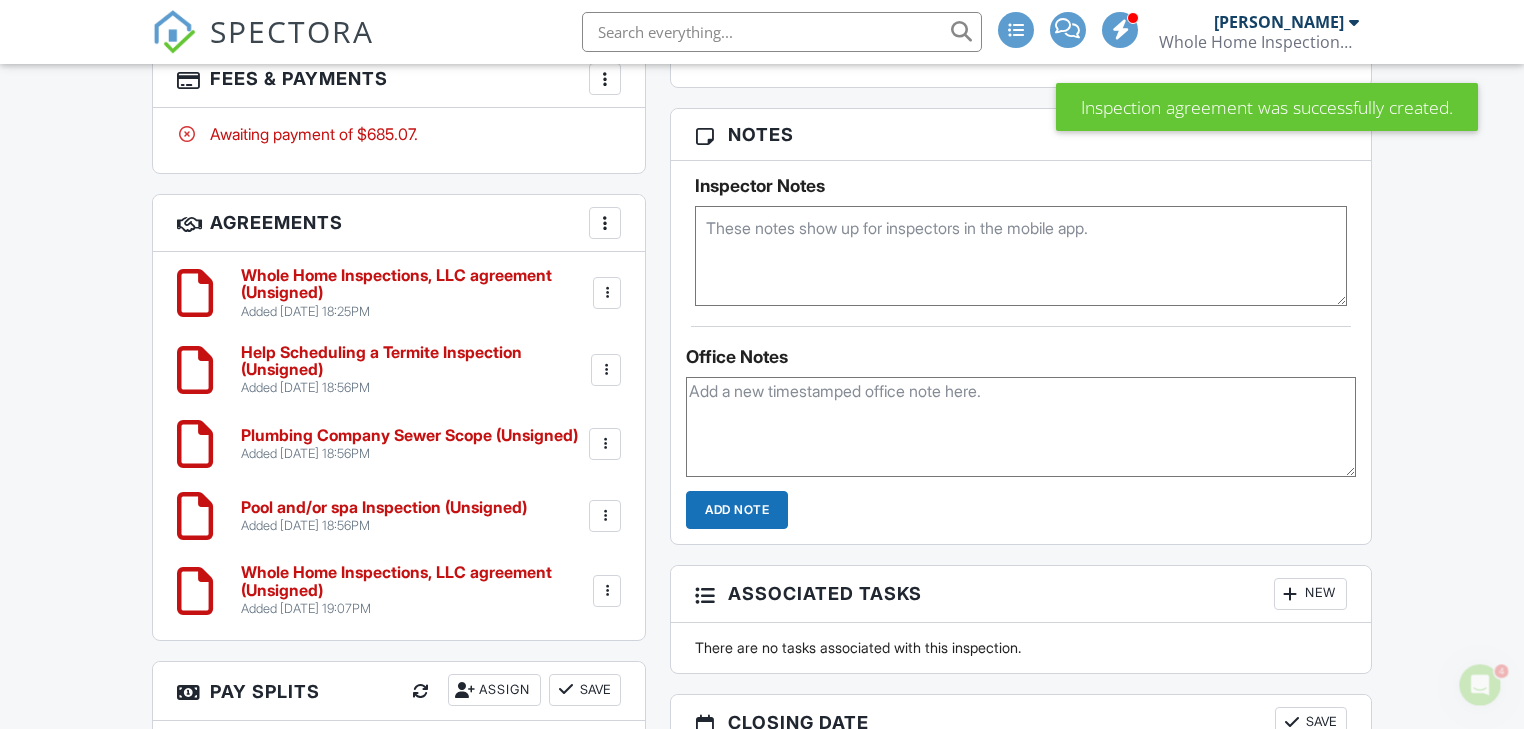 click at bounding box center [607, 293] 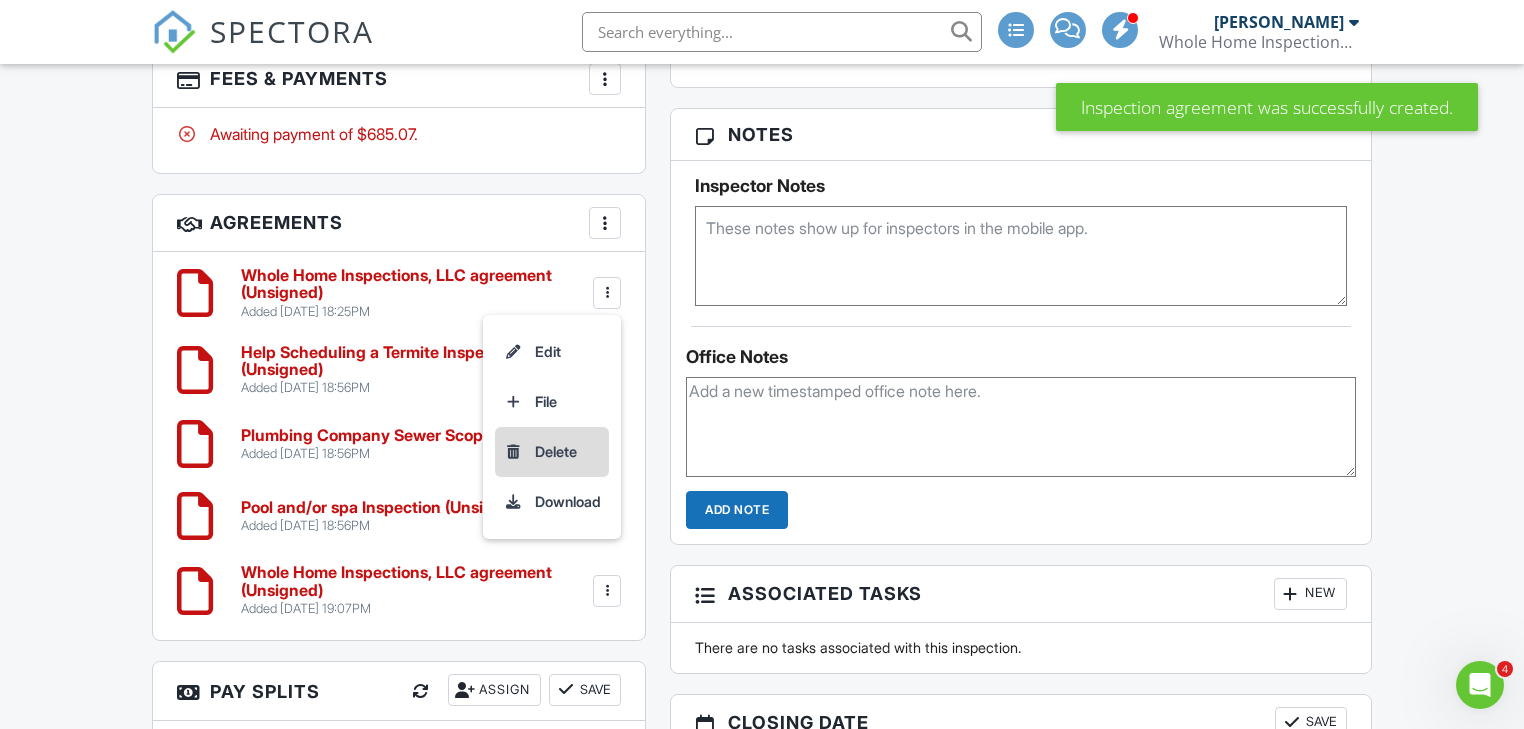 click on "Delete" at bounding box center (552, 452) 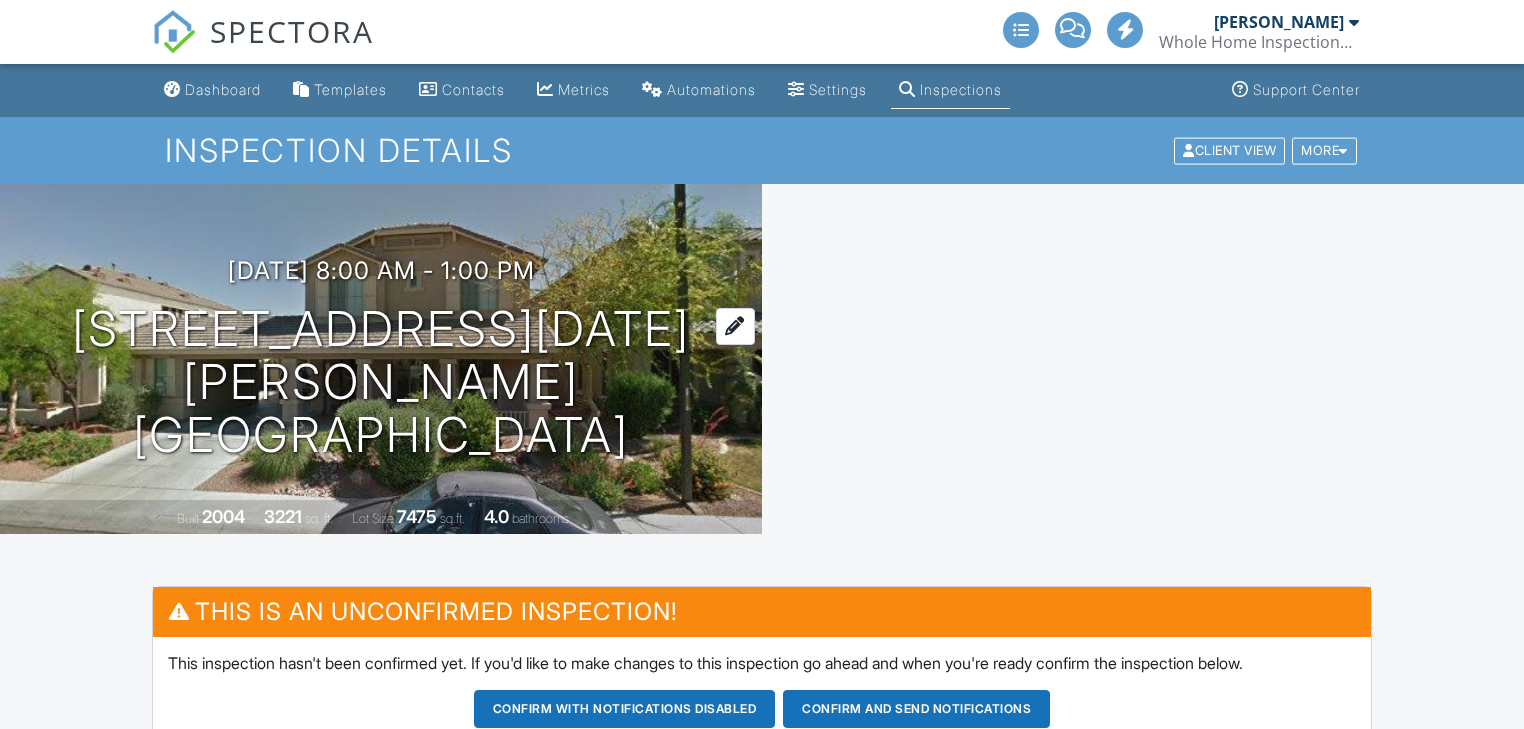 scroll, scrollTop: 0, scrollLeft: 0, axis: both 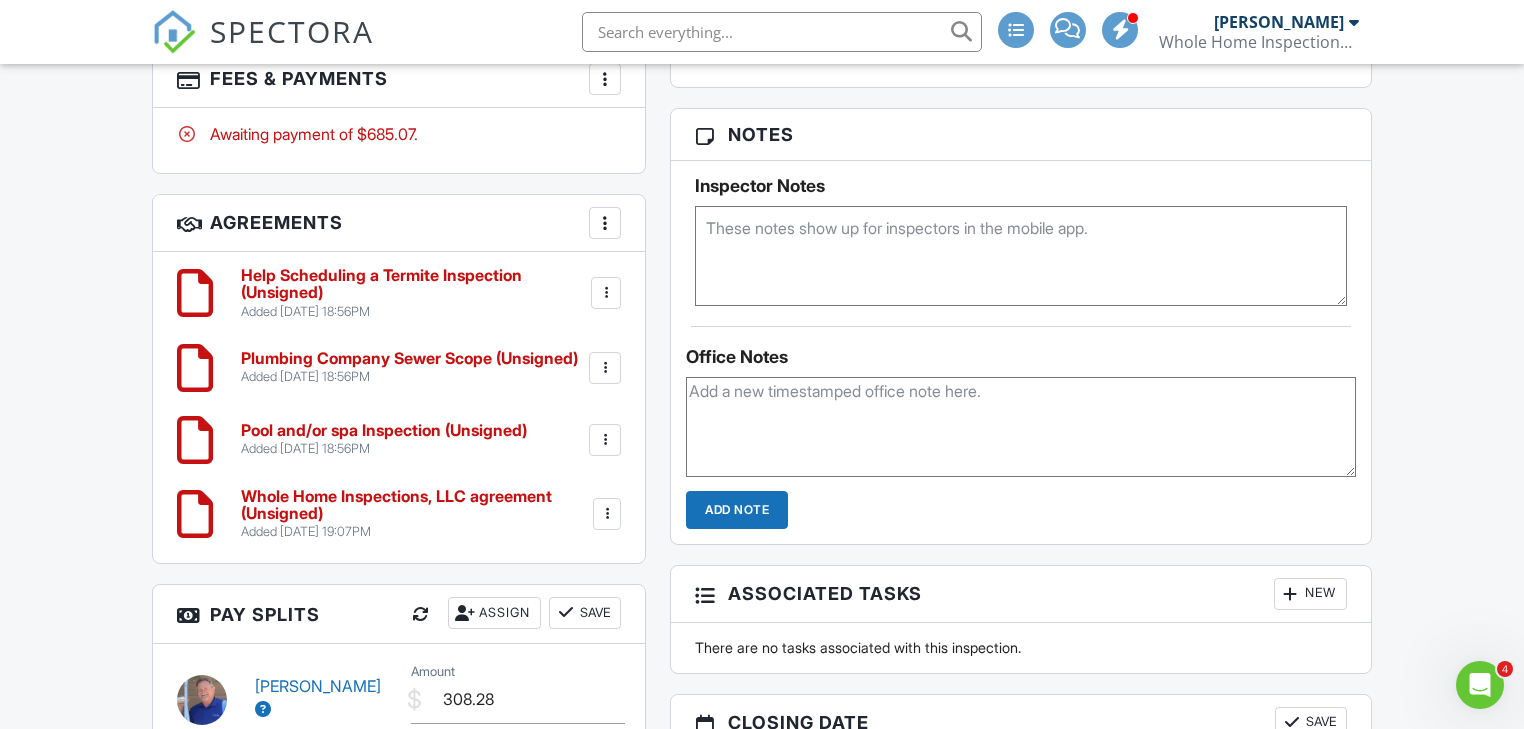 click at bounding box center [606, 293] 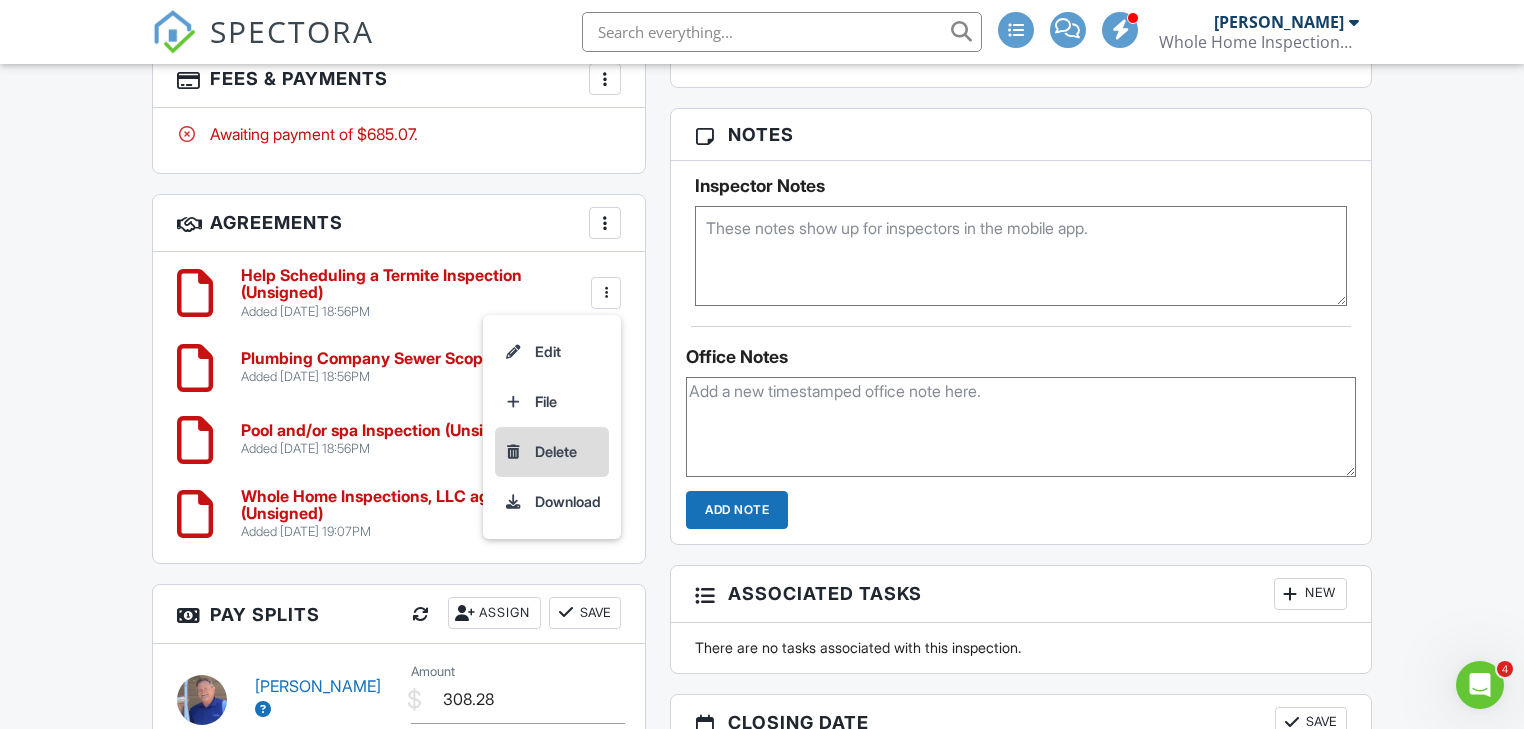 click on "Delete" at bounding box center [552, 452] 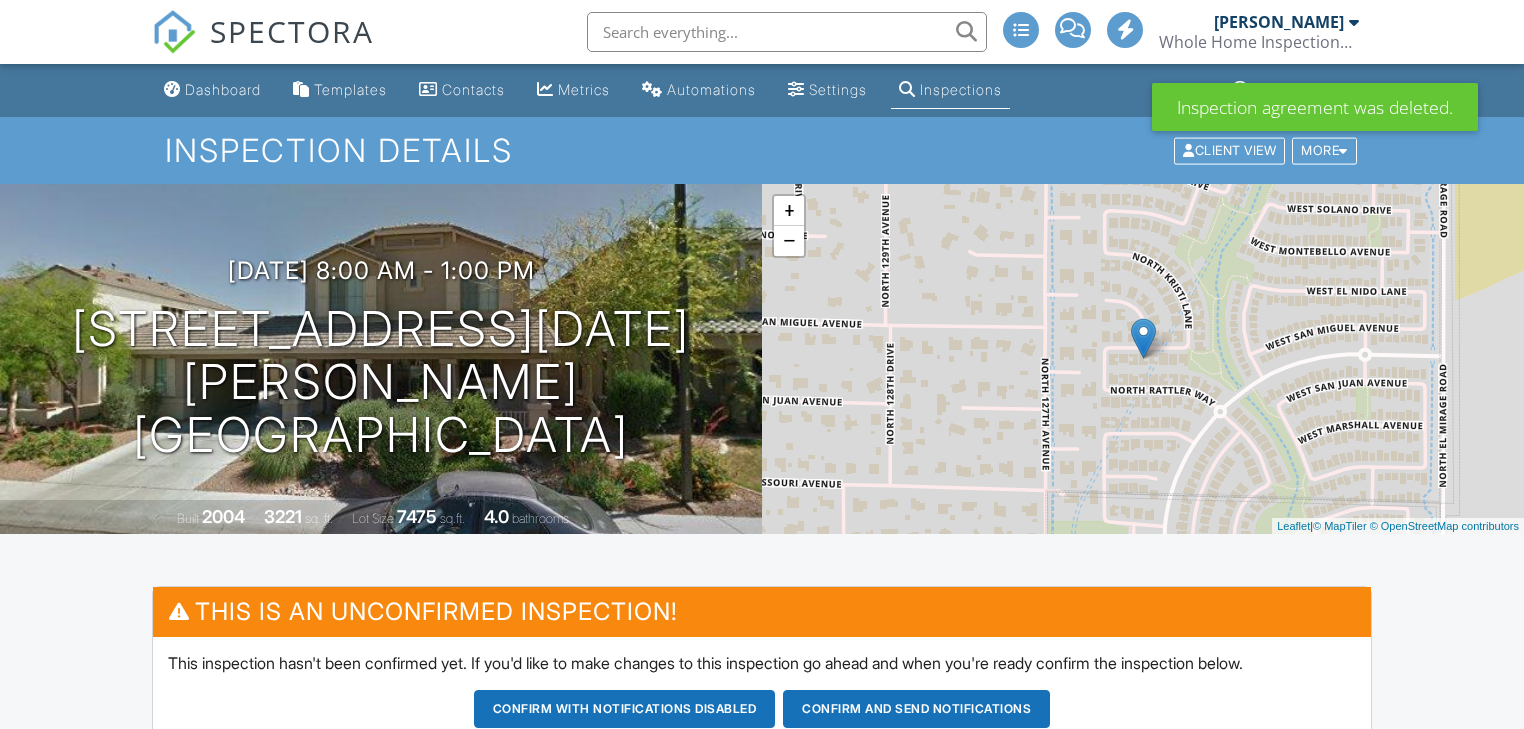 scroll, scrollTop: 0, scrollLeft: 0, axis: both 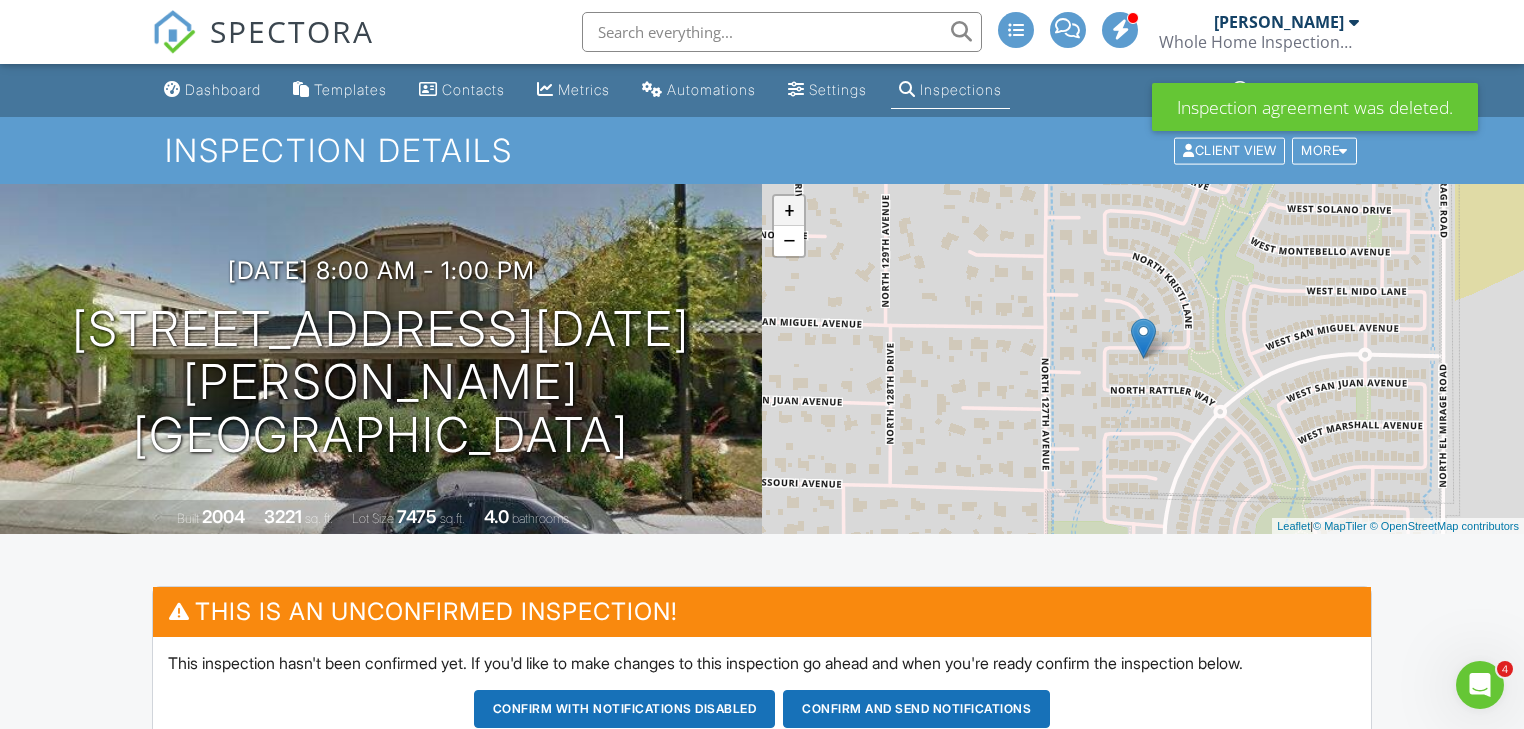 click on "+" at bounding box center [789, 211] 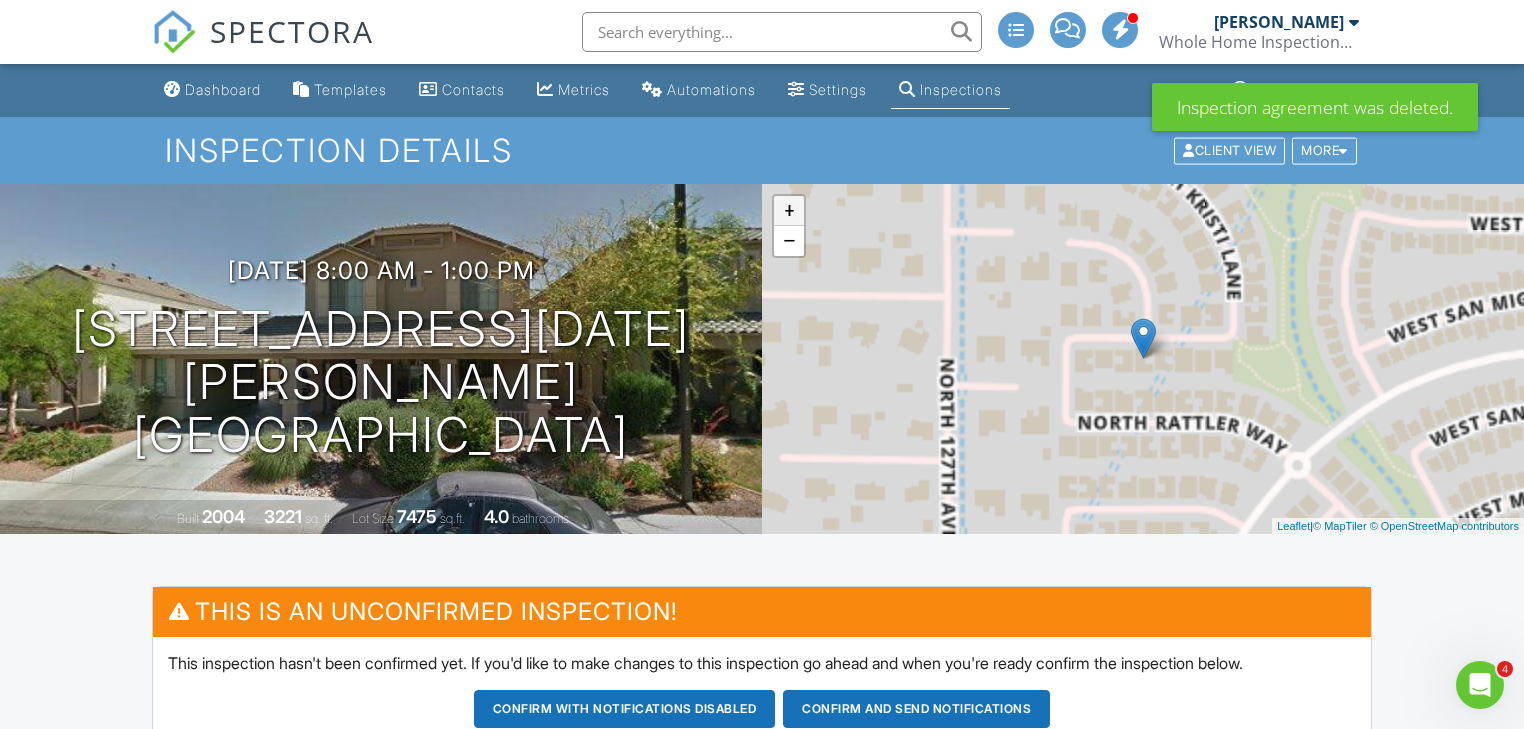 click on "+" at bounding box center (789, 211) 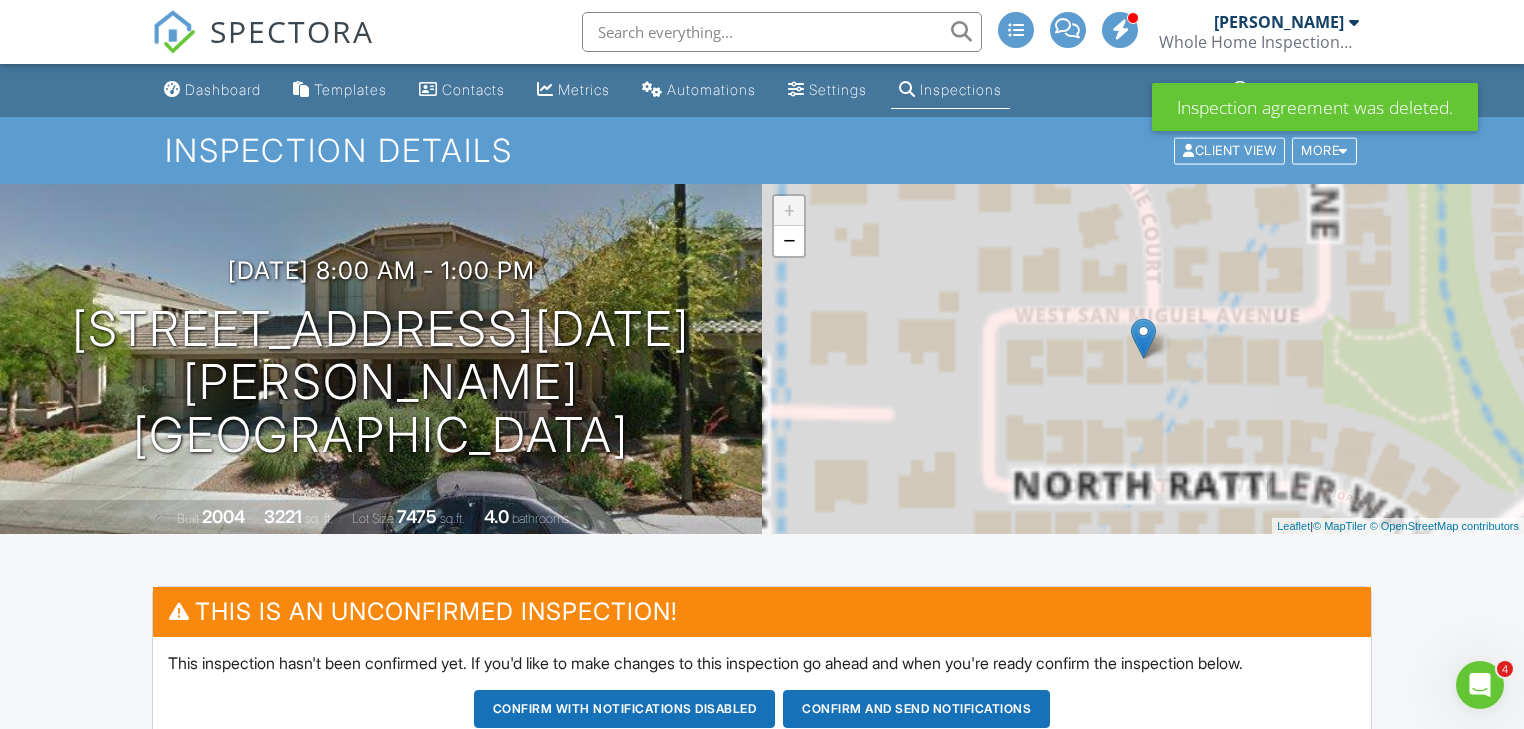 click on "+" at bounding box center (789, 211) 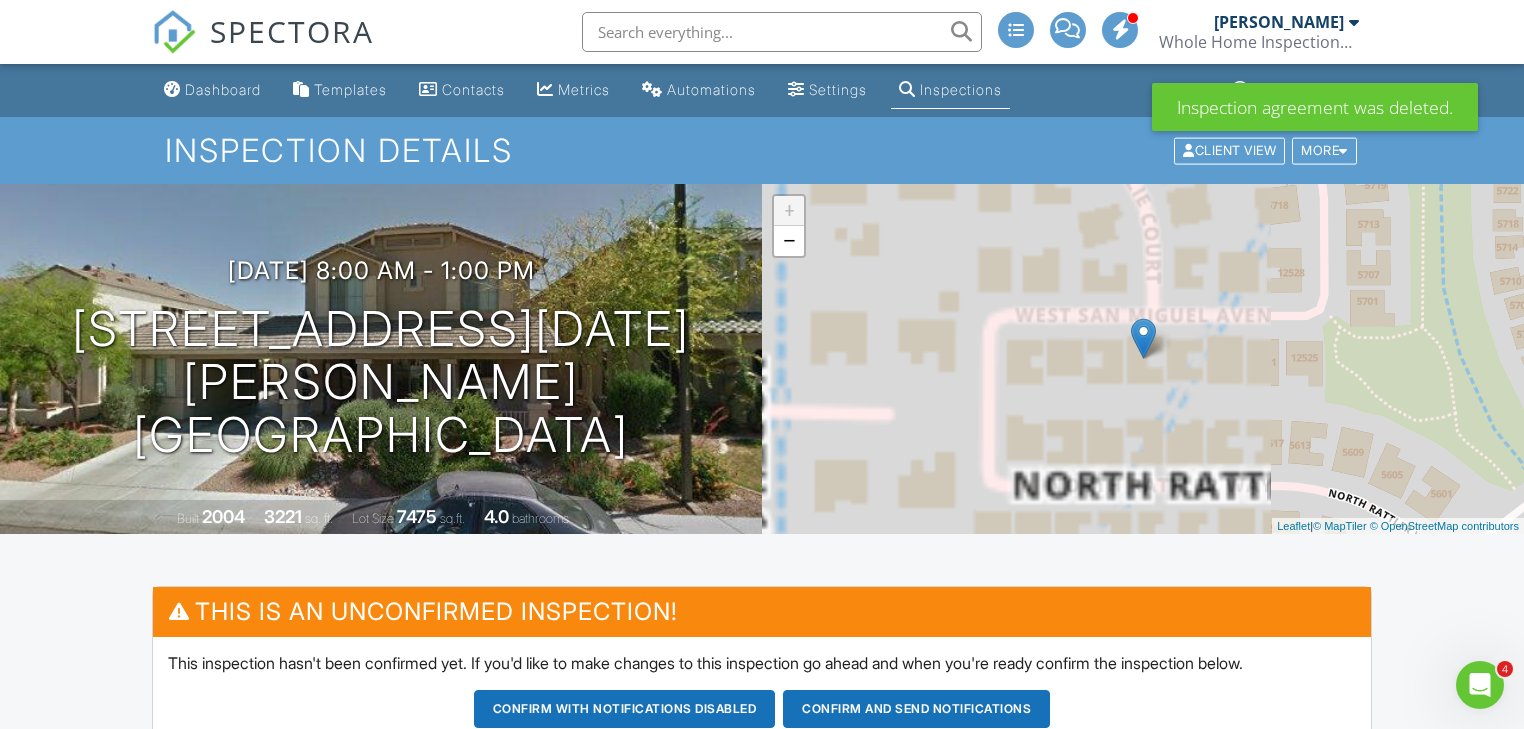 click on "+" at bounding box center [789, 211] 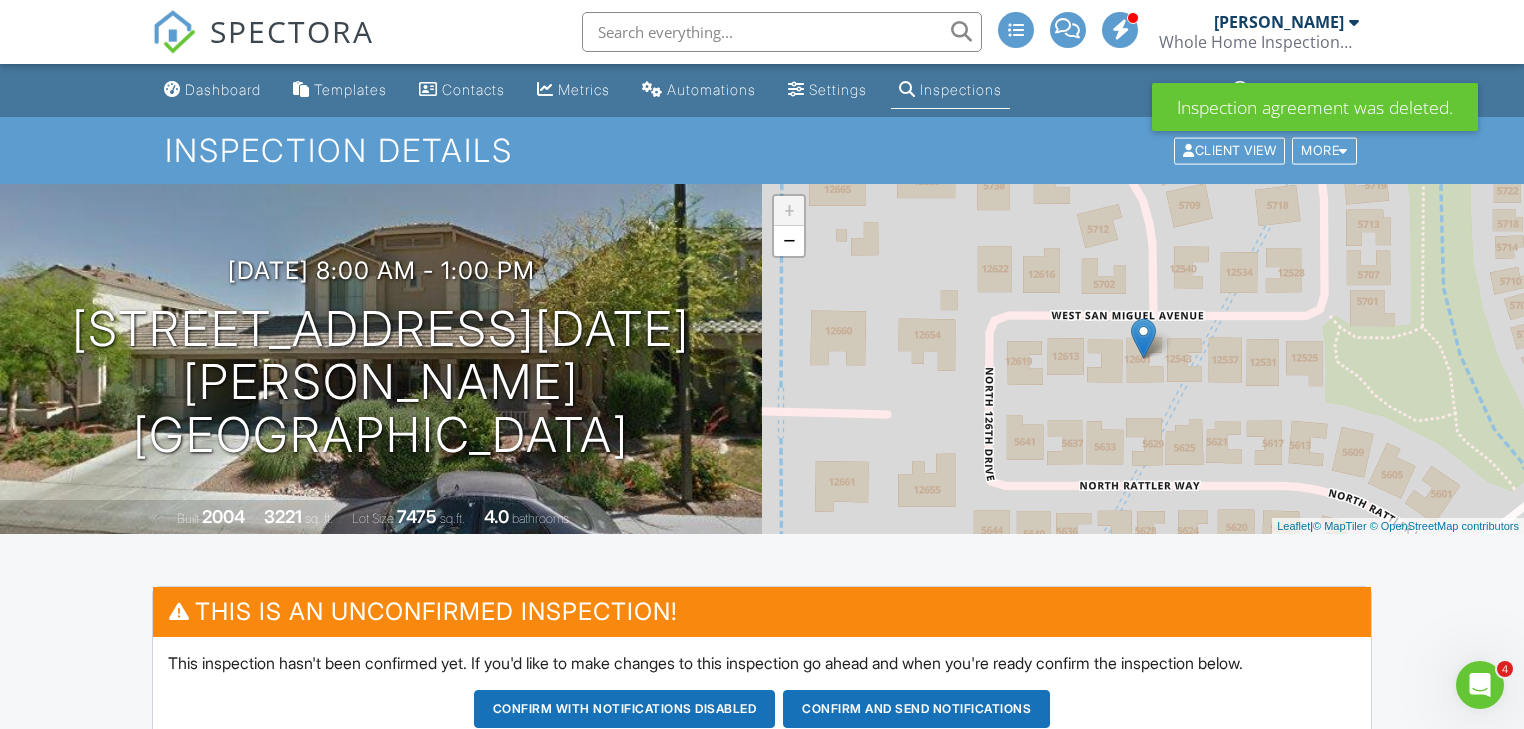 click on "+" at bounding box center [789, 211] 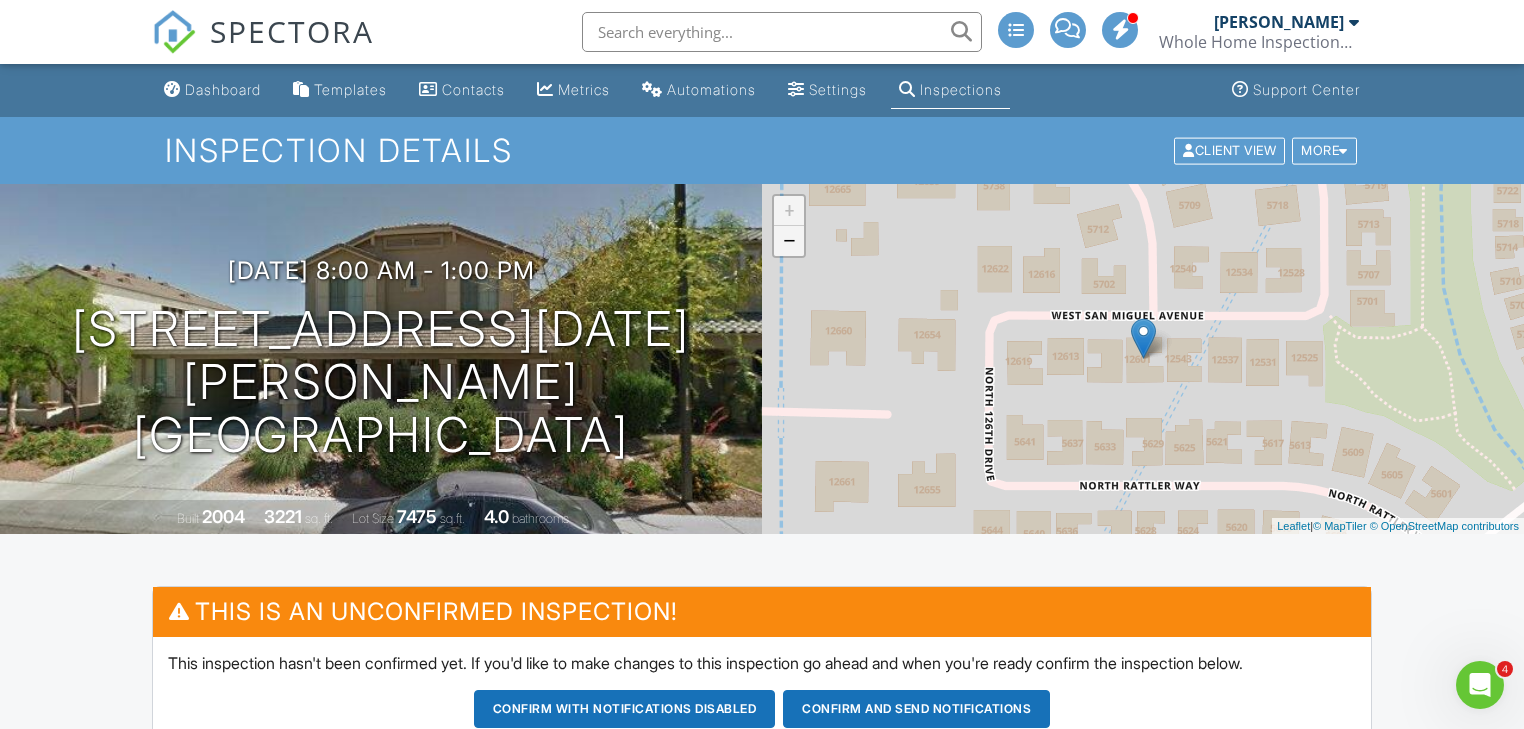 click on "−" at bounding box center [789, 241] 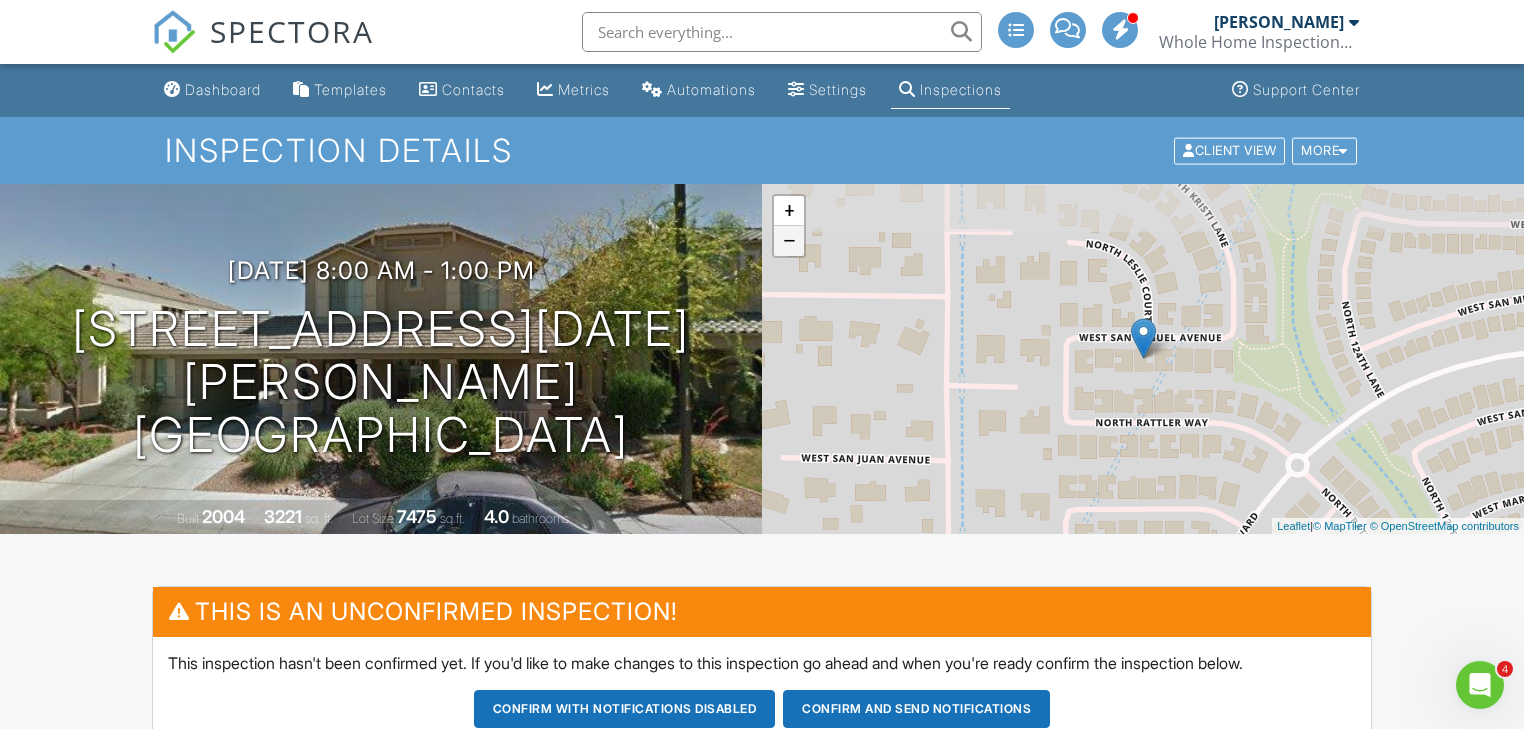 click on "−" at bounding box center (789, 241) 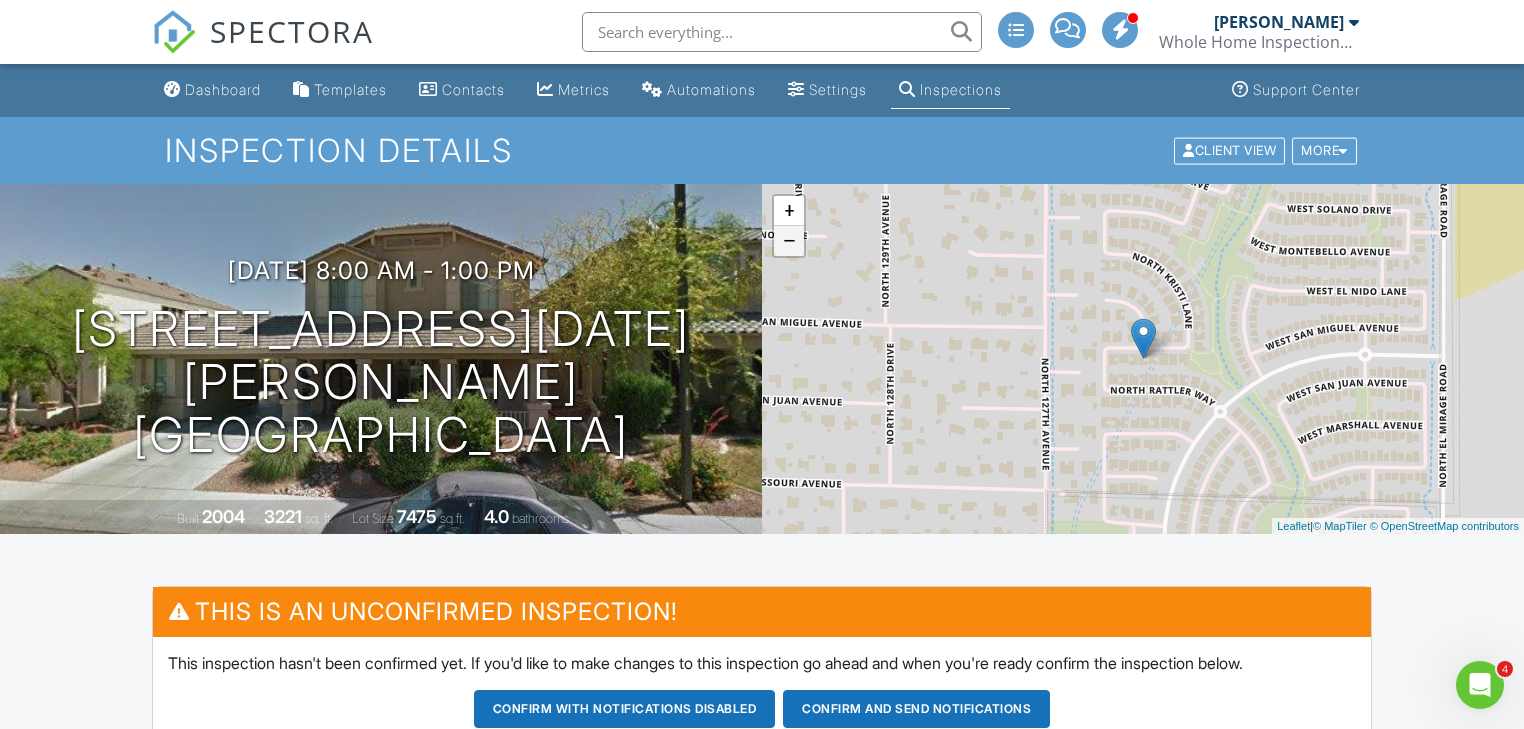 click on "−" at bounding box center [789, 241] 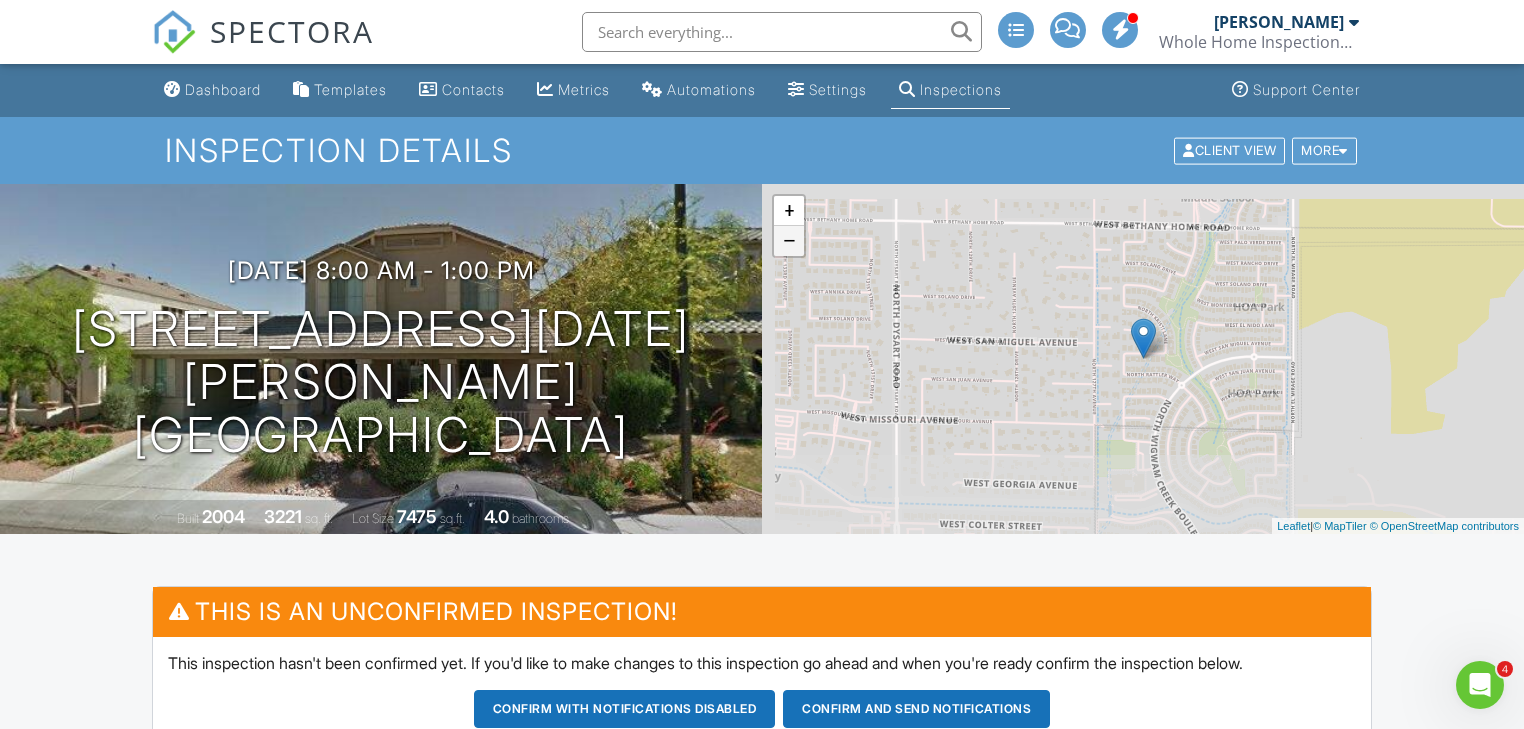 click on "−" at bounding box center (789, 241) 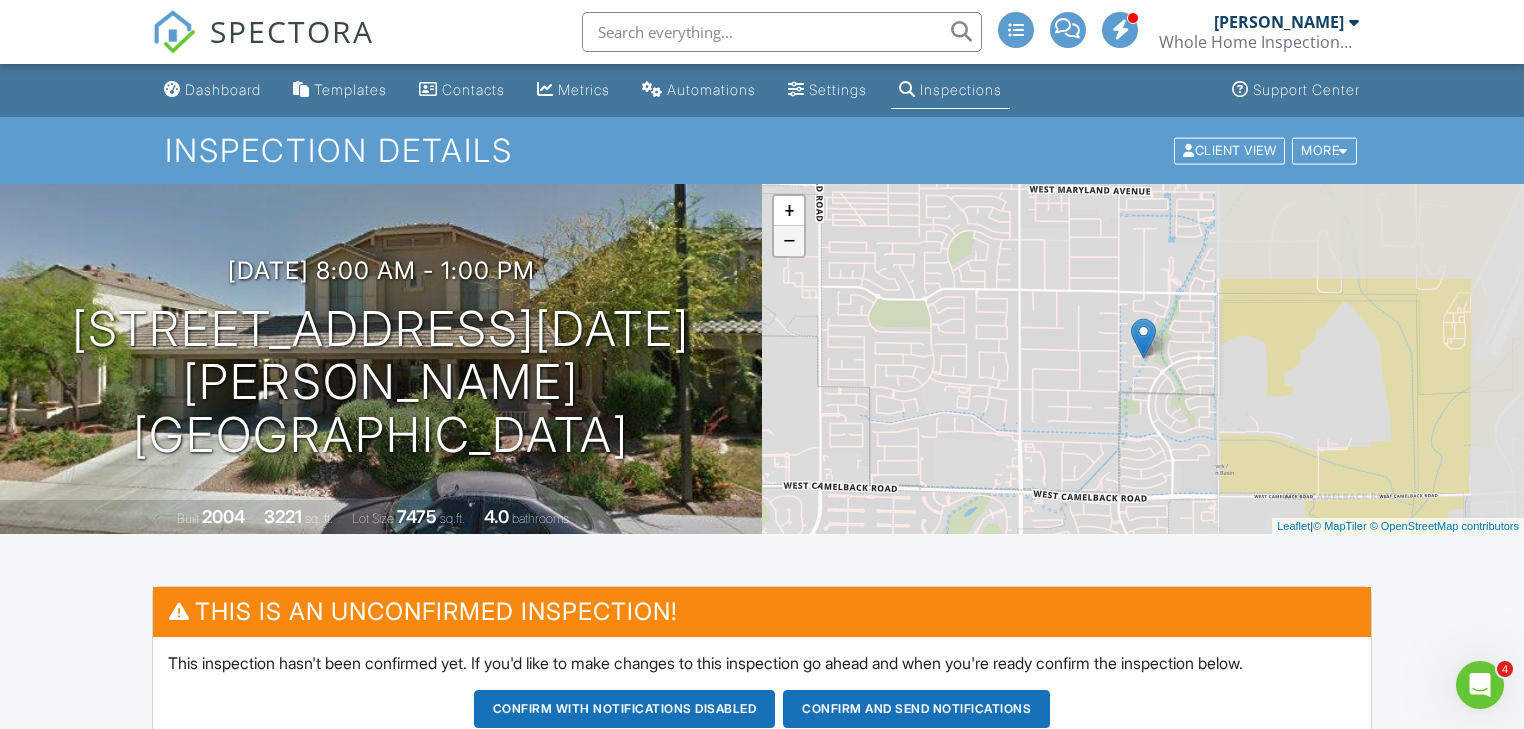 click on "−" at bounding box center [789, 241] 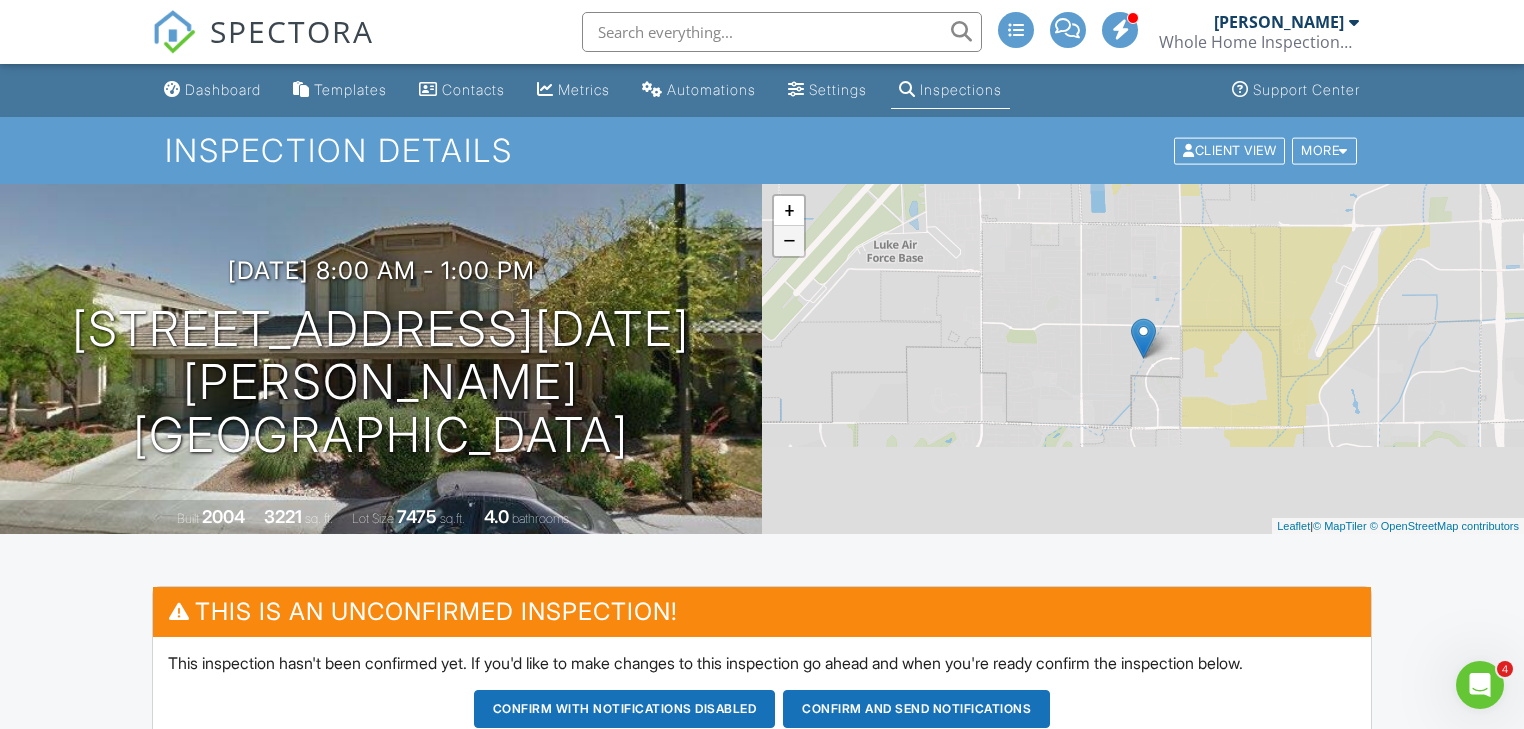 click on "−" at bounding box center (789, 241) 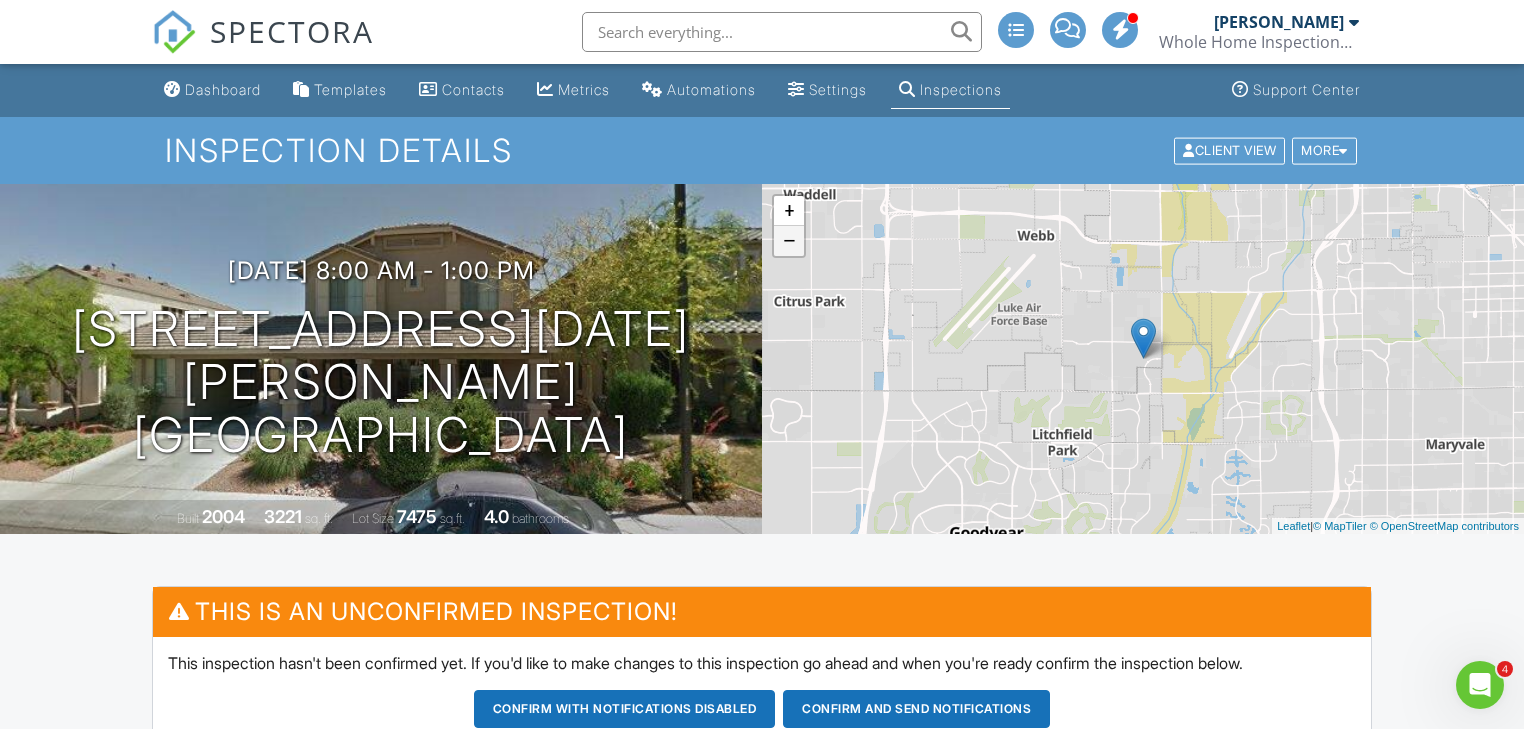 click on "−" at bounding box center [789, 241] 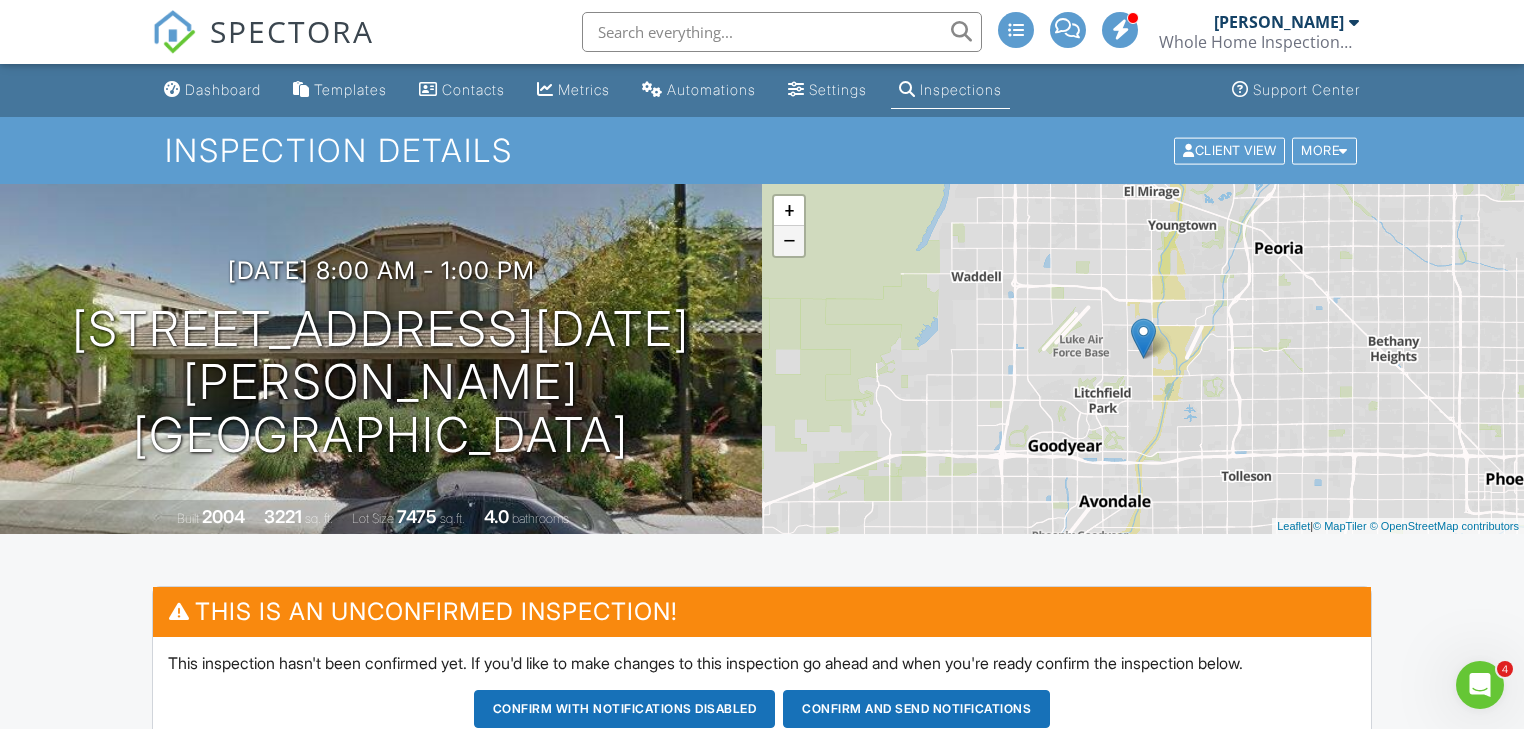 click on "−" at bounding box center [789, 241] 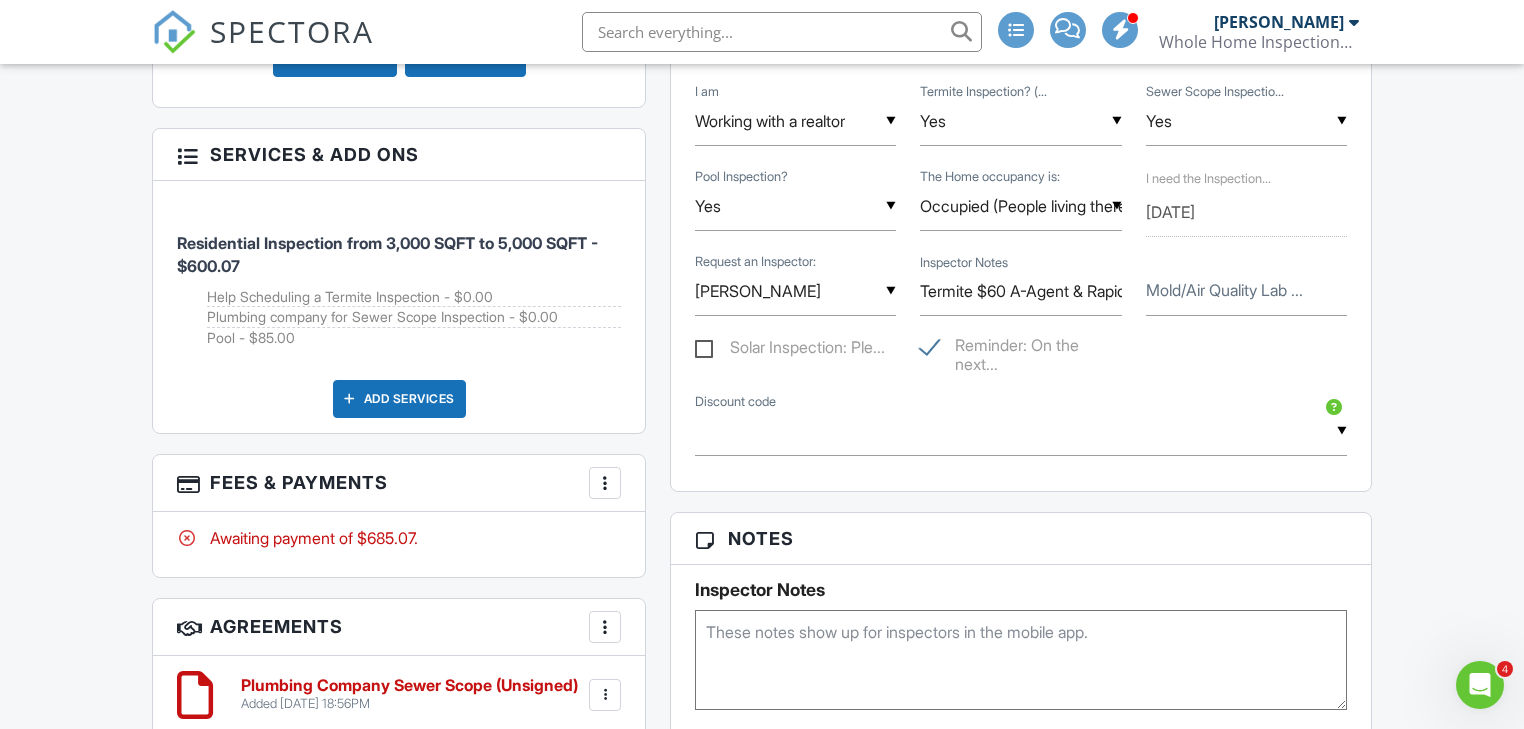 scroll, scrollTop: 1280, scrollLeft: 0, axis: vertical 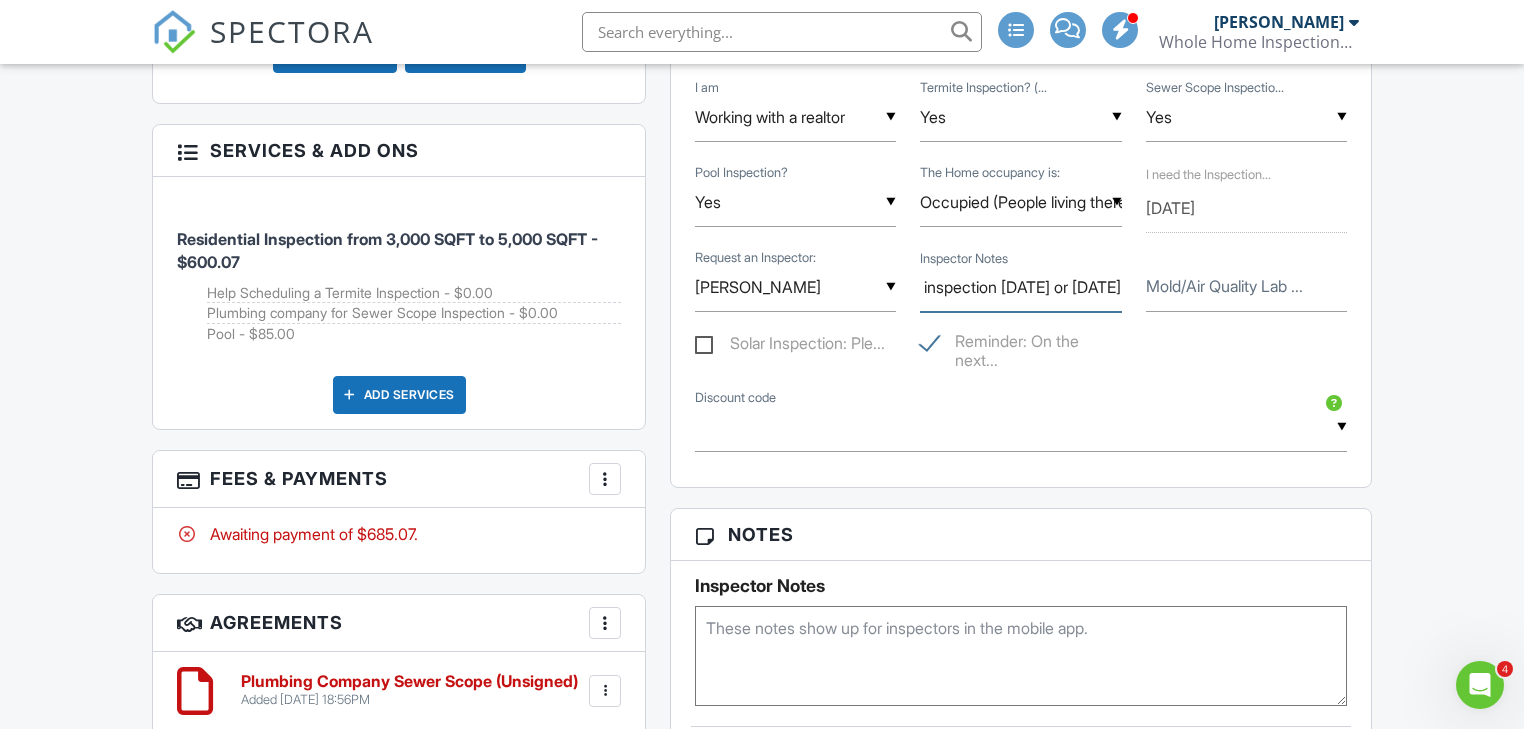 drag, startPoint x: 1018, startPoint y: 281, endPoint x: 1258, endPoint y: 288, distance: 240.10207 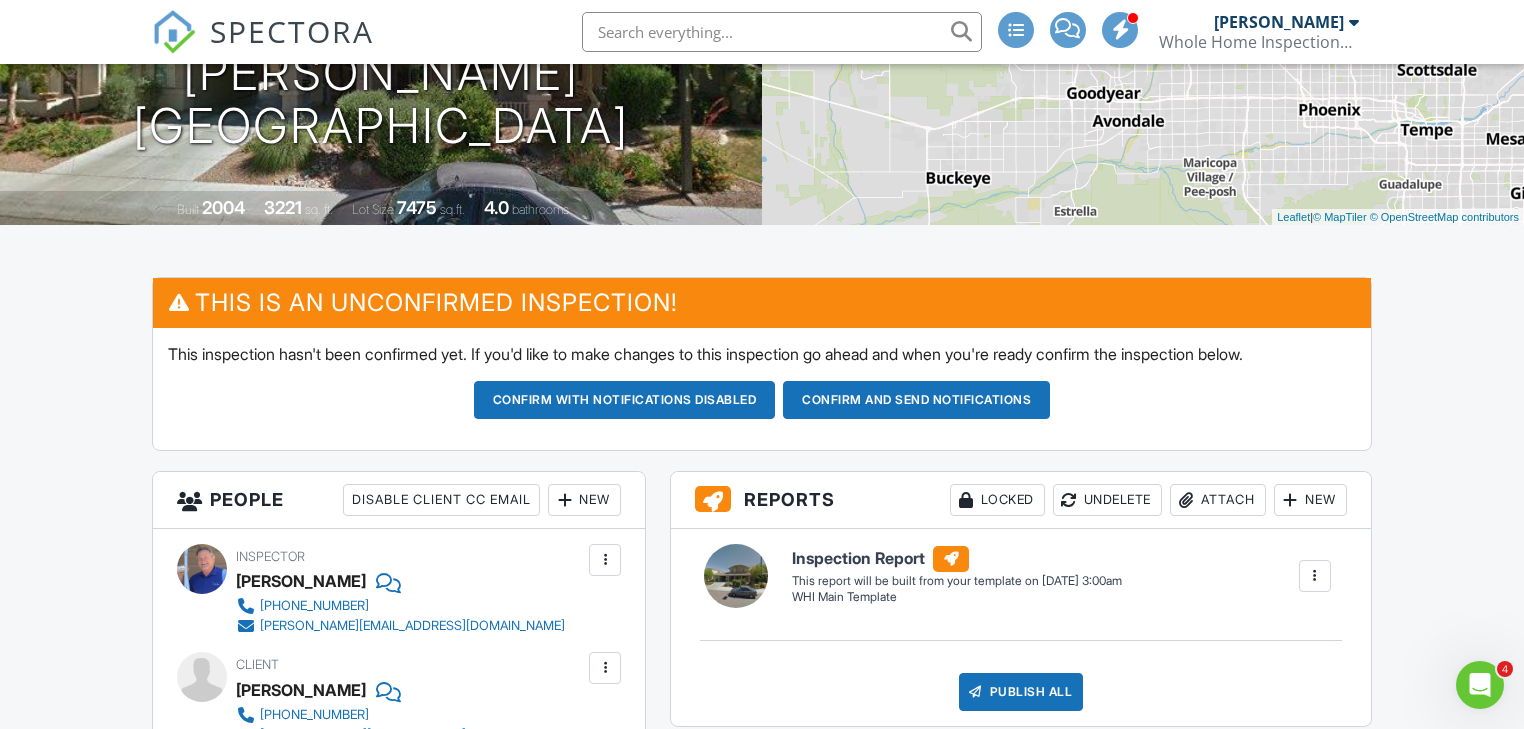 scroll, scrollTop: 320, scrollLeft: 0, axis: vertical 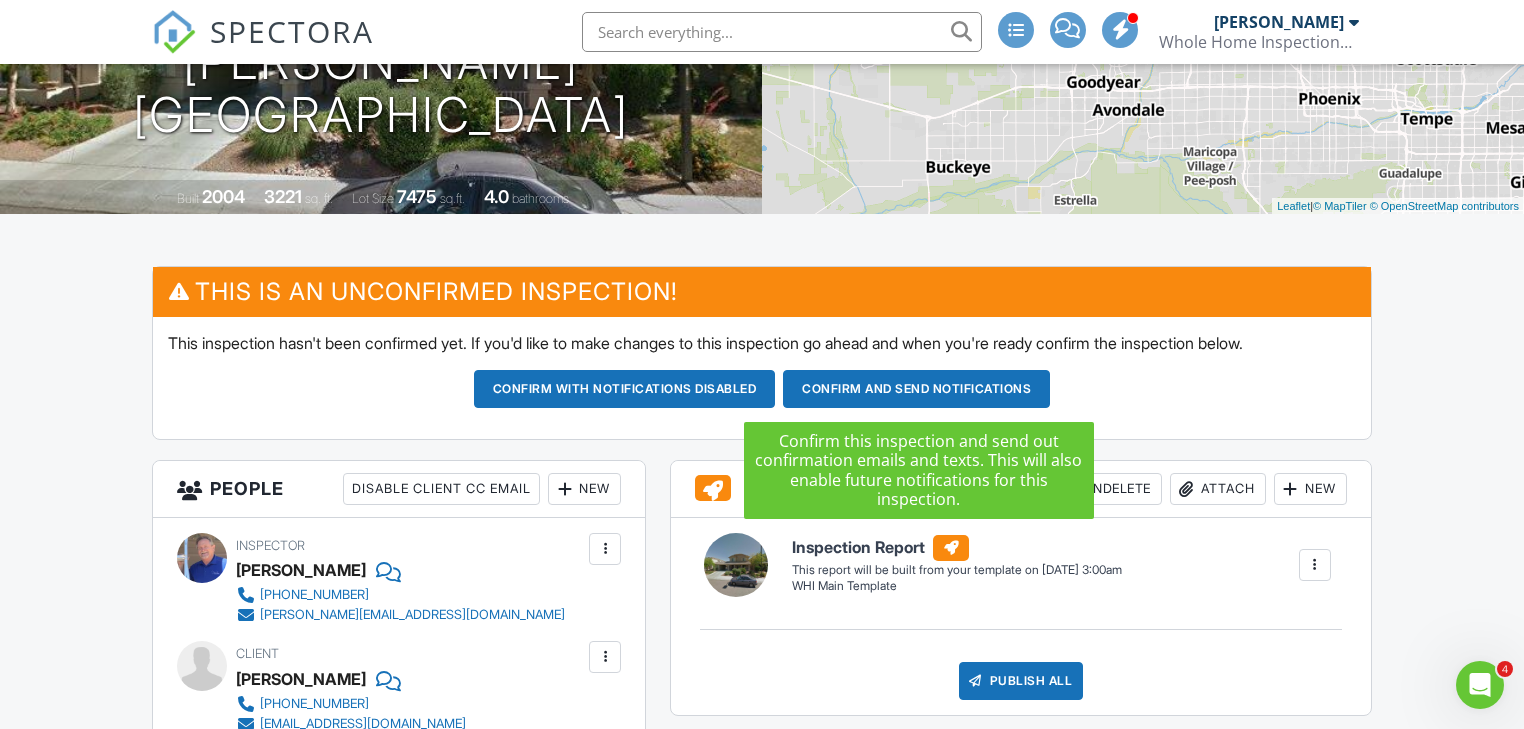 click on "Confirm and send notifications" at bounding box center [625, 389] 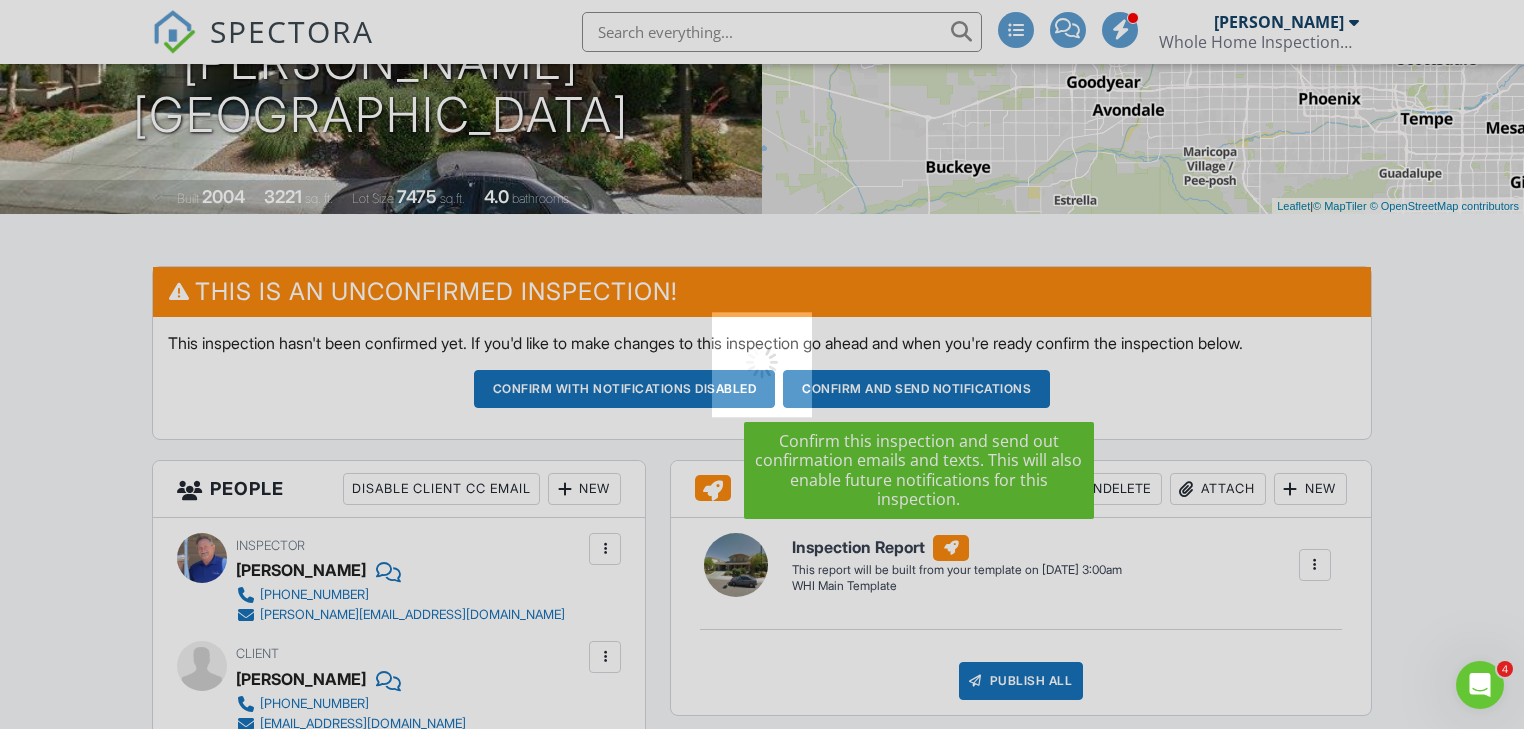 scroll, scrollTop: 0, scrollLeft: 0, axis: both 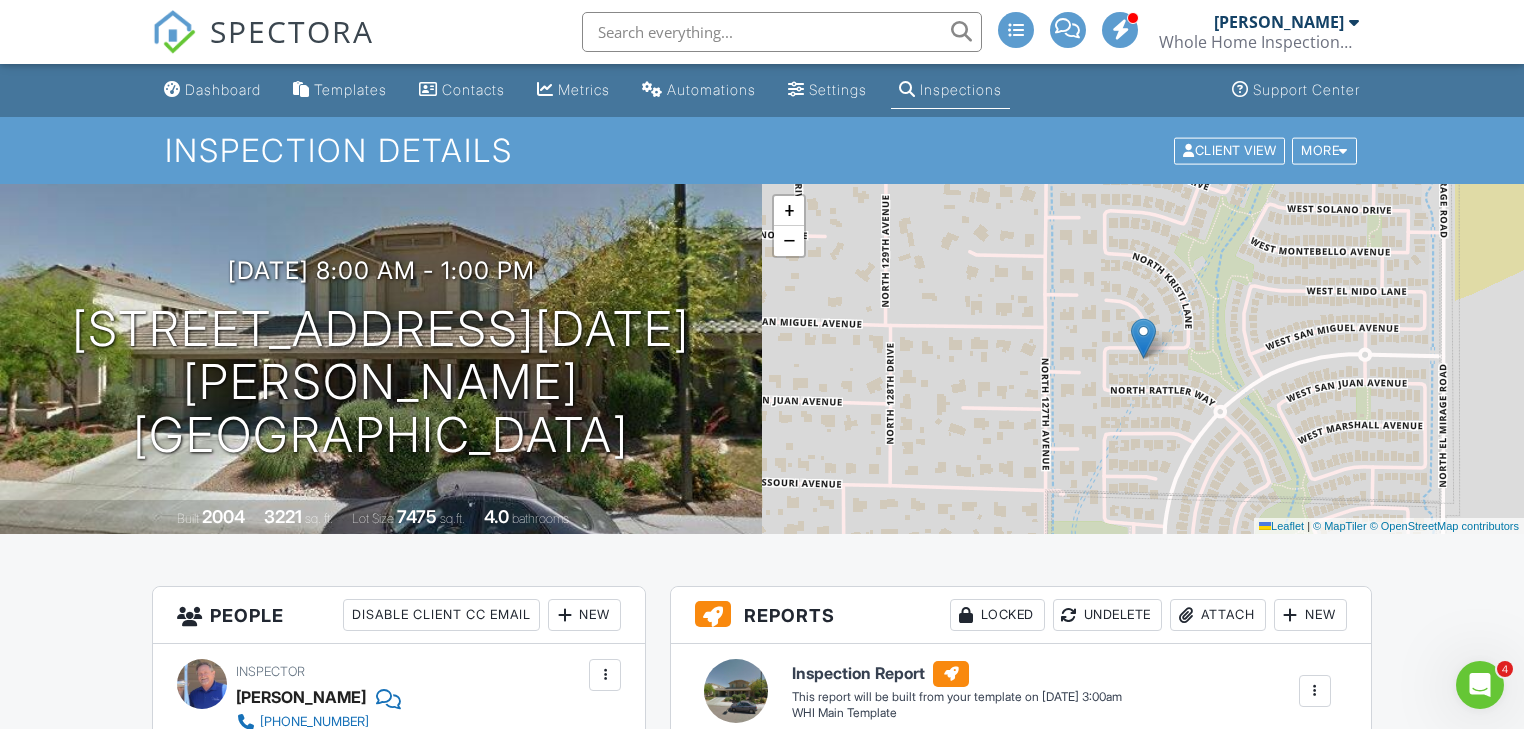 click on "SPECTORA" at bounding box center [263, 32] 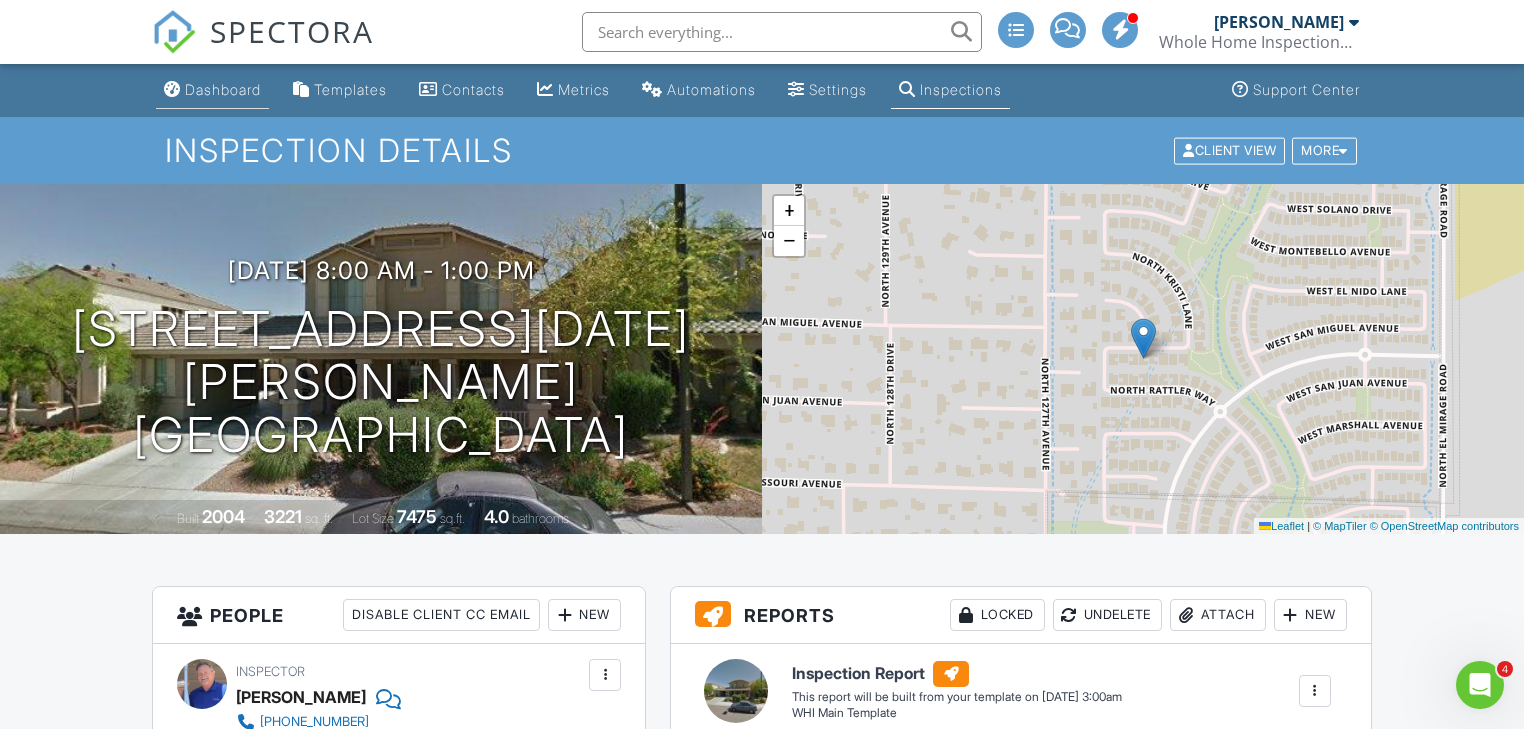 click on "Dashboard" at bounding box center (223, 89) 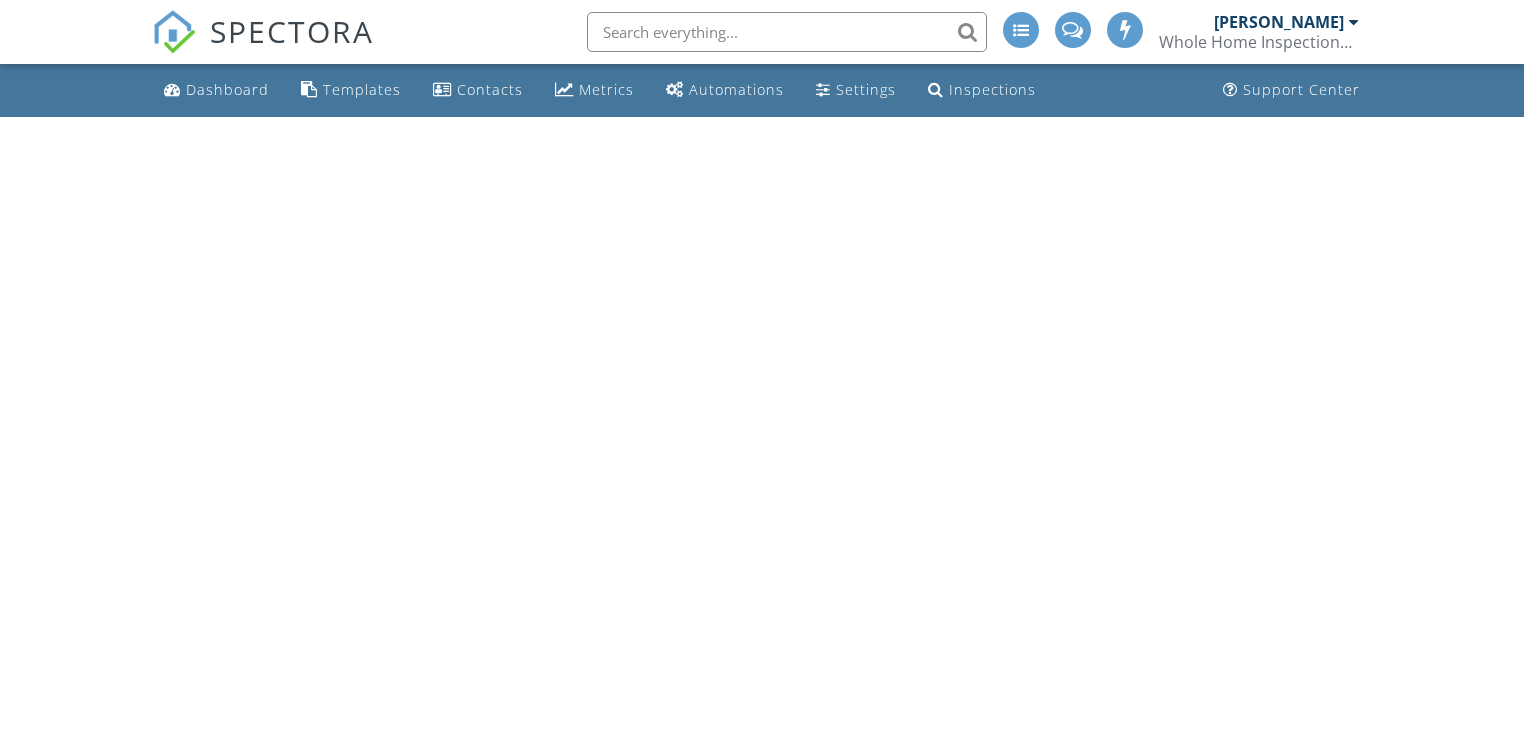 scroll, scrollTop: 0, scrollLeft: 0, axis: both 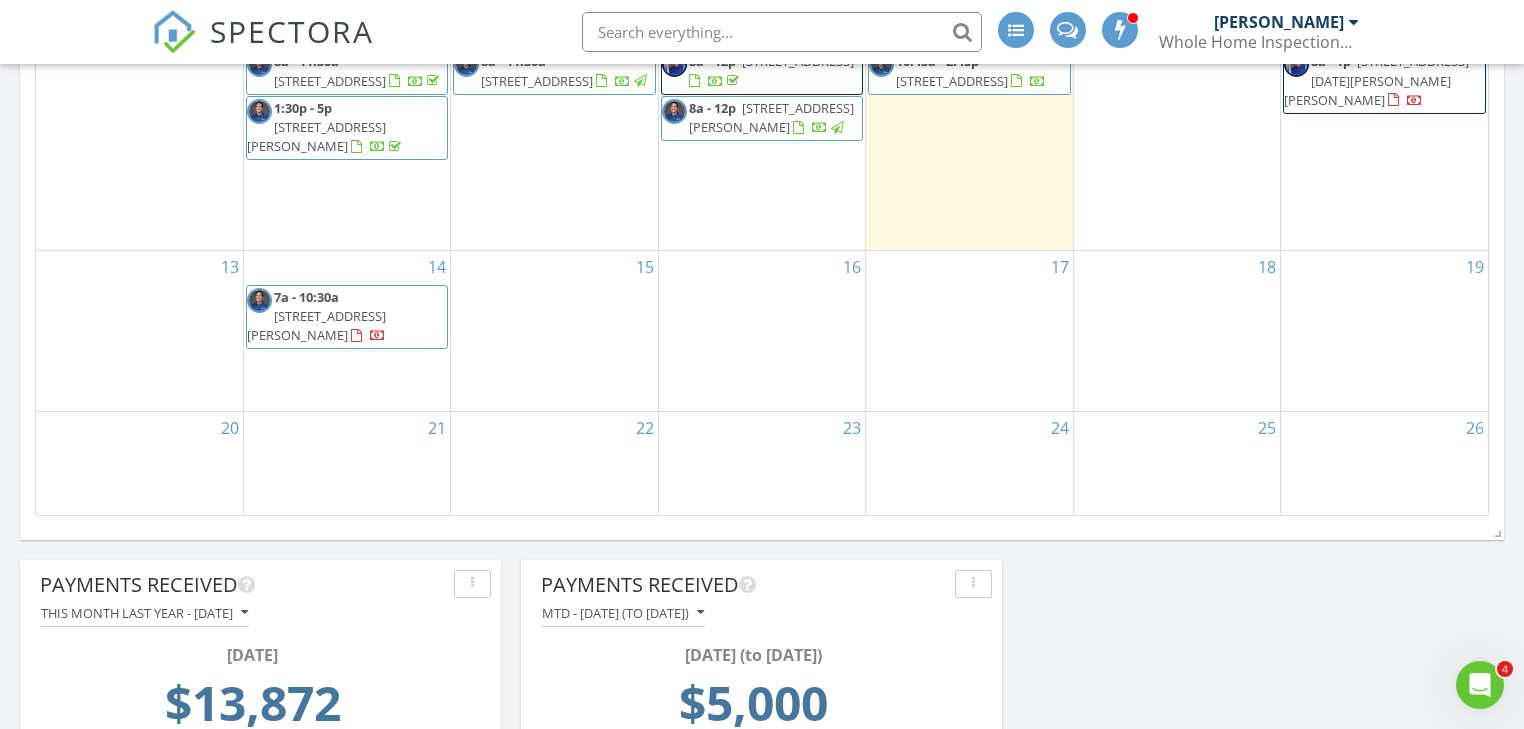 click on "8
8a - 11:30a
[STREET_ADDRESS]" at bounding box center (554, 132) 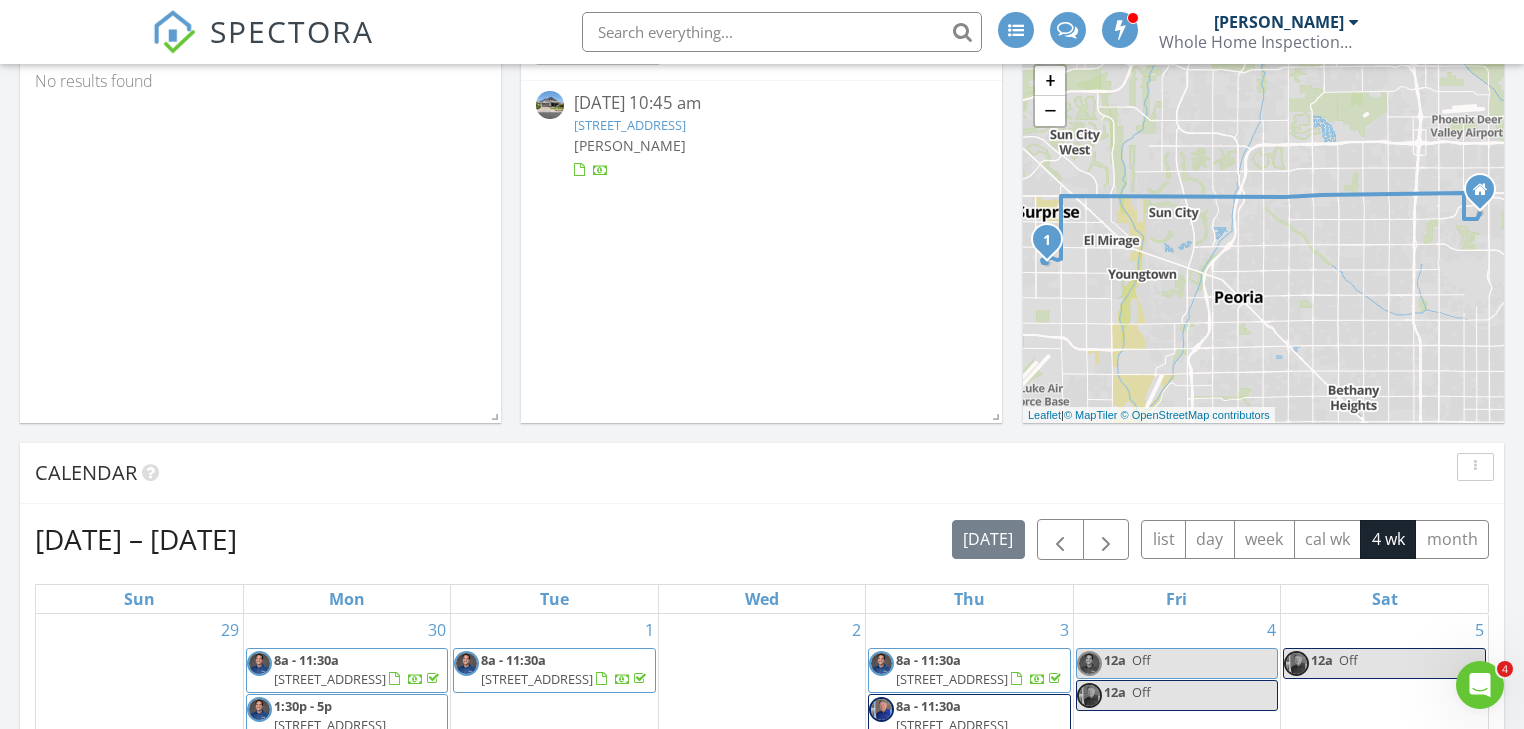 scroll, scrollTop: 0, scrollLeft: 0, axis: both 